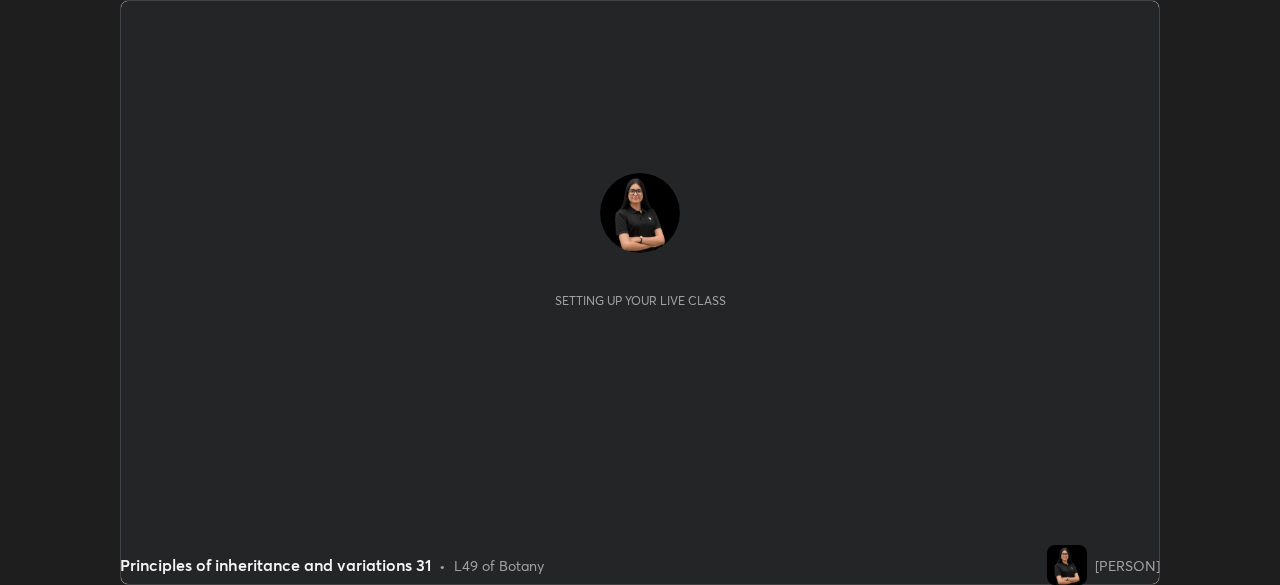 scroll, scrollTop: 0, scrollLeft: 0, axis: both 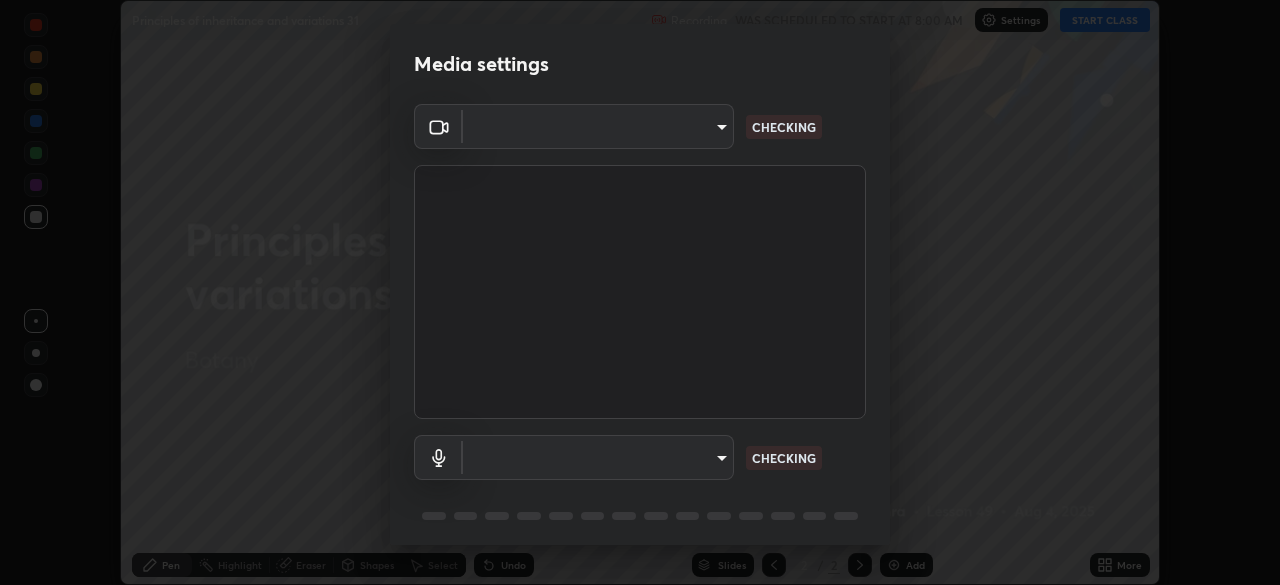 click on "Erase all Principles of inheritance and variations 31 Recording WAS SCHEDULED TO START AT  8:00 AM Settings START CLASS Setting up your live class Principles of inheritance and variations 31 • L49 of Botany [PERSON] Pen Highlight Eraser Shapes Select Undo Slides 2 / 2 Add More No doubts shared Encourage your learners to ask a doubt for better clarity Report an issue Reason for reporting Buffering Chat not working Audio - Video sync issue Educator video quality low ​ Attach an image Report Media settings ​ CHECKING ​ CHECKING 1 / 5 Next" at bounding box center [640, 292] 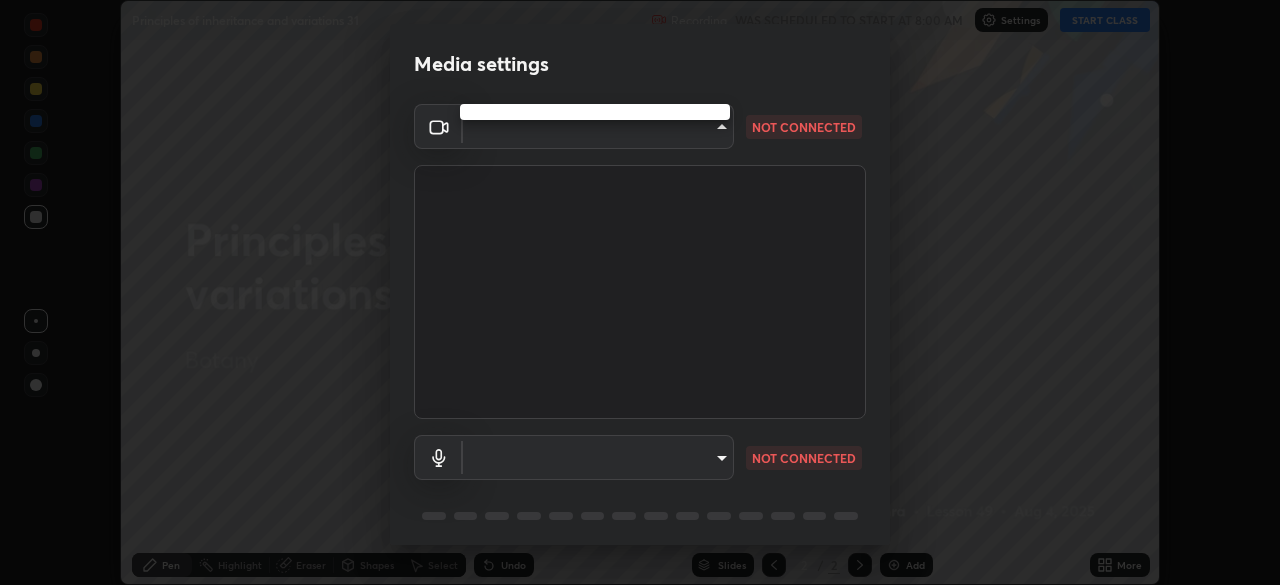 type on "495e9aafafa99ab02b2630cd73316b4ffac4e6b0a44c495734db4bb24564e739" 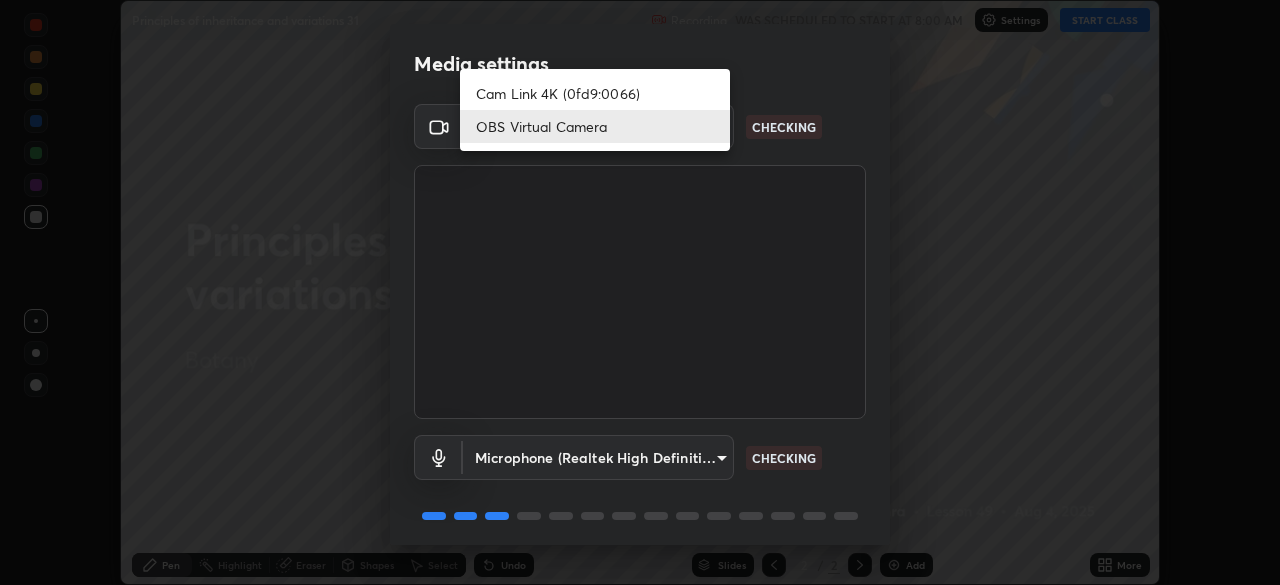 click on "OBS Virtual Camera" at bounding box center (595, 126) 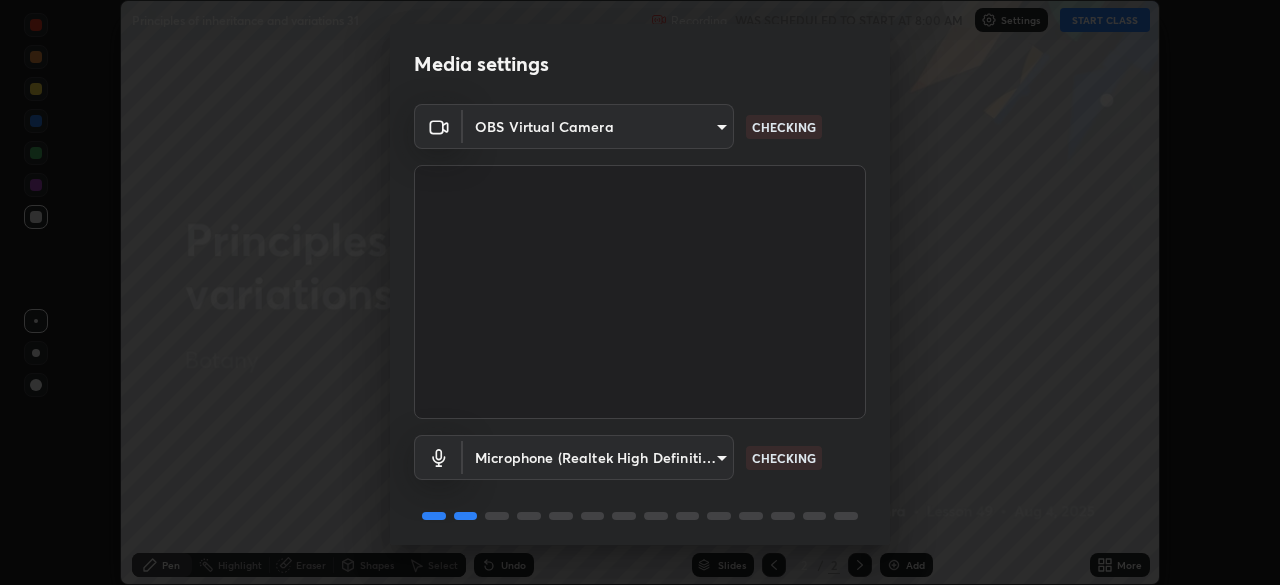 scroll, scrollTop: 71, scrollLeft: 0, axis: vertical 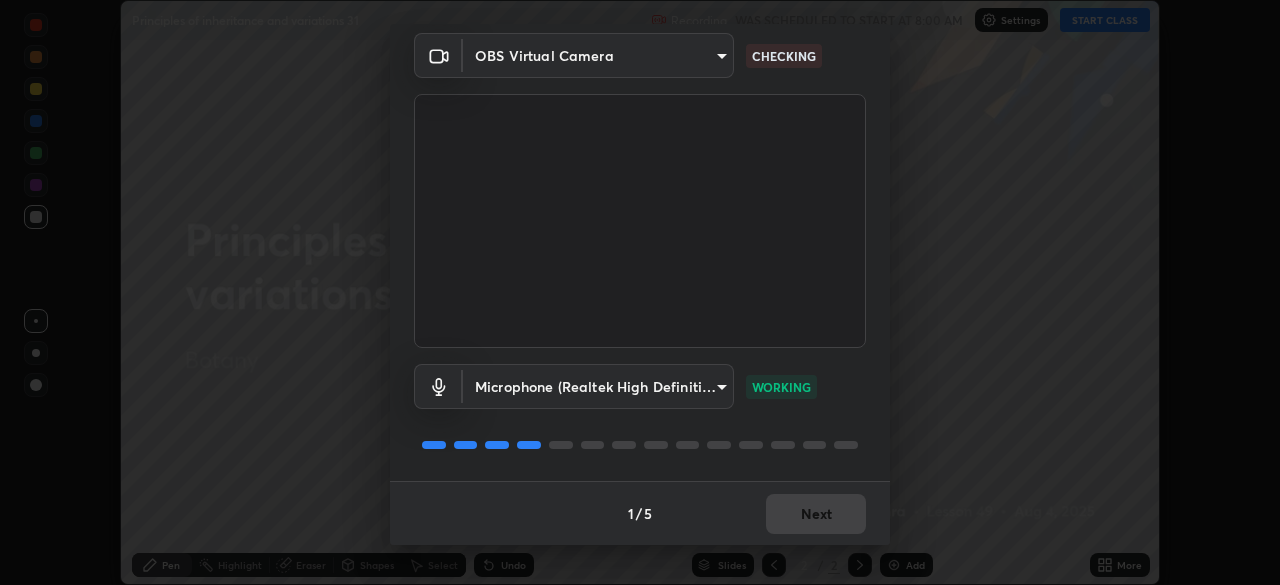 click on "1 / 5 Next" at bounding box center [640, 513] 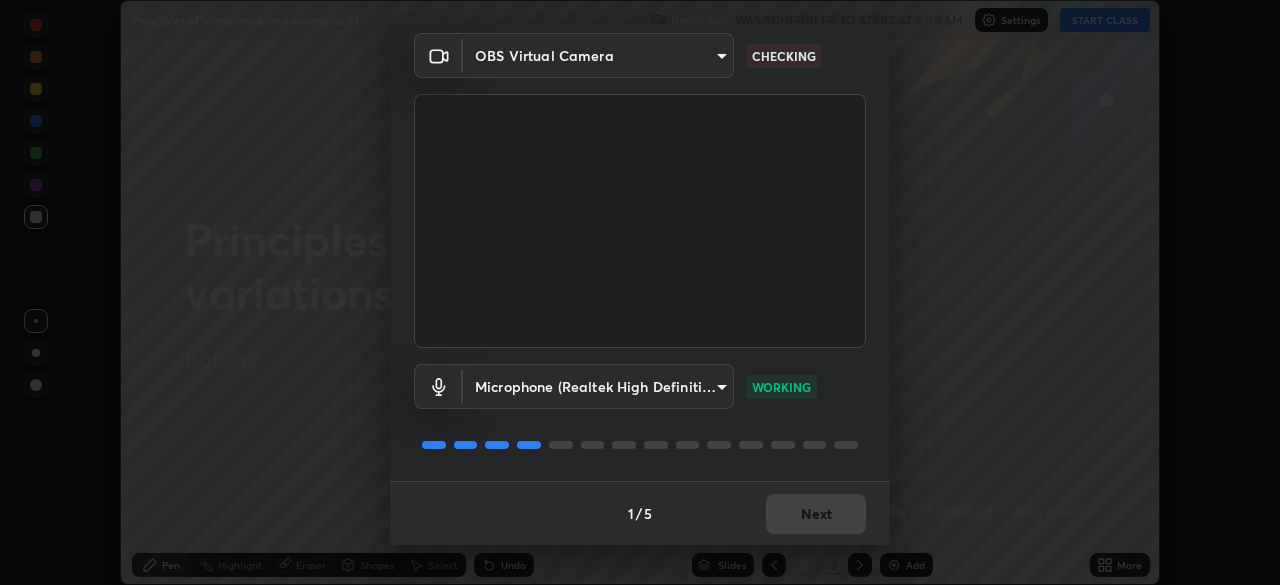 click on "1 / 5 Next" at bounding box center (640, 513) 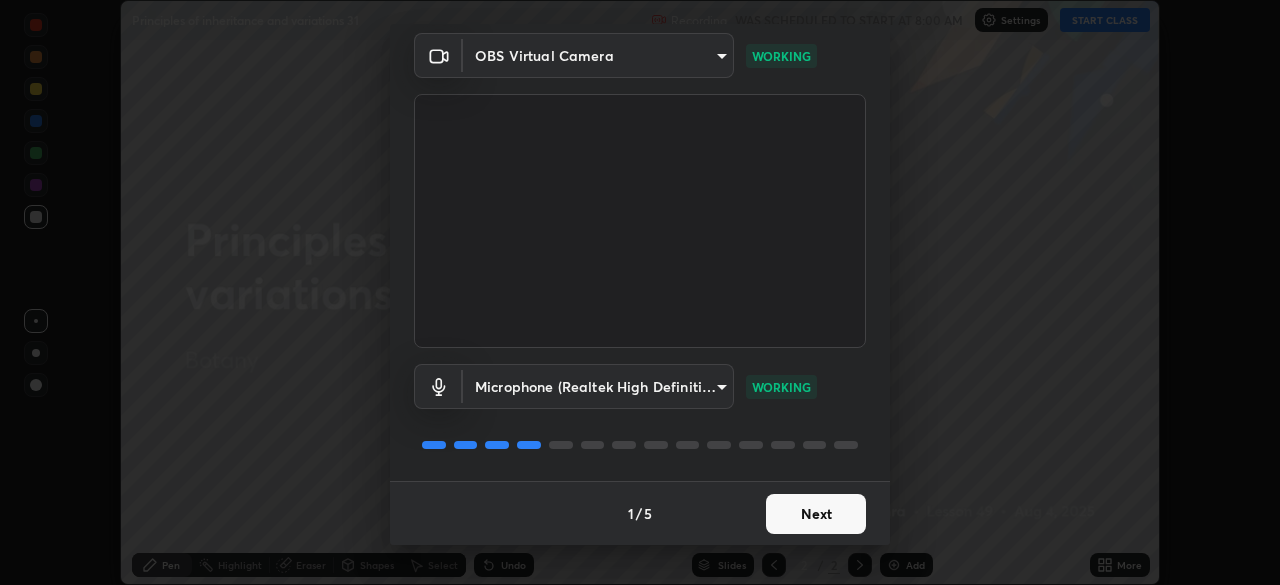 click on "Next" at bounding box center (816, 514) 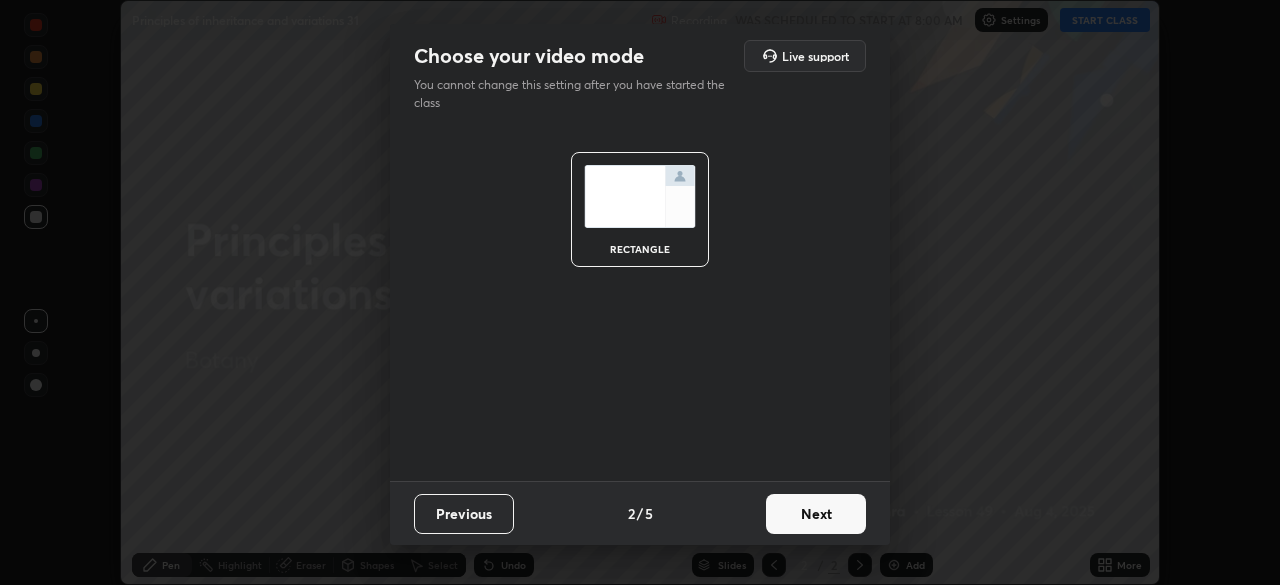 scroll, scrollTop: 0, scrollLeft: 0, axis: both 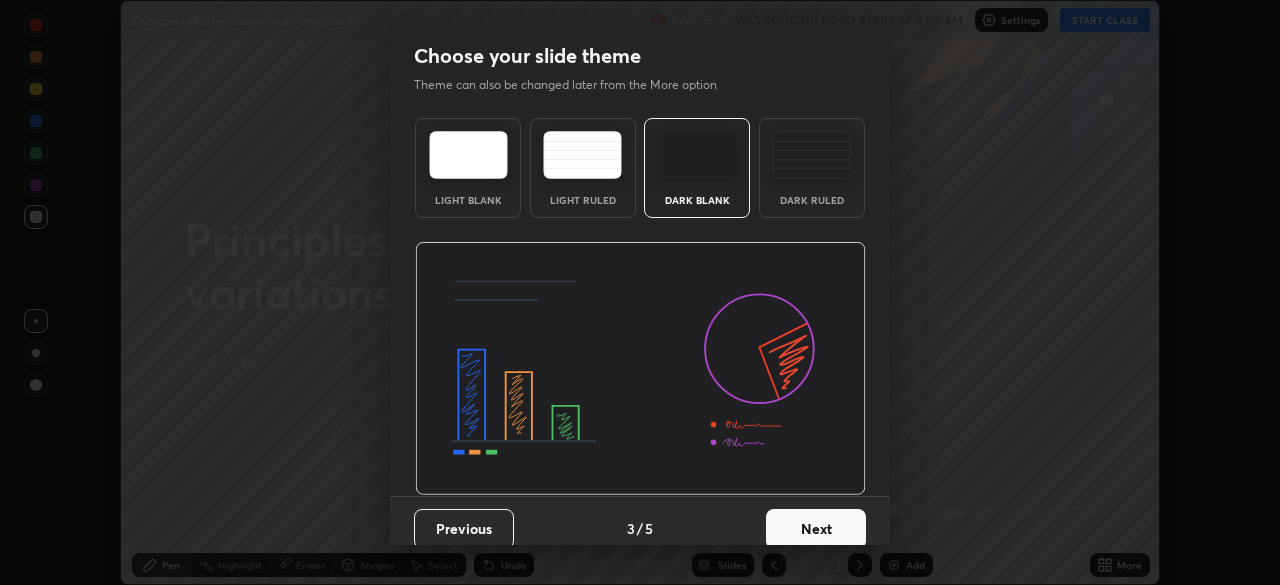 click on "Next" at bounding box center (816, 529) 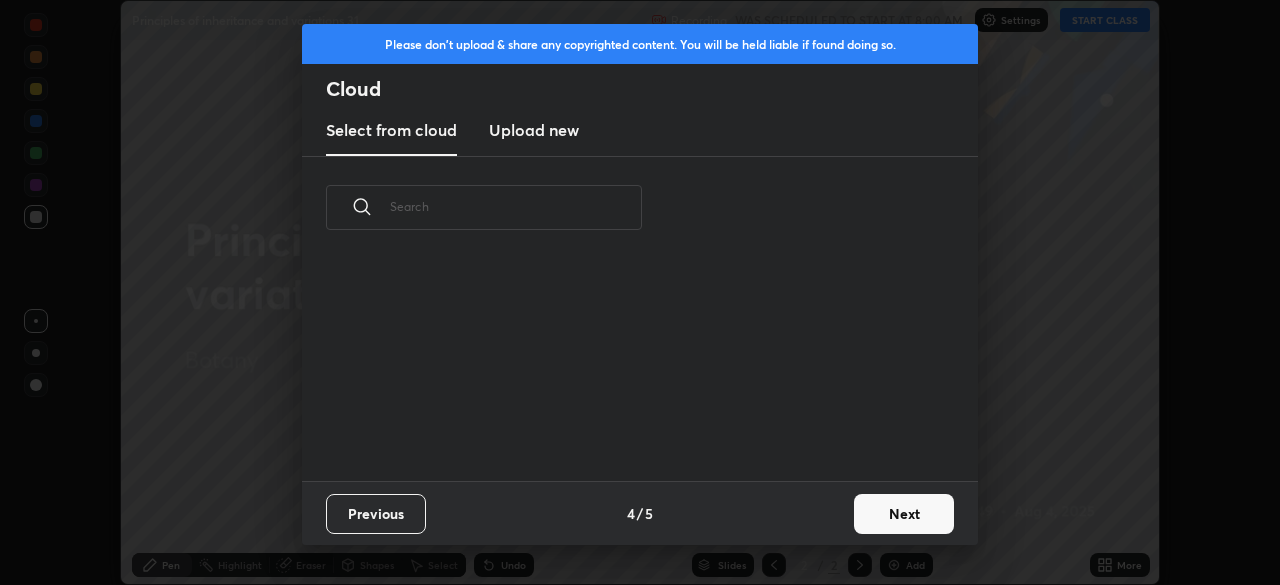 click on "Next" at bounding box center (904, 514) 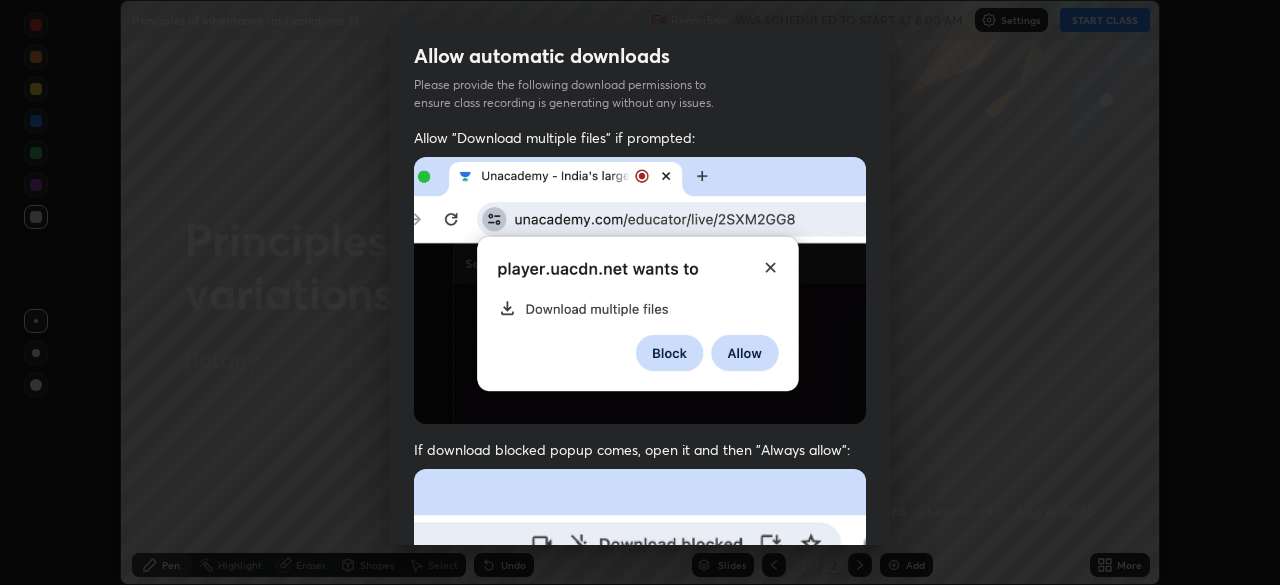 click on "Allow "Download multiple files" if prompted: If download blocked popup comes, open it and then "Always allow": I agree that if I don't provide required permissions, class recording will not be generated" at bounding box center [640, 549] 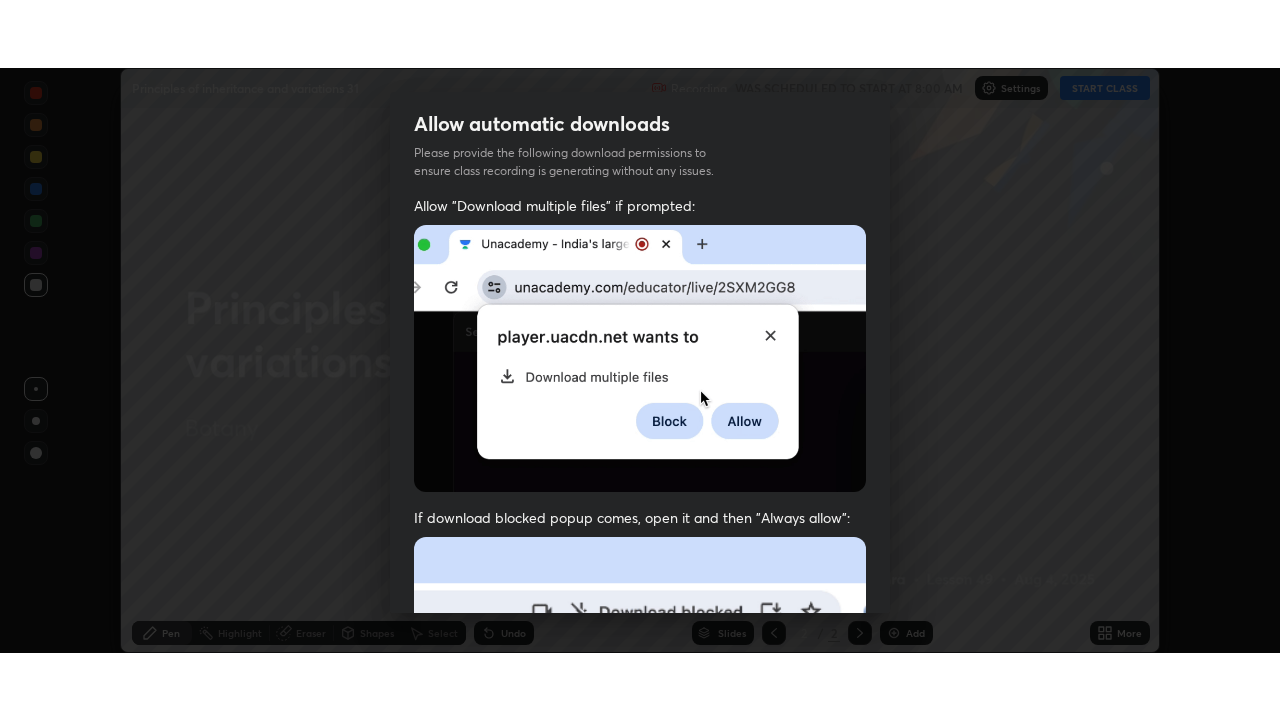 scroll, scrollTop: 479, scrollLeft: 0, axis: vertical 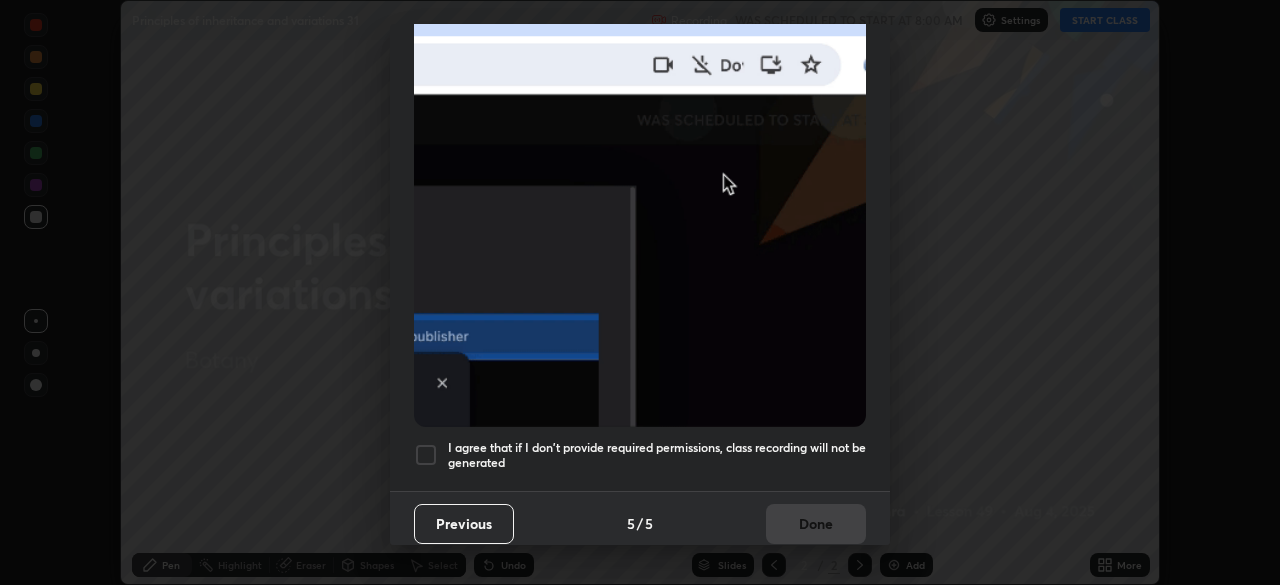 click at bounding box center [426, 455] 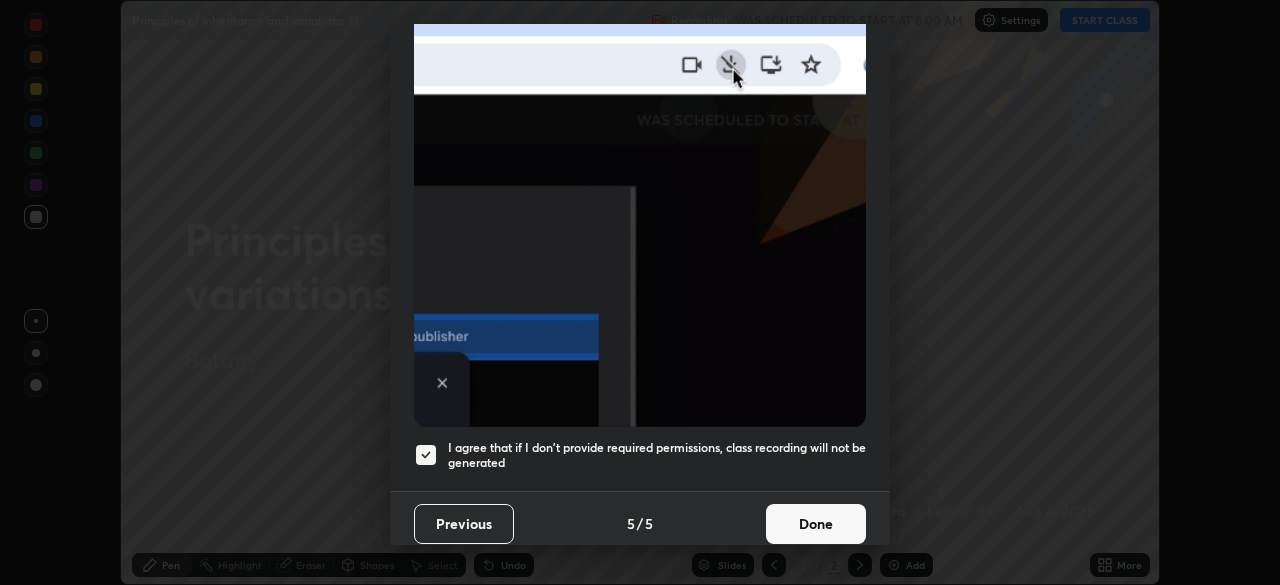 click on "Done" at bounding box center [816, 524] 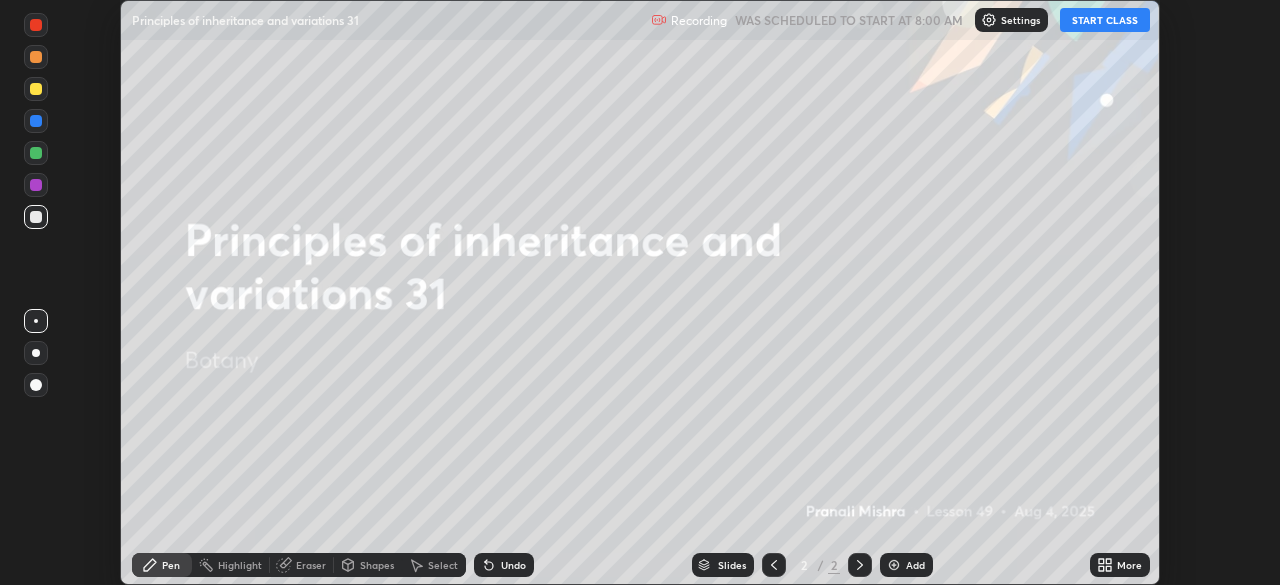 click on "START CLASS" at bounding box center (1105, 20) 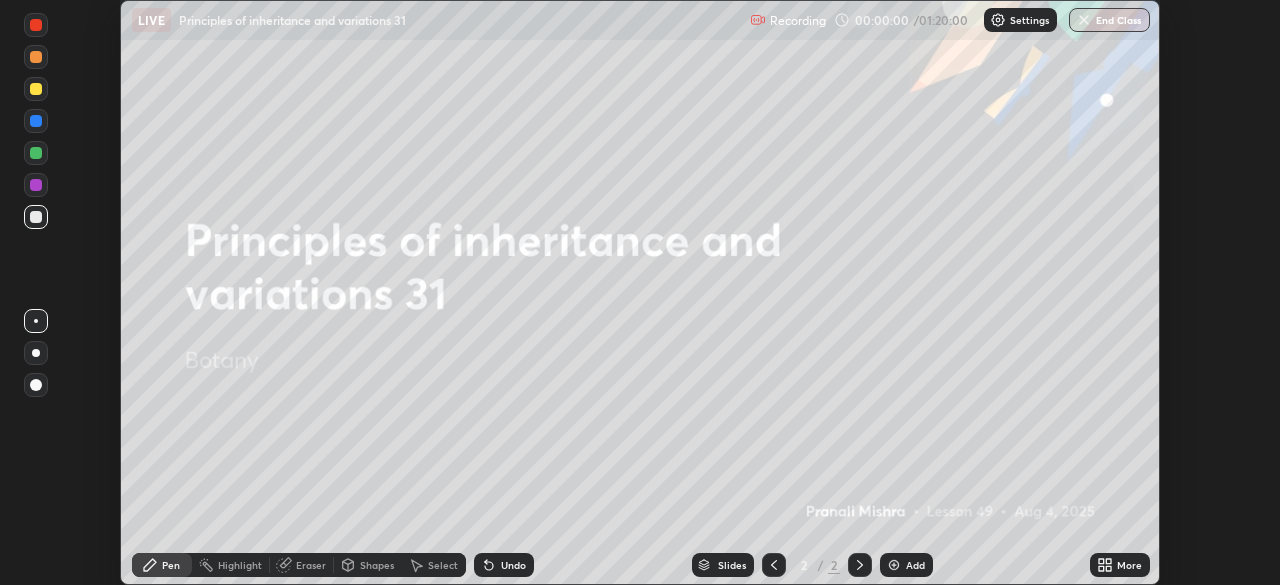 click on "More" at bounding box center [1129, 565] 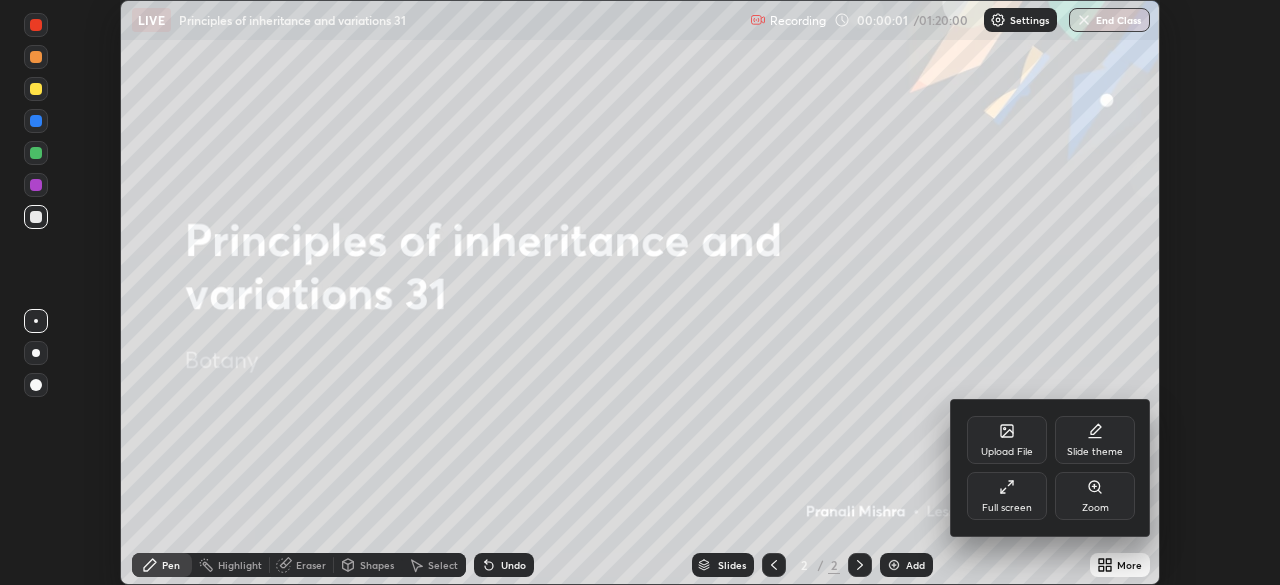 click on "Full screen" at bounding box center (1007, 496) 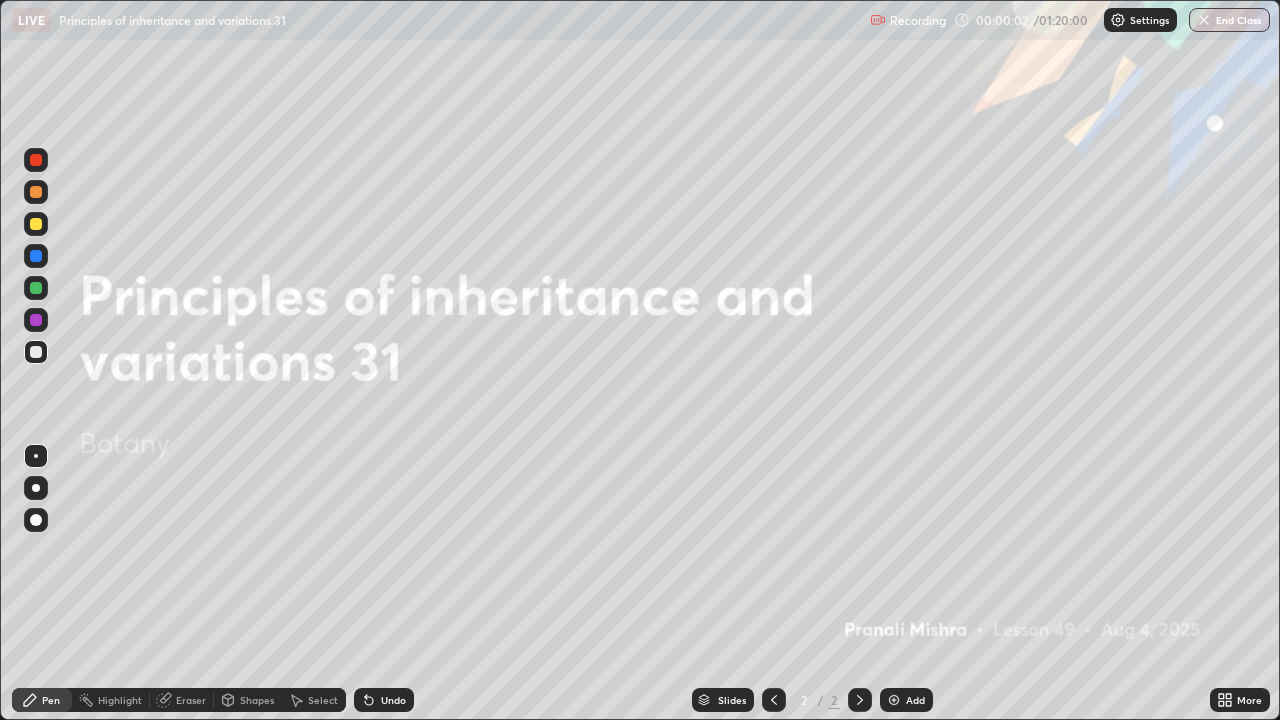 scroll, scrollTop: 99280, scrollLeft: 98720, axis: both 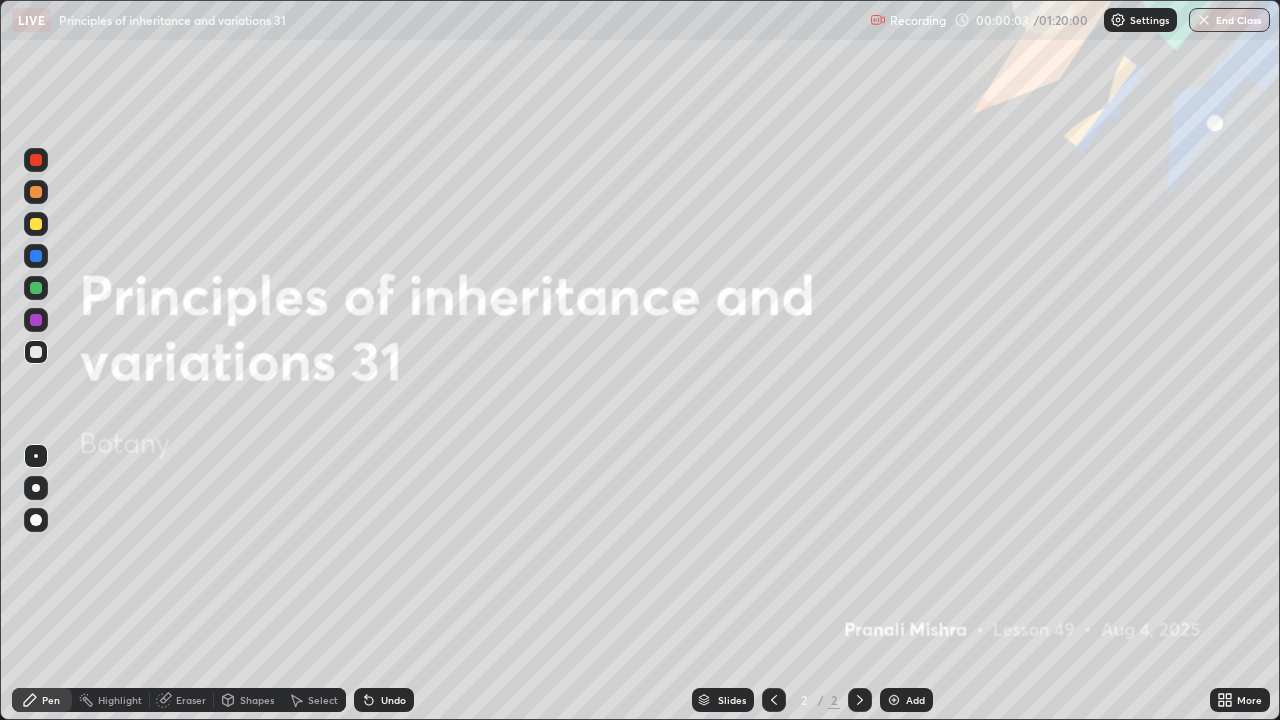 click on "Add" at bounding box center (915, 700) 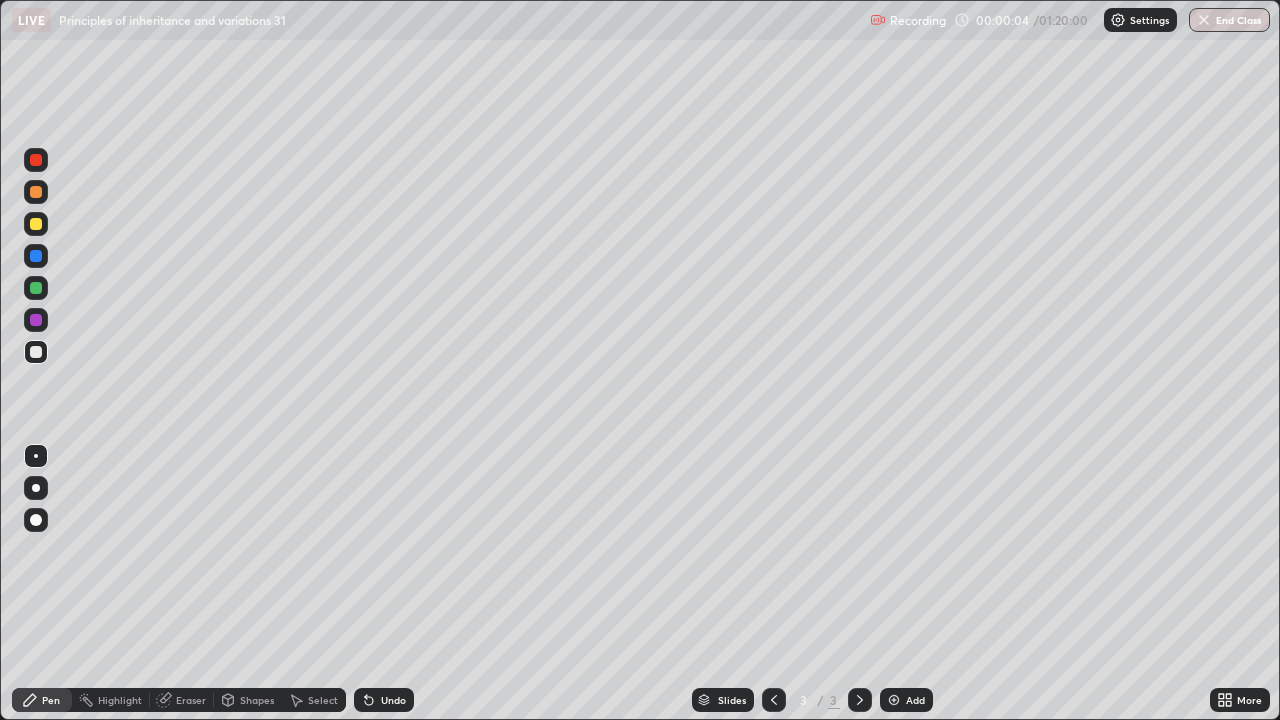 click at bounding box center (36, 520) 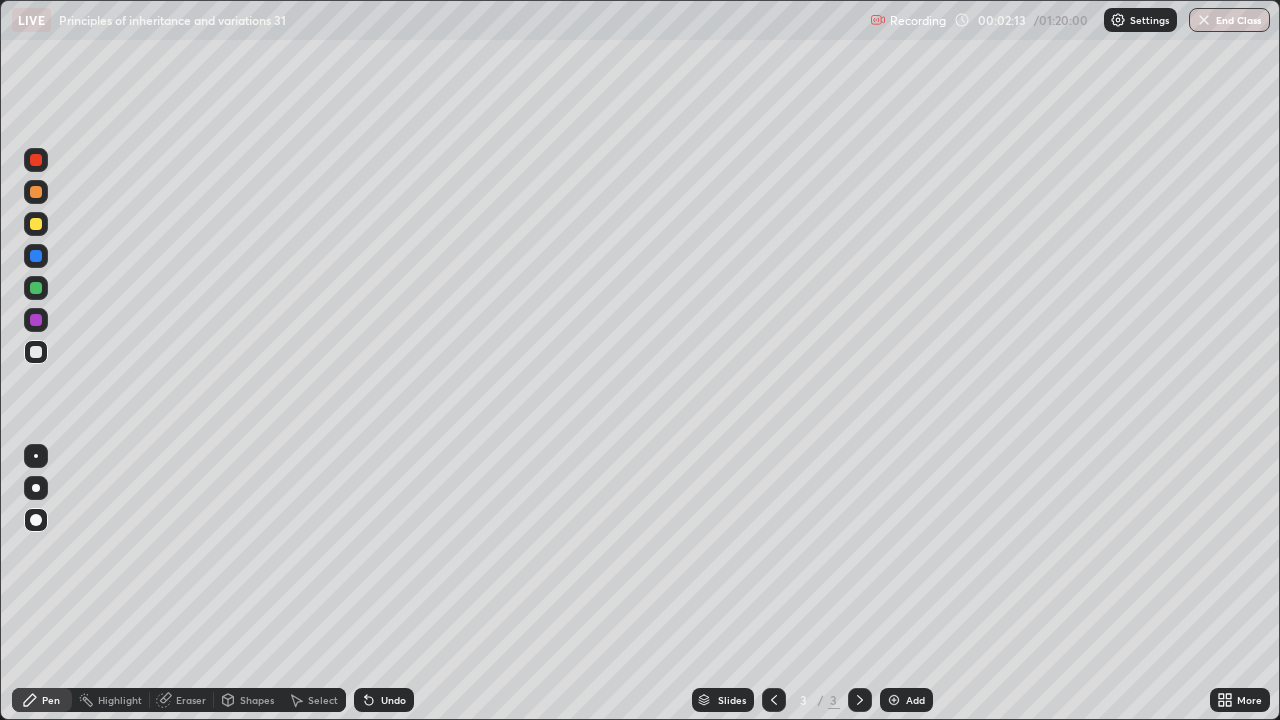click on "More" at bounding box center [1249, 700] 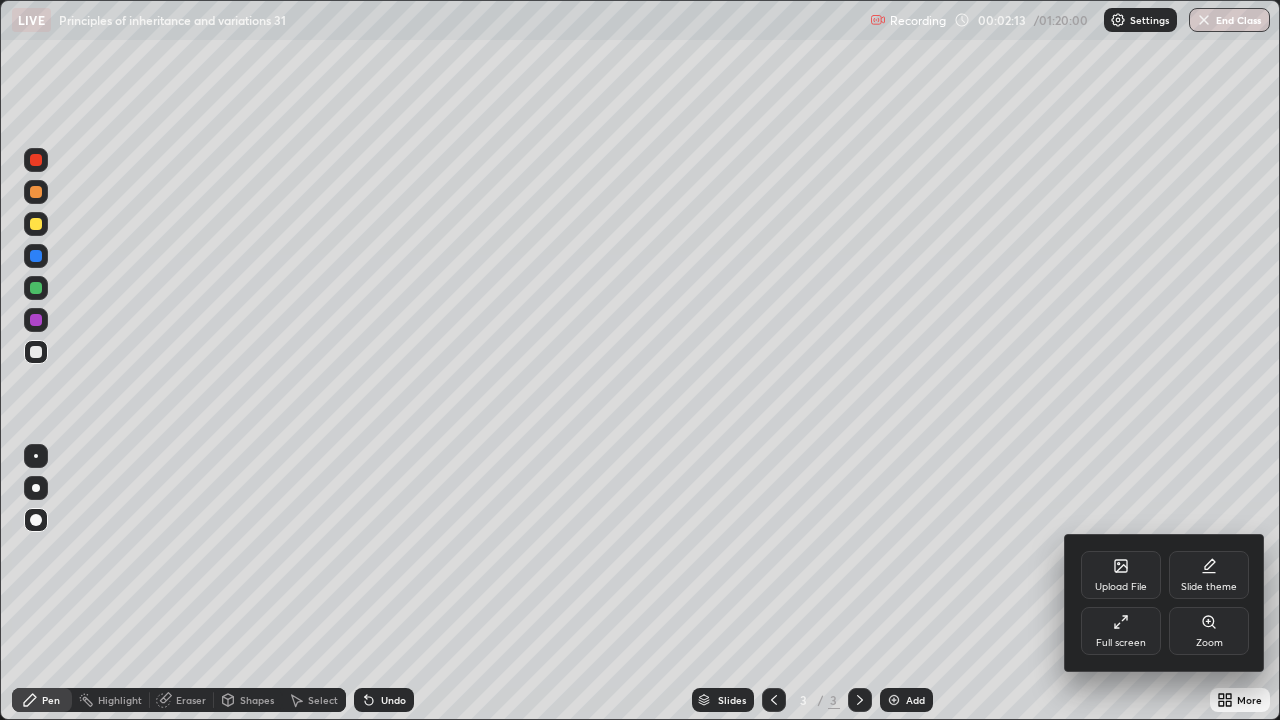 click on "Upload File" at bounding box center (1121, 587) 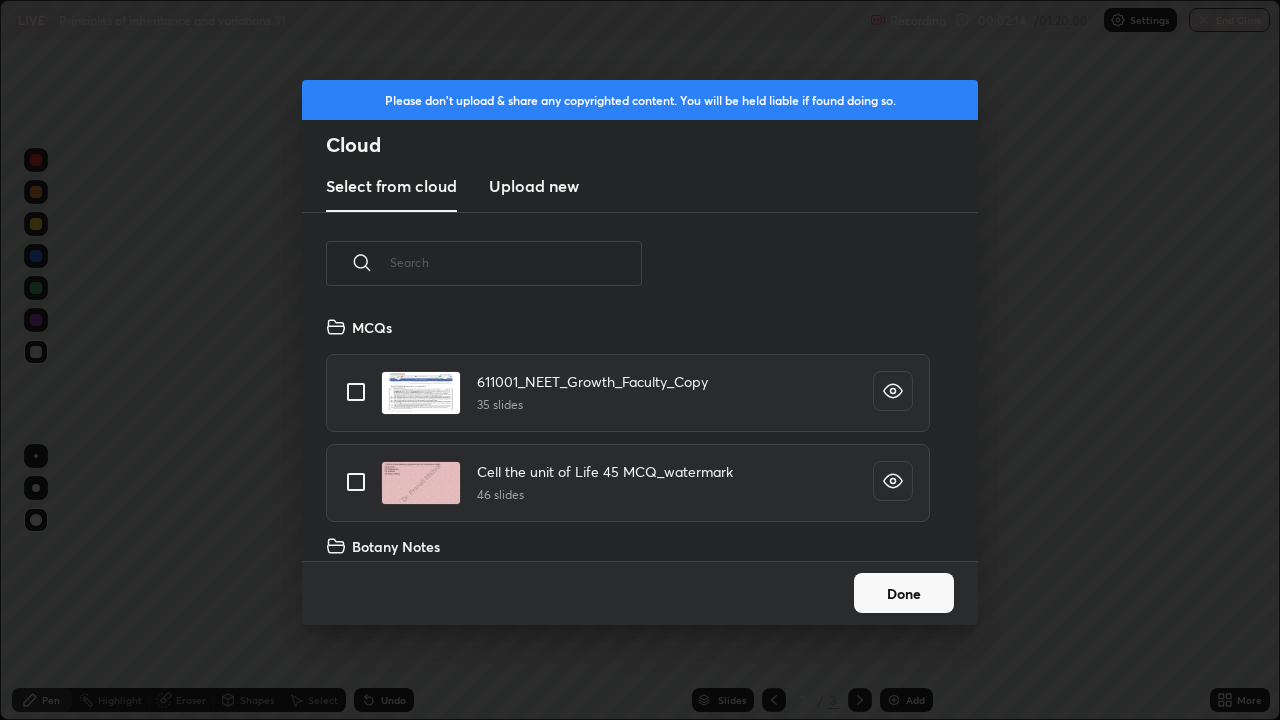 scroll, scrollTop: 7, scrollLeft: 11, axis: both 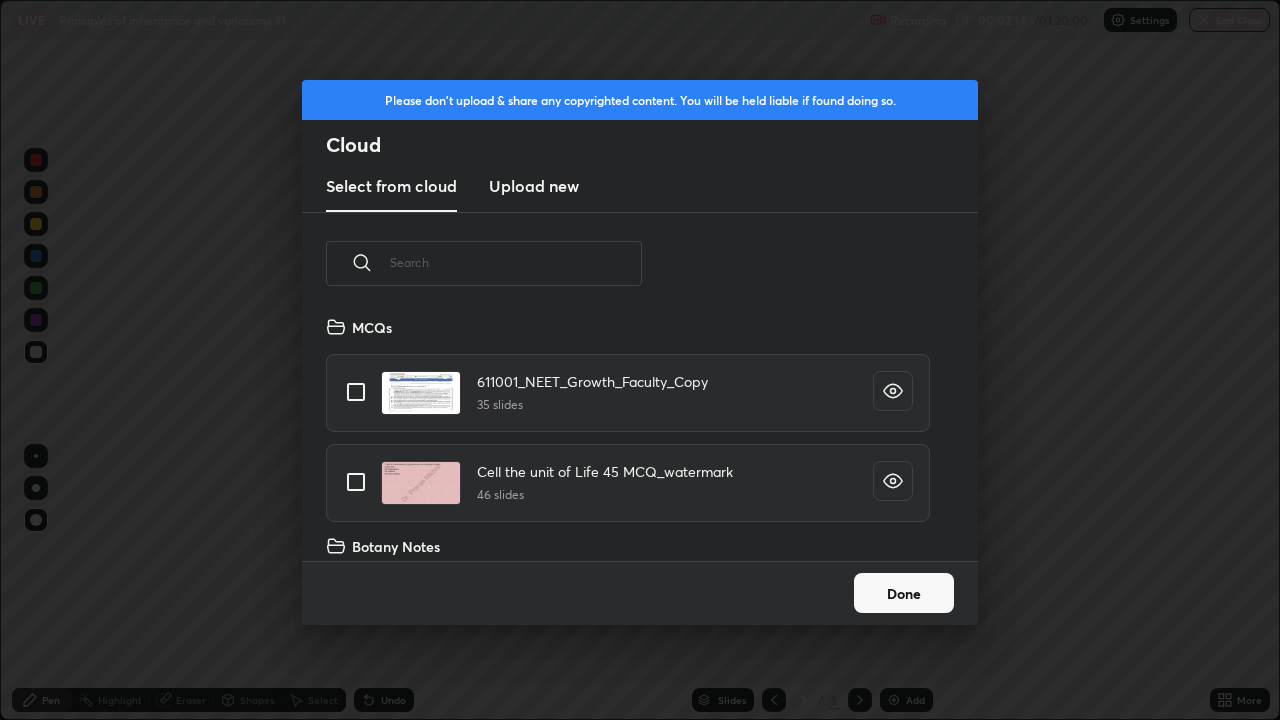 click at bounding box center (516, 262) 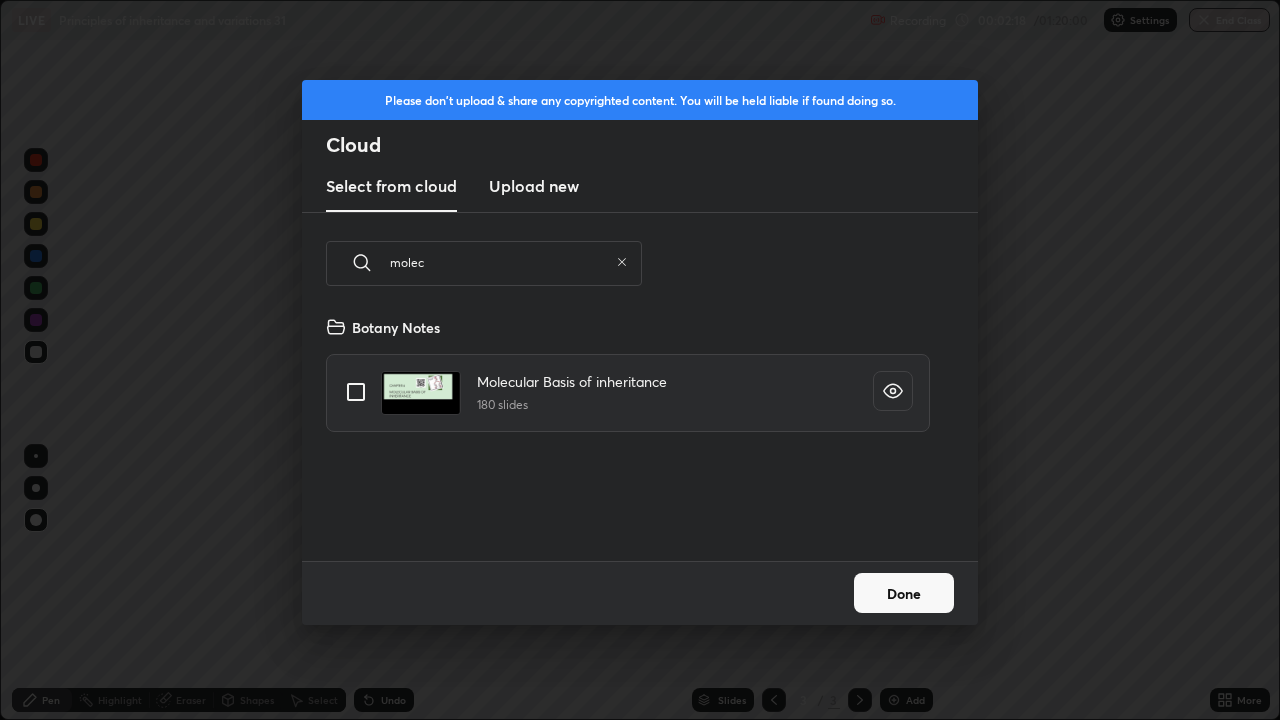 type on "molec" 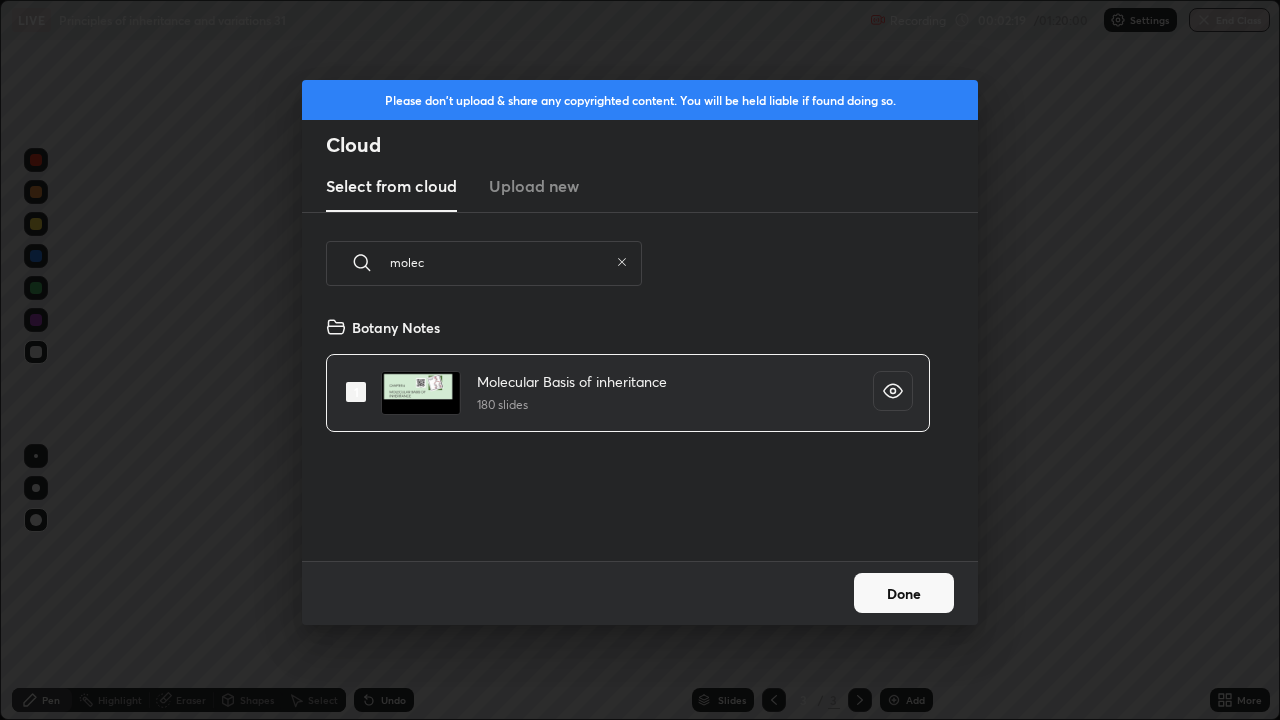 click on "Done" at bounding box center [904, 593] 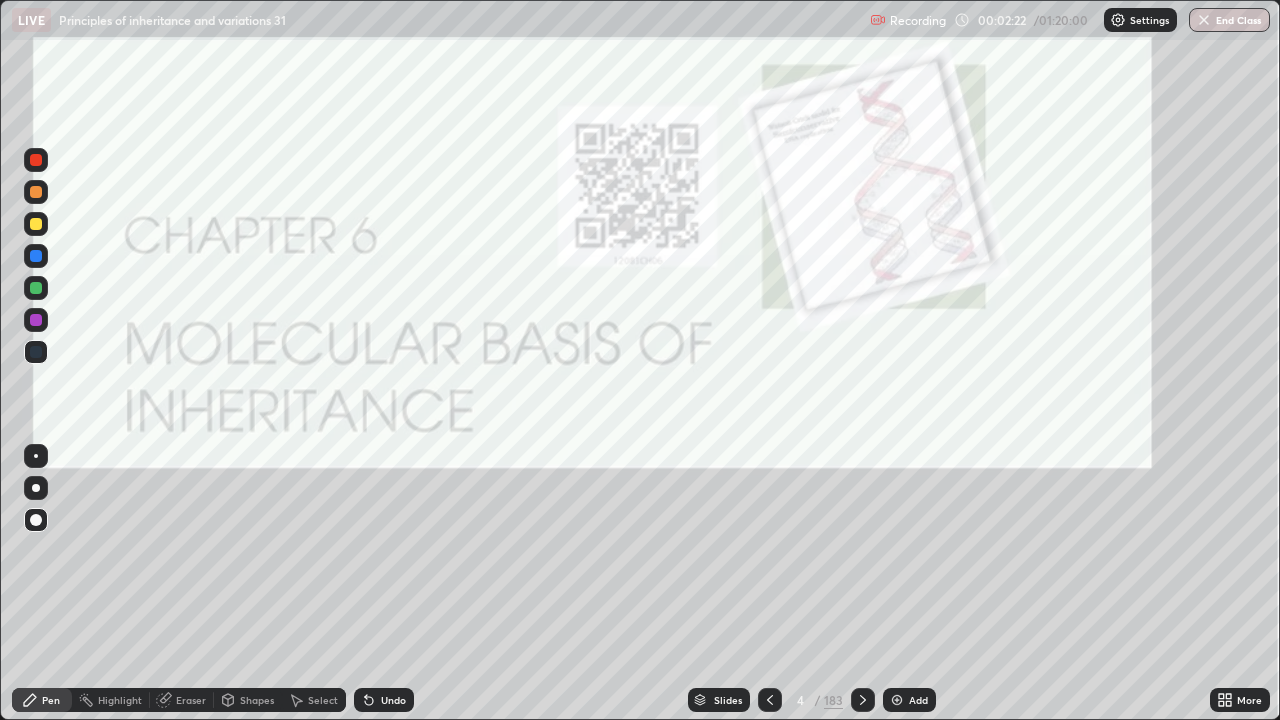click on "183" at bounding box center [833, 700] 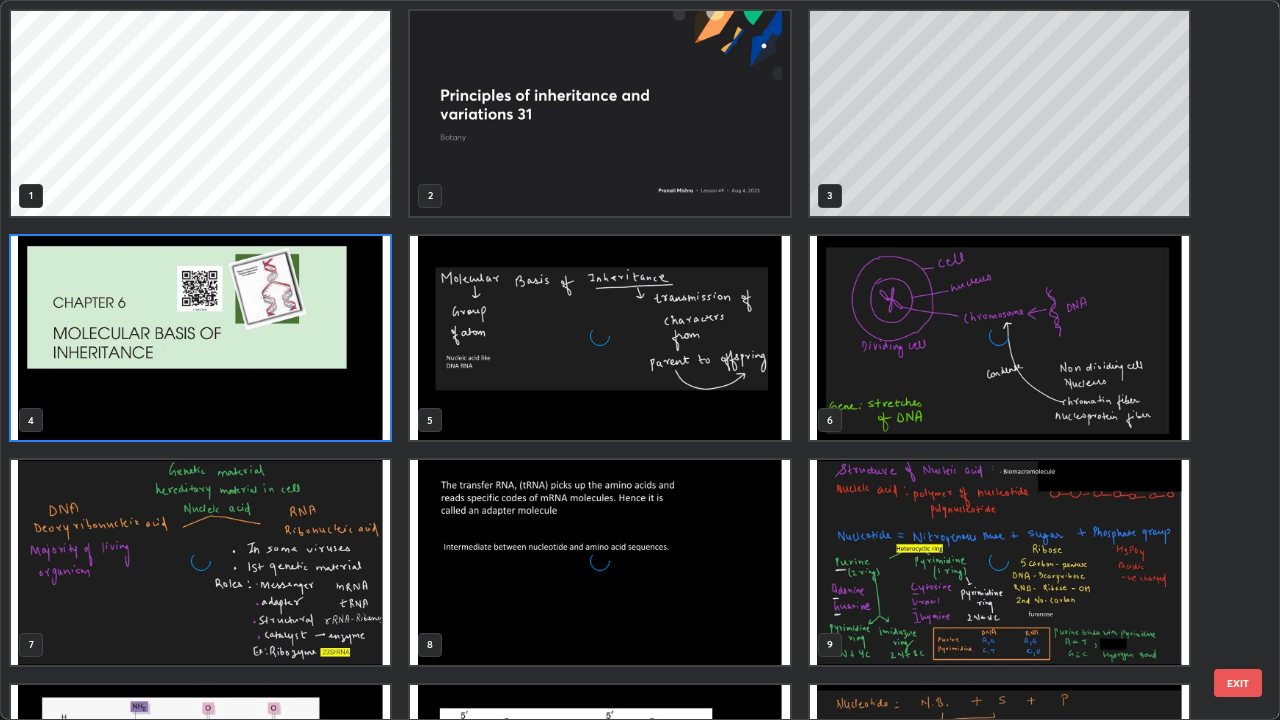 scroll, scrollTop: 7, scrollLeft: 11, axis: both 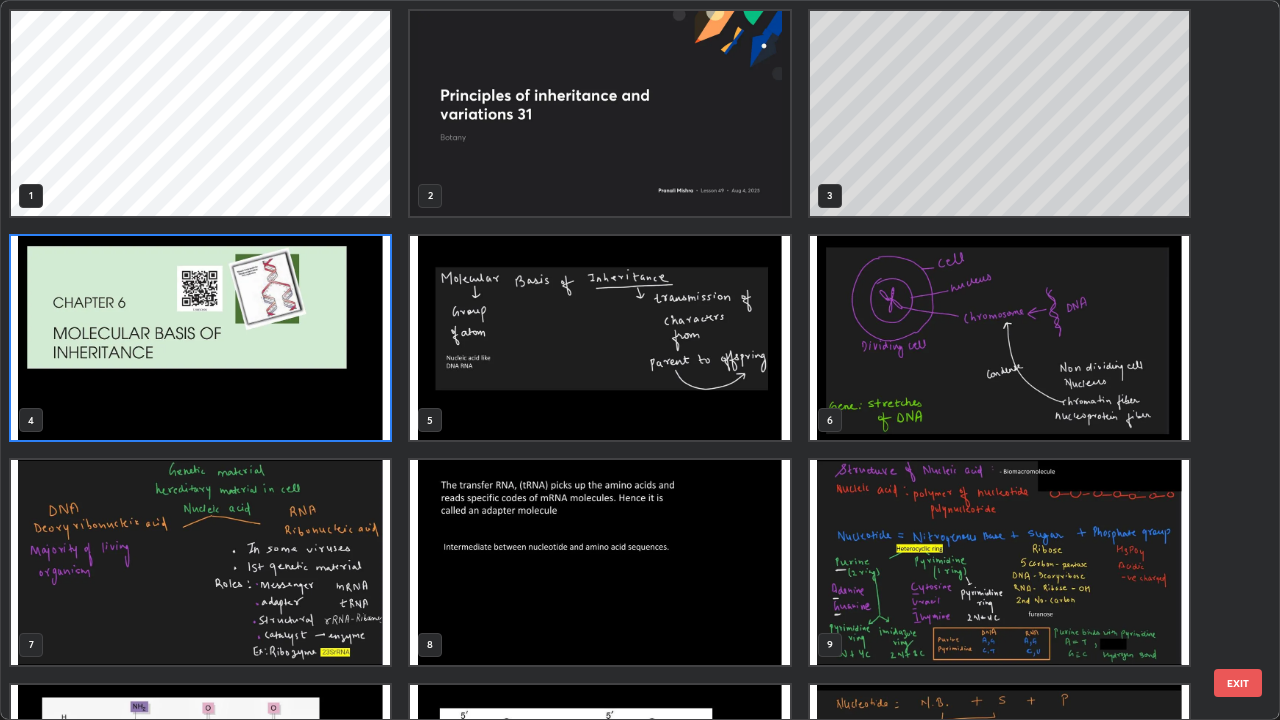 click on "EXIT" at bounding box center (1238, 683) 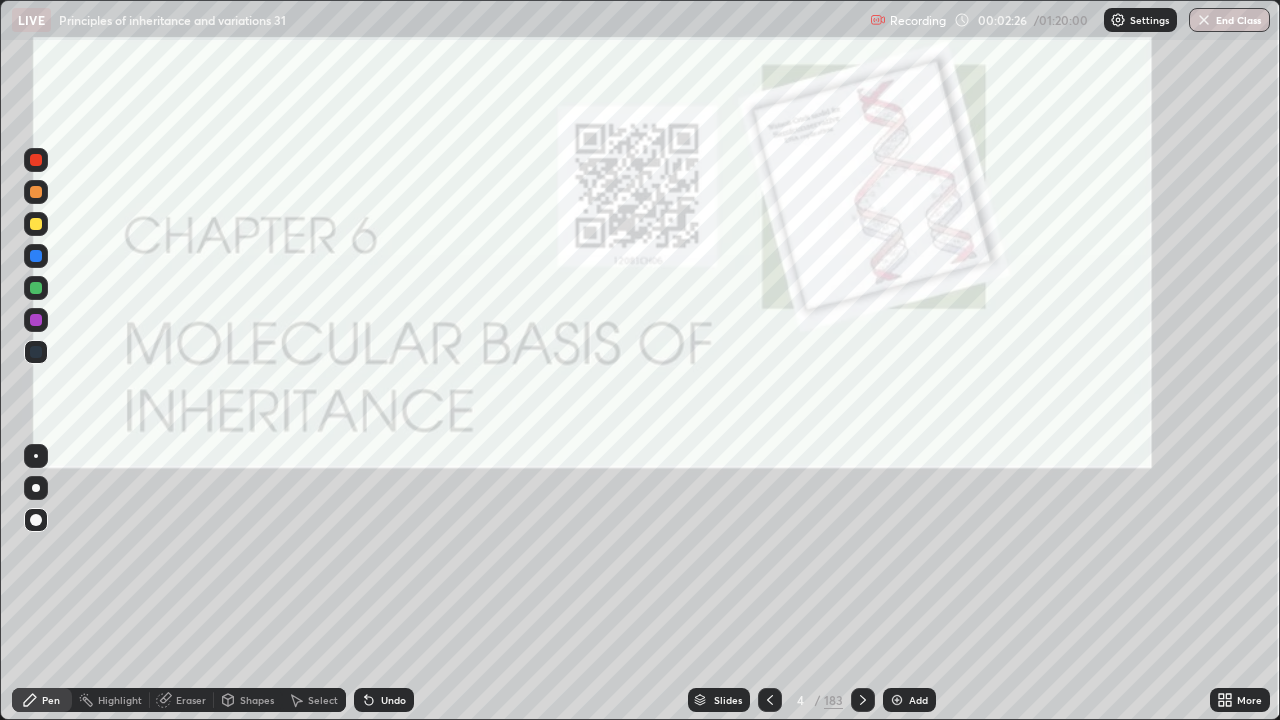 click at bounding box center [36, 224] 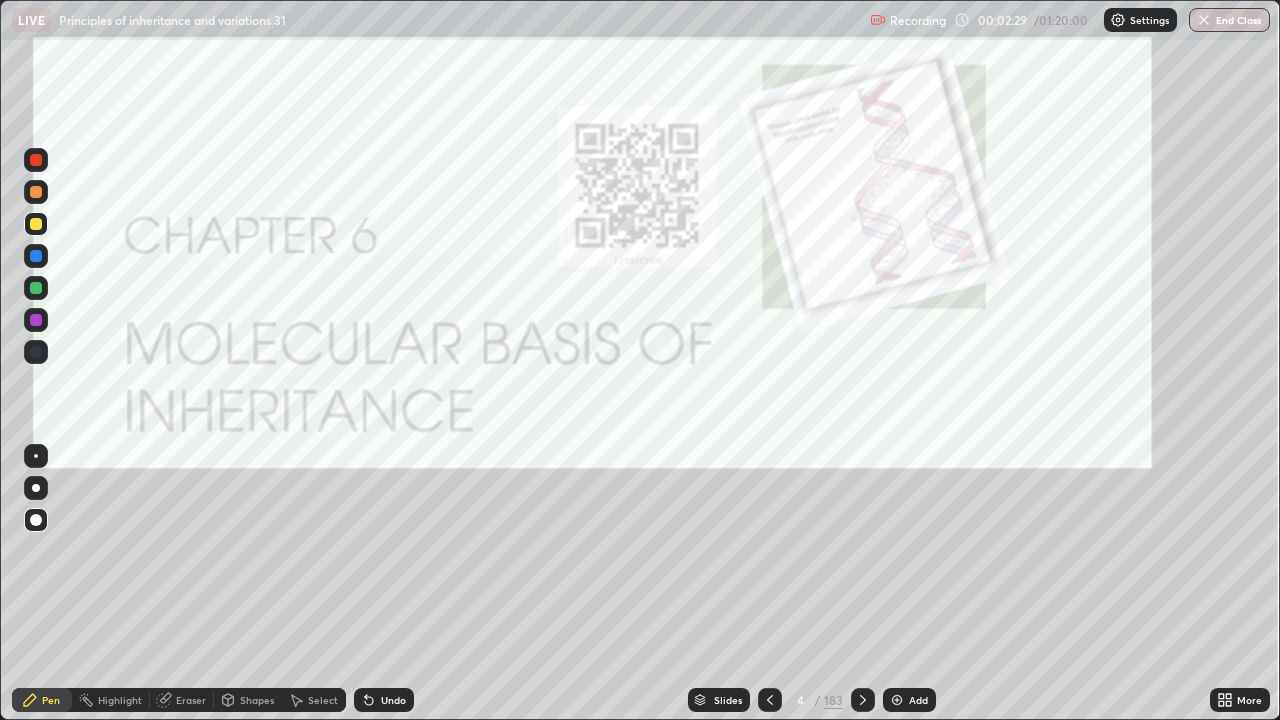 click on "183" at bounding box center [833, 700] 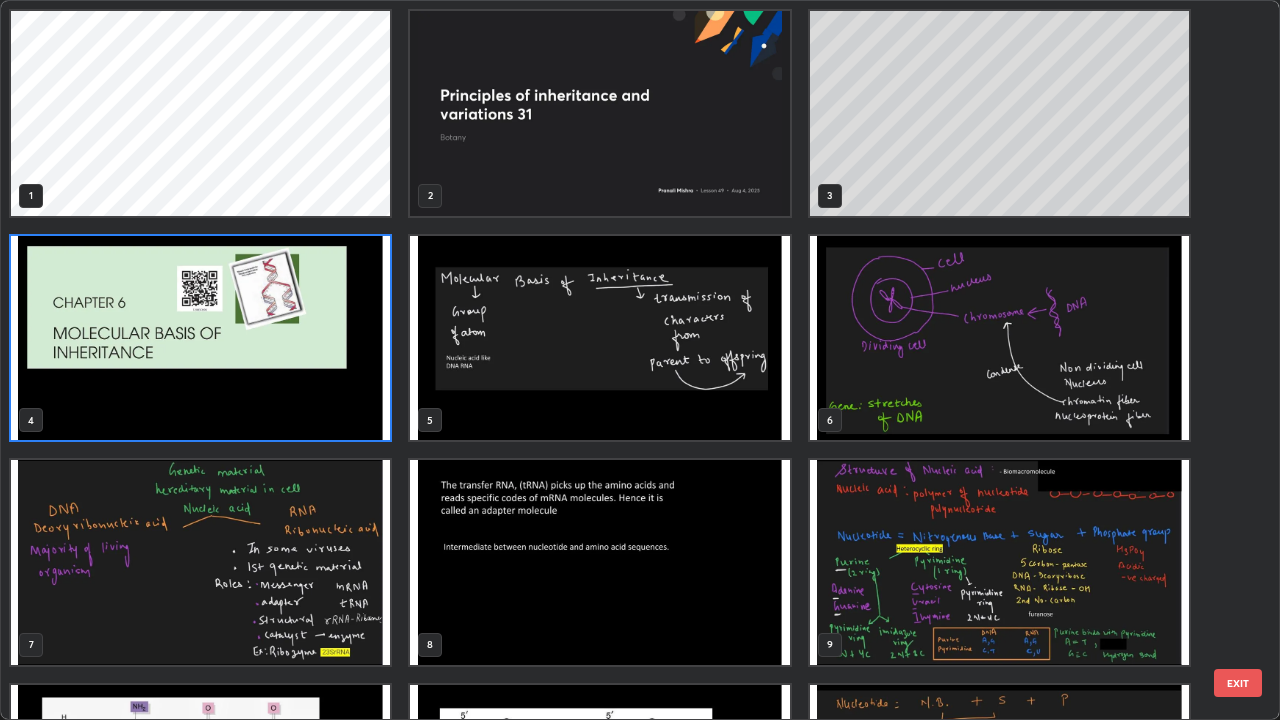 scroll, scrollTop: 7, scrollLeft: 11, axis: both 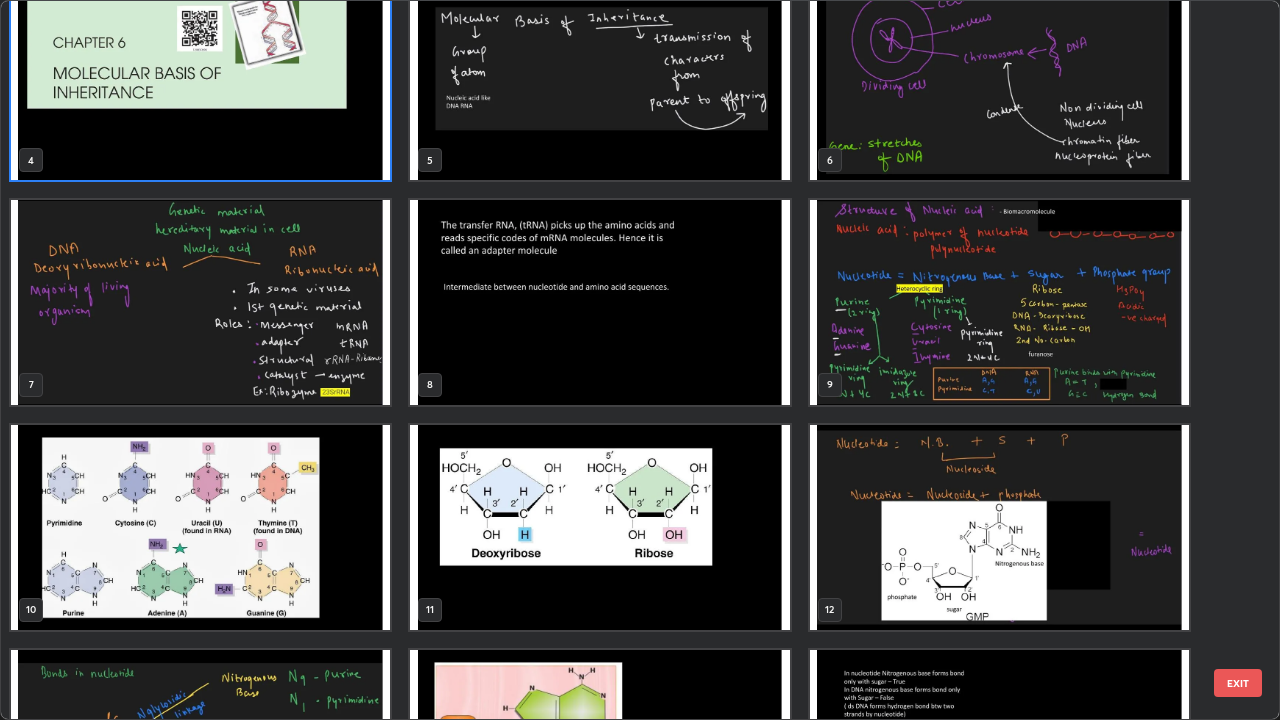 click at bounding box center (999, 302) 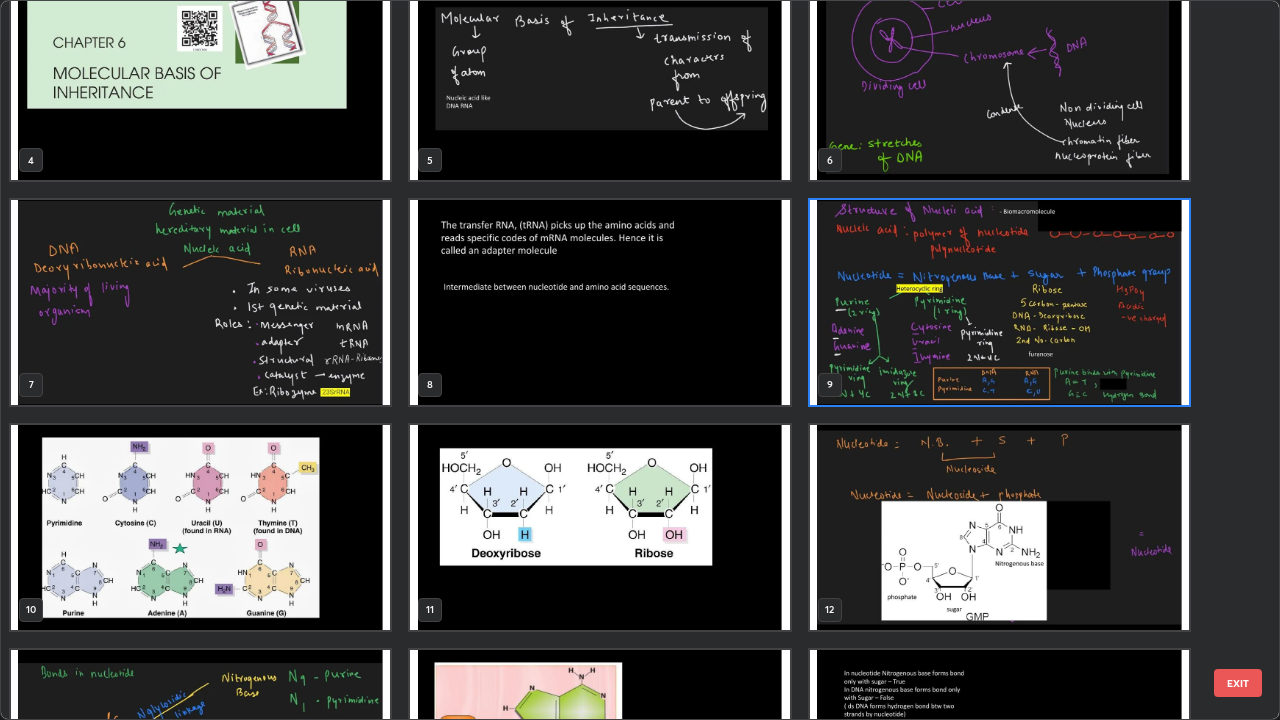 click at bounding box center (999, 302) 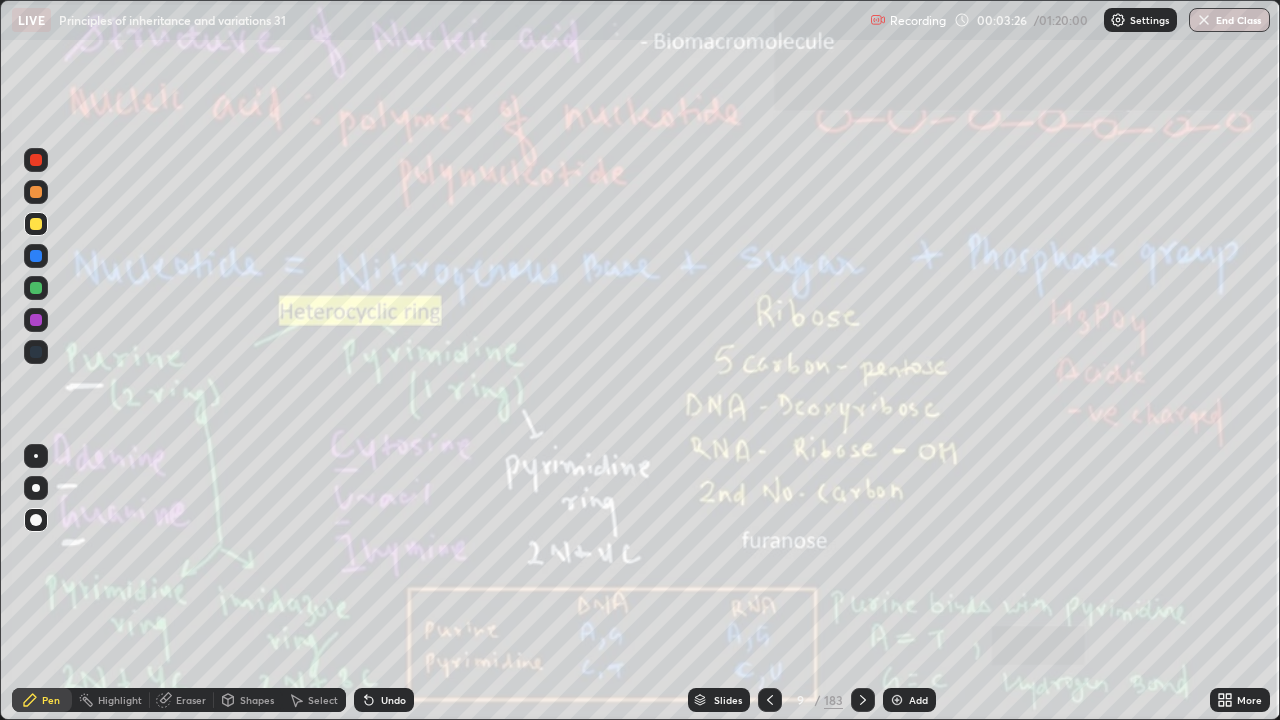 click 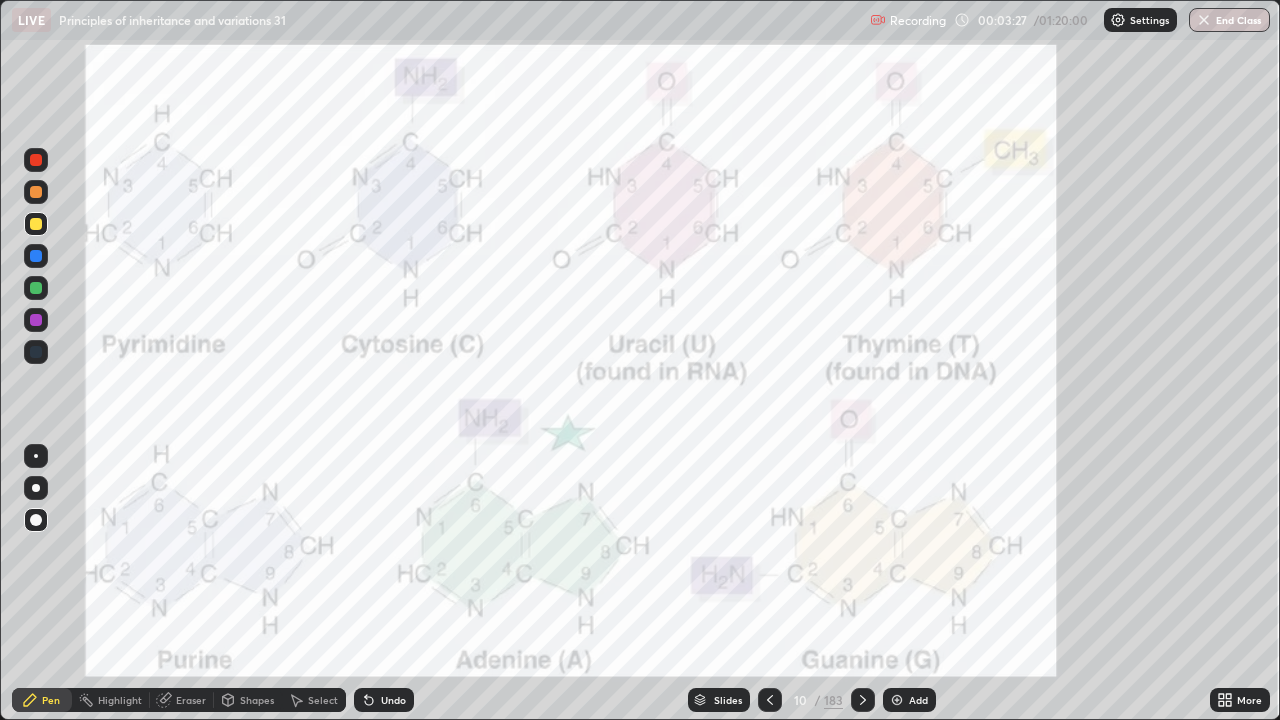 click 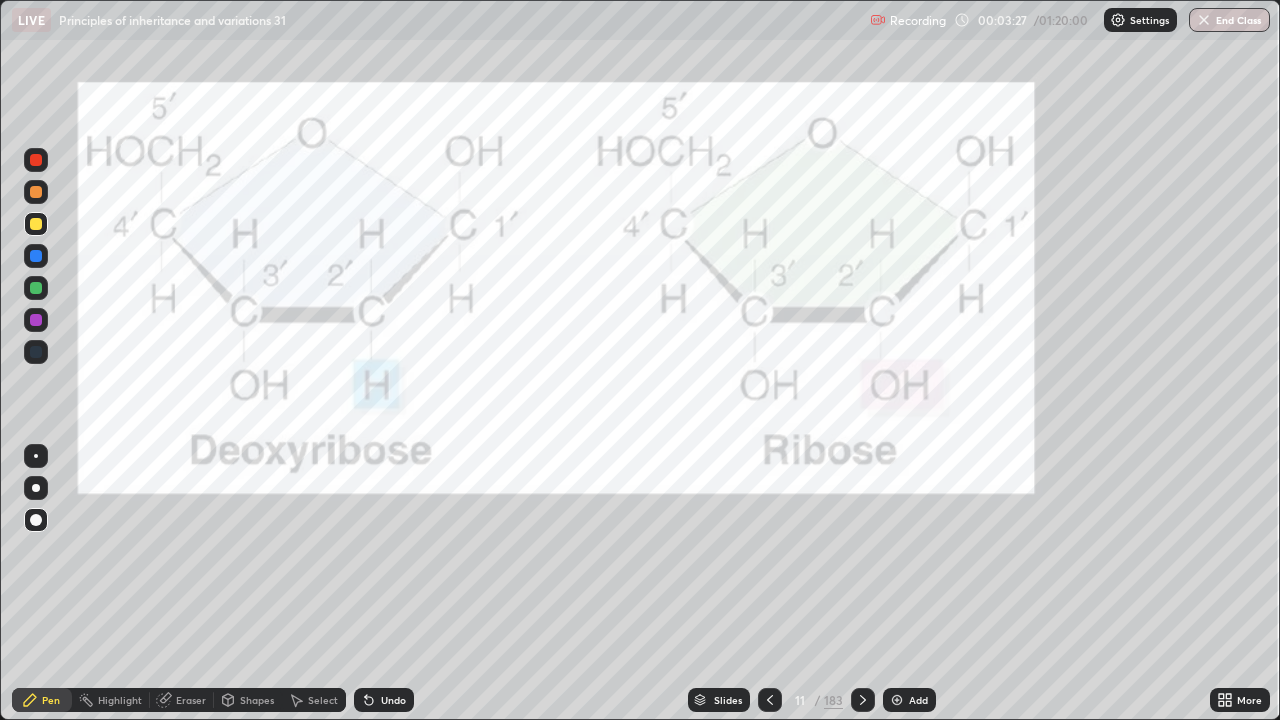 click 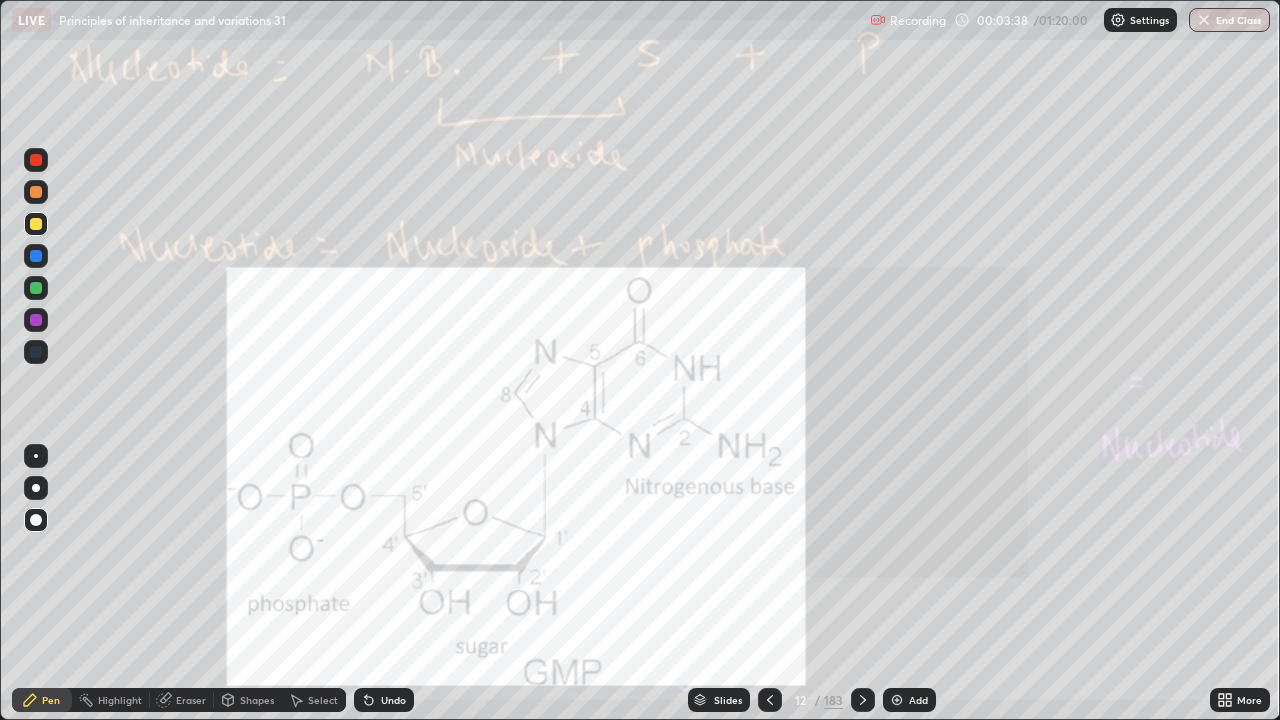 click 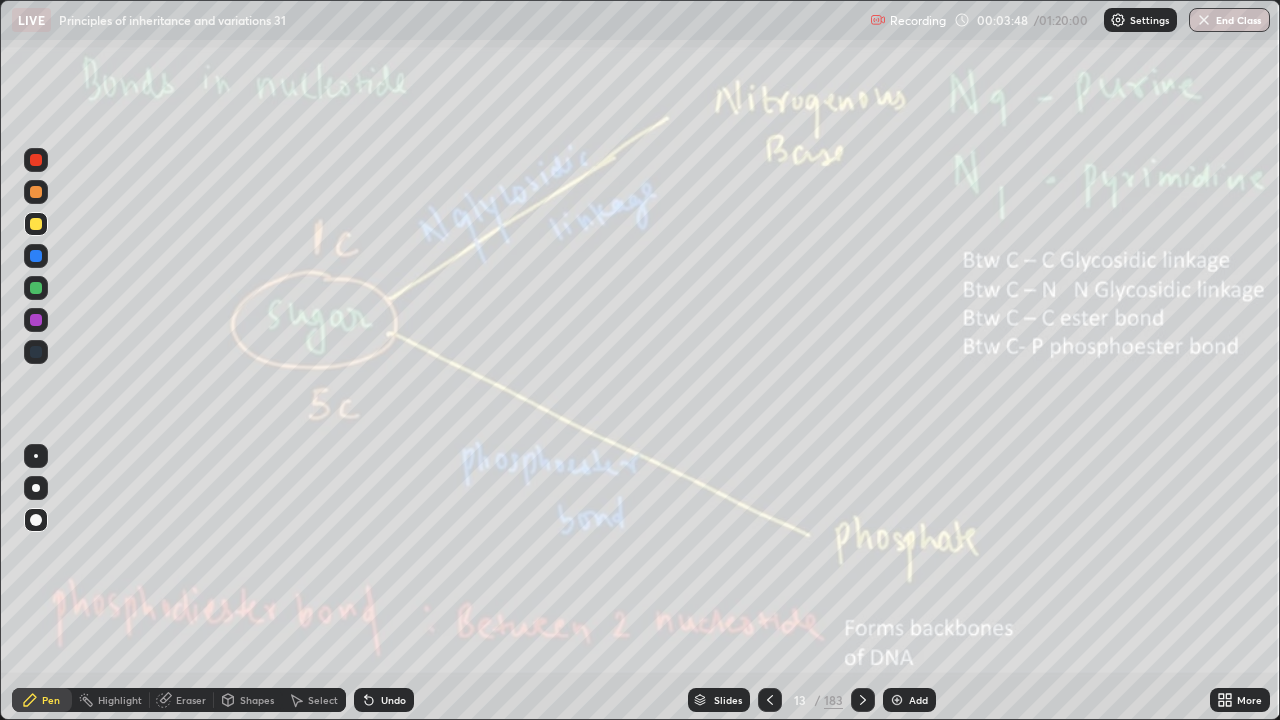 click 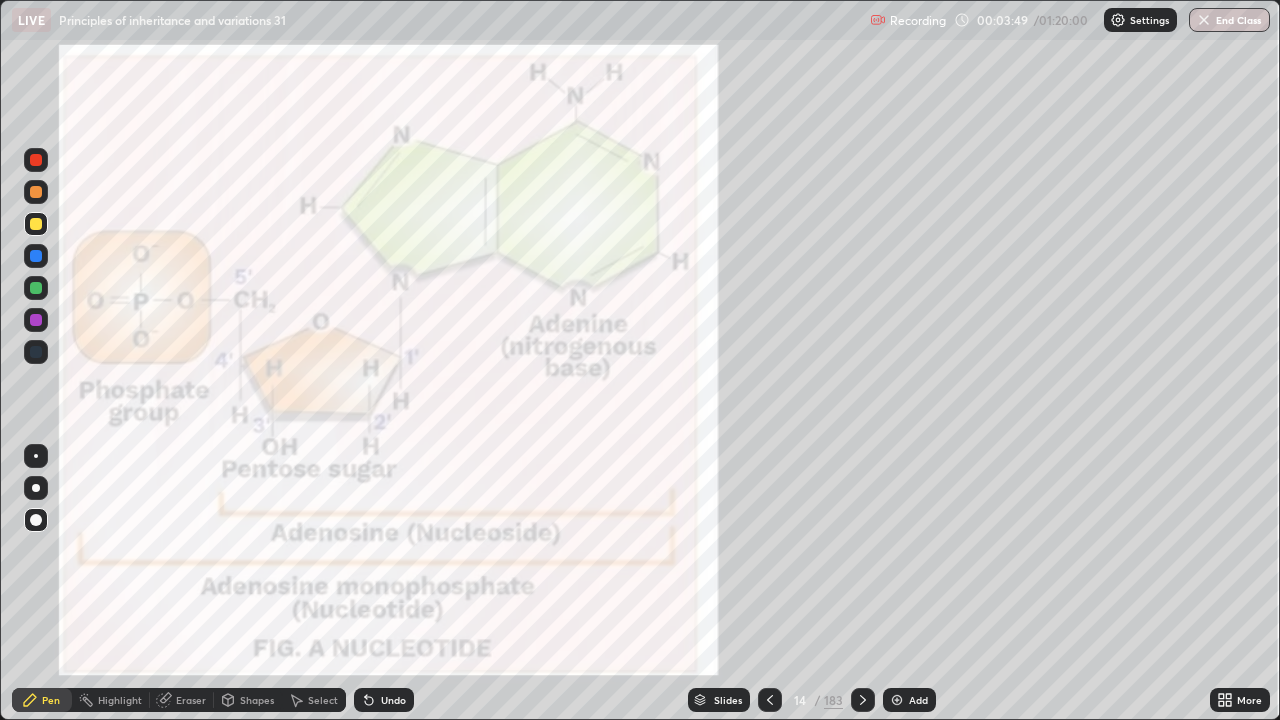 click 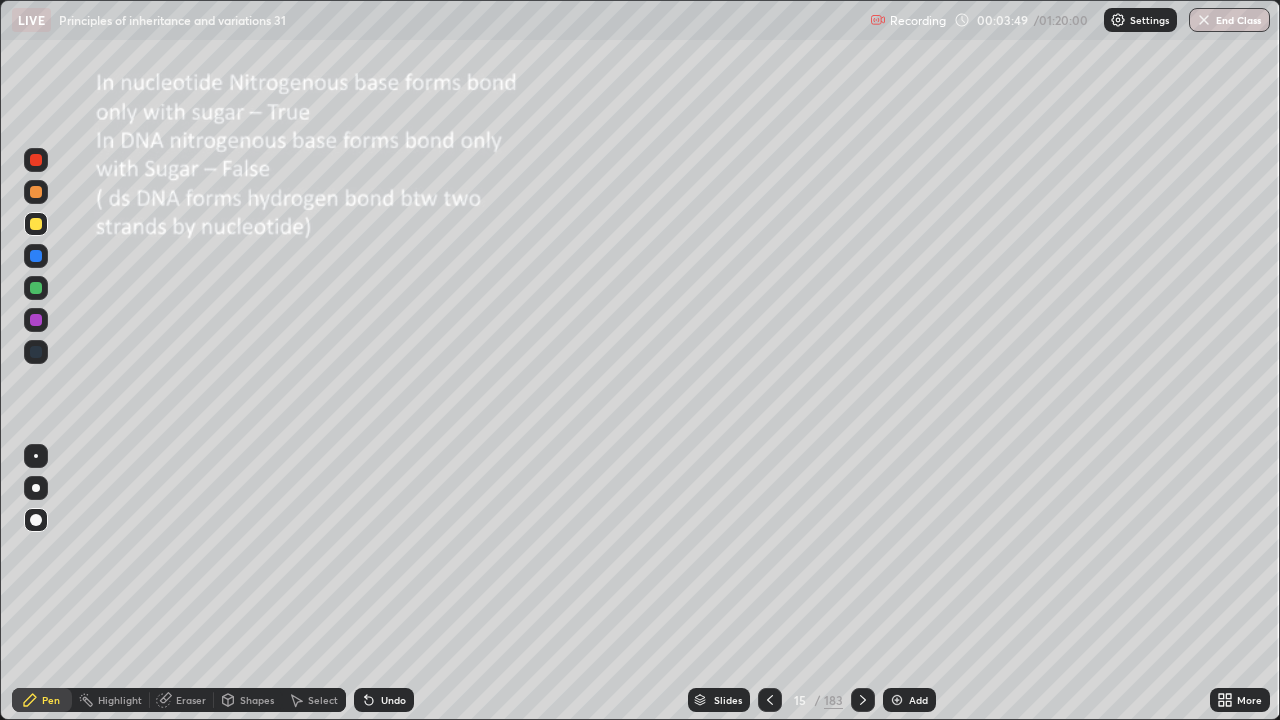 click 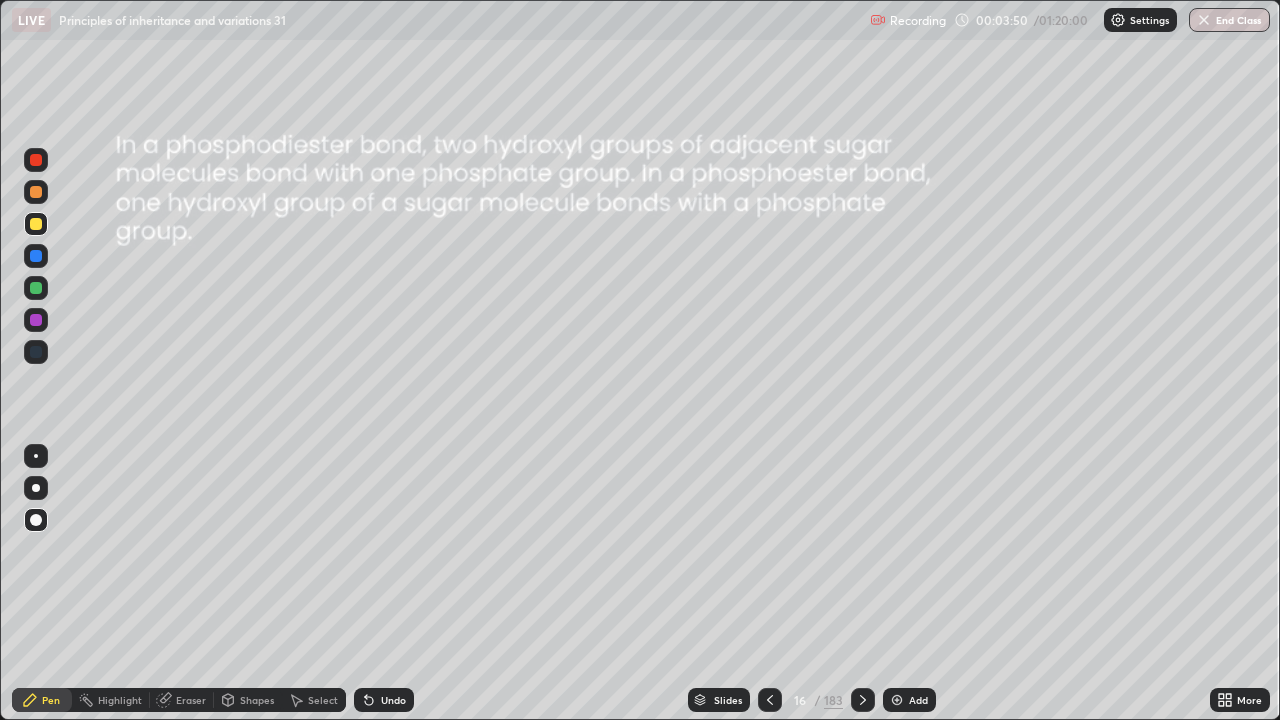 click 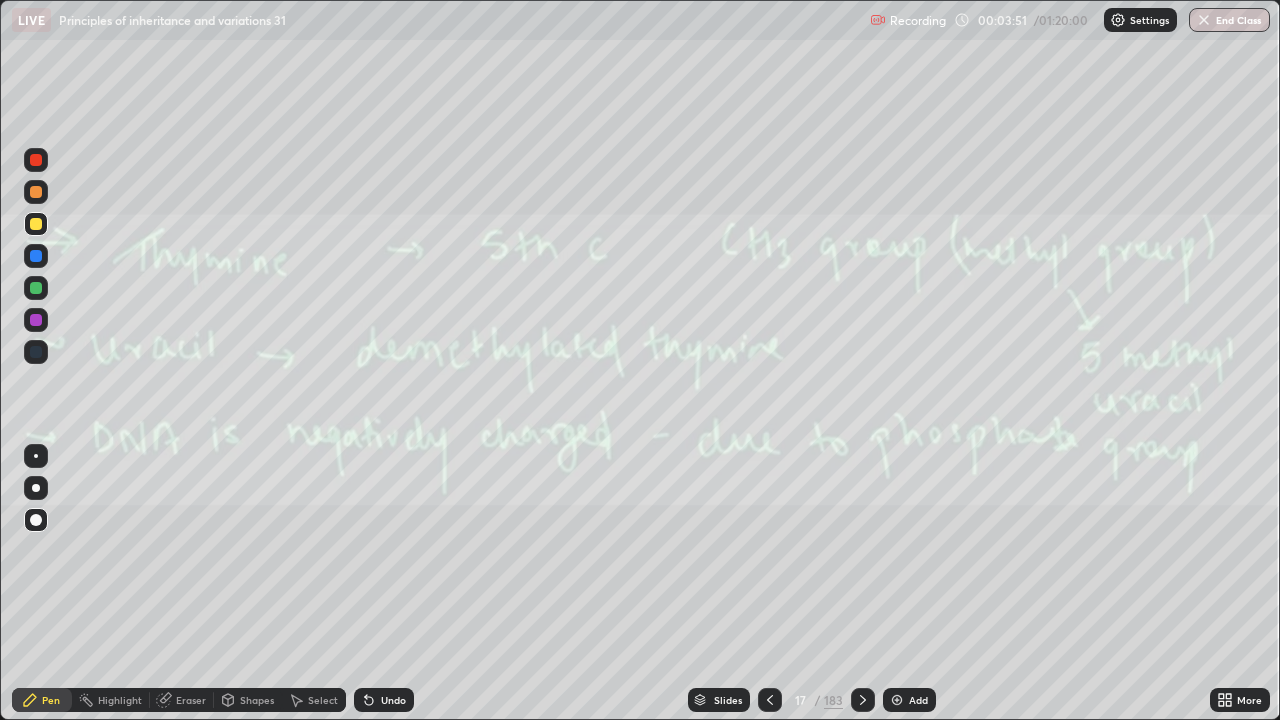 click 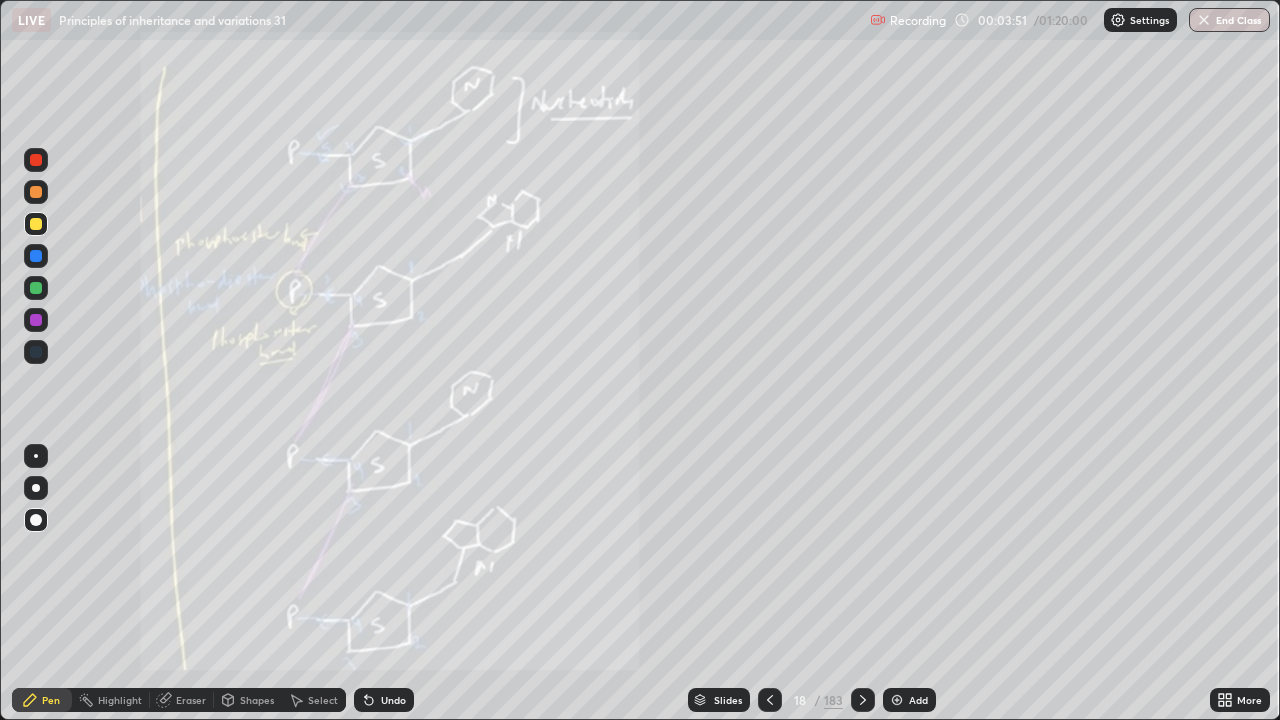 click 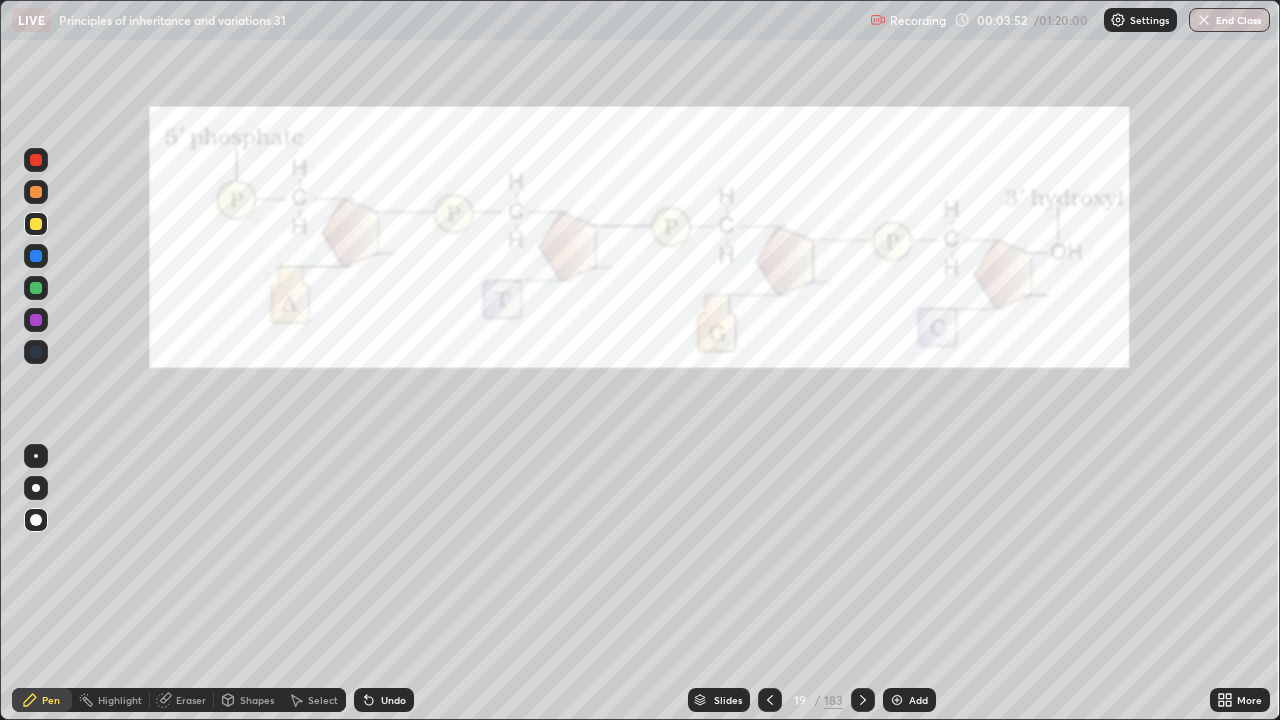 click 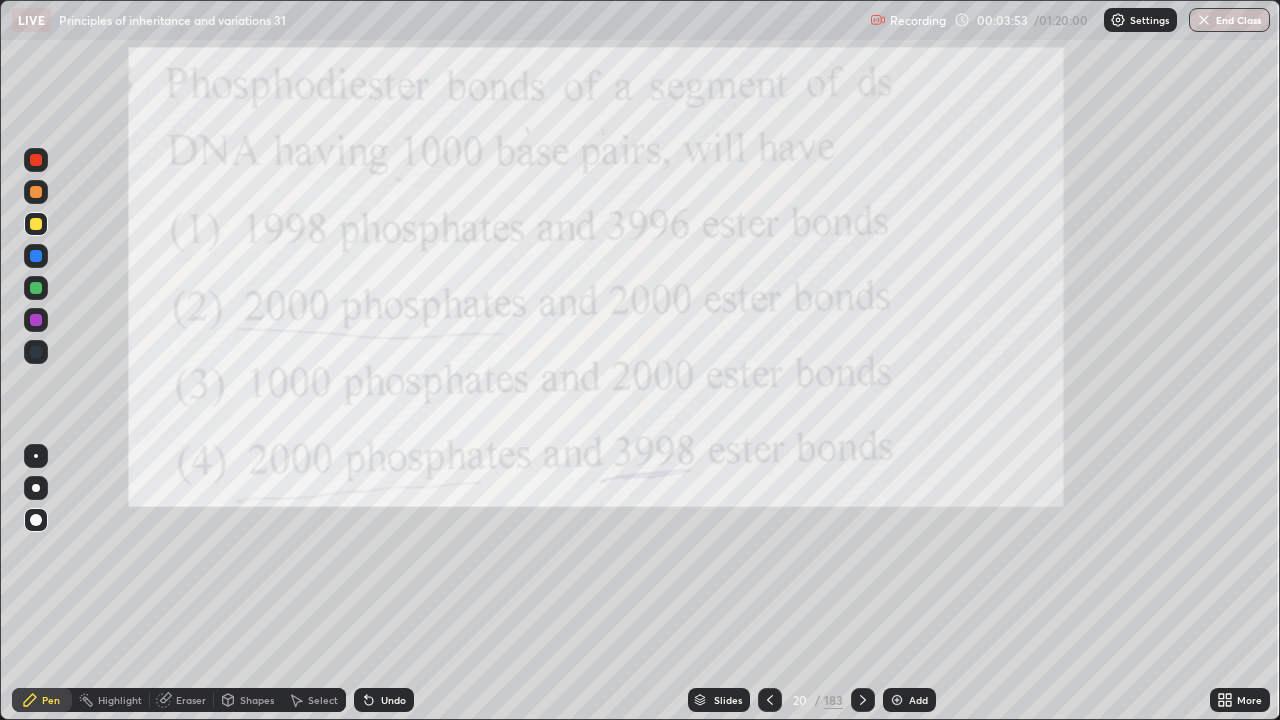 click 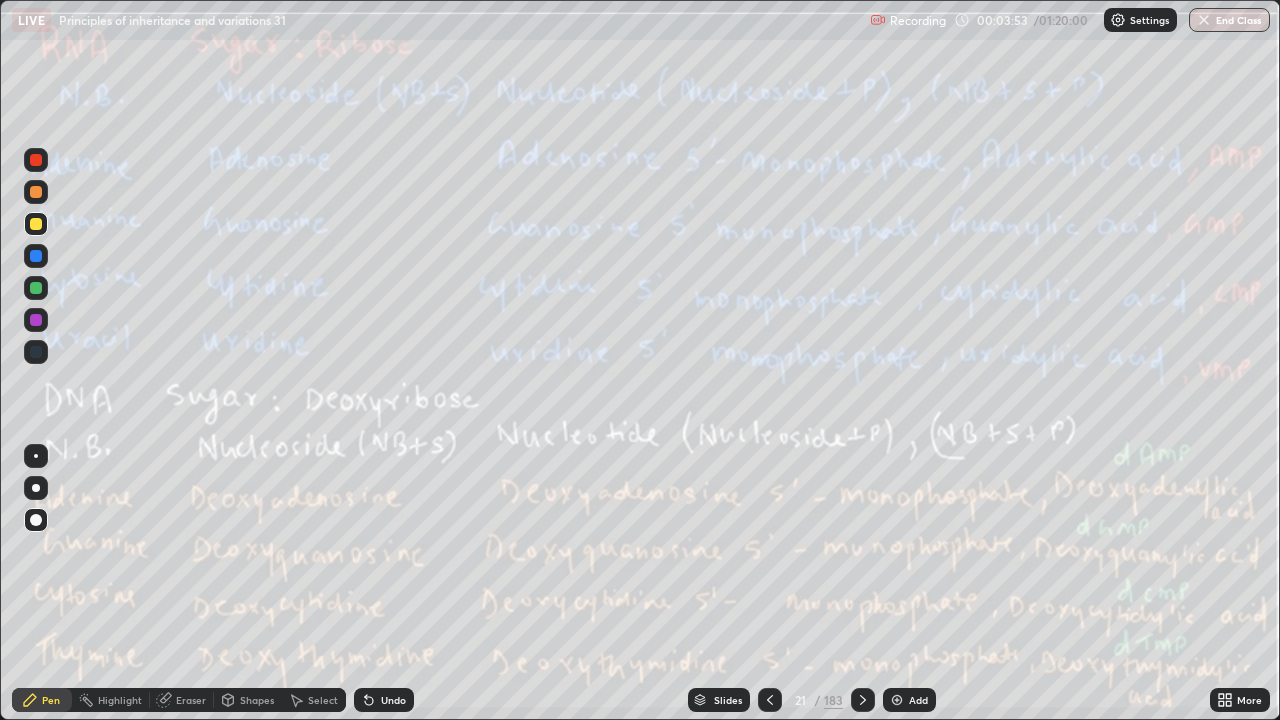 click 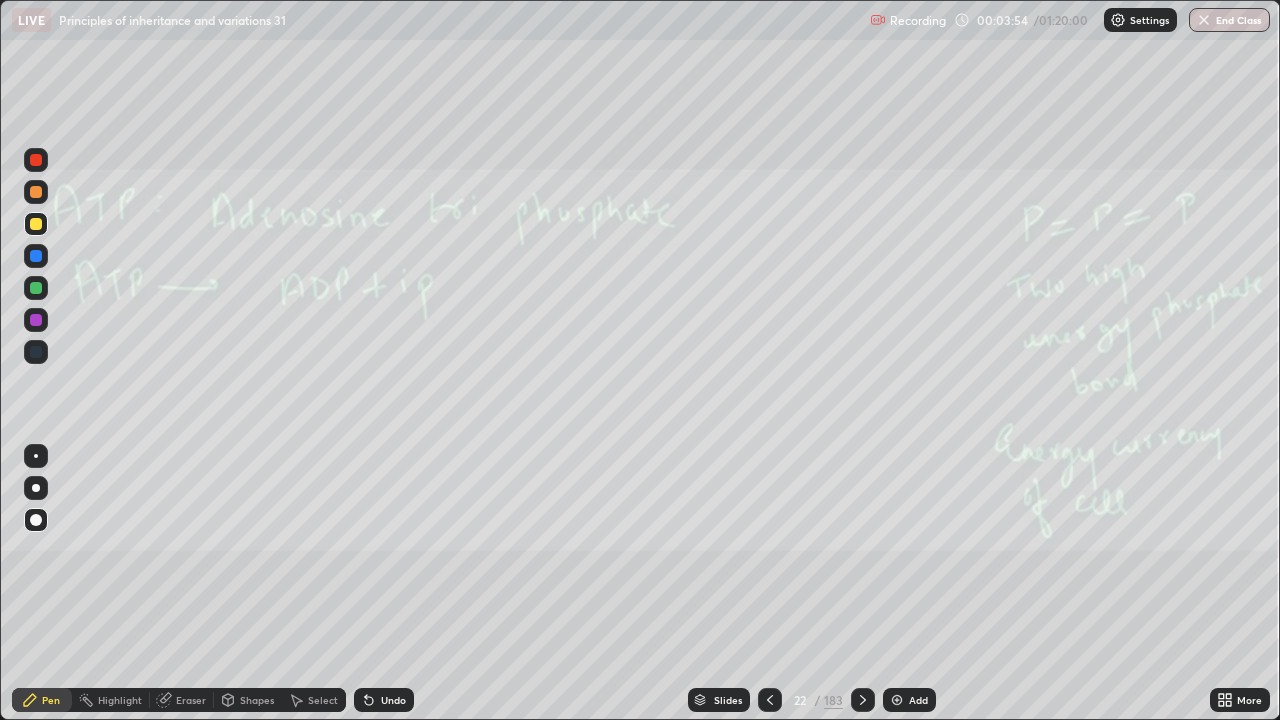 click 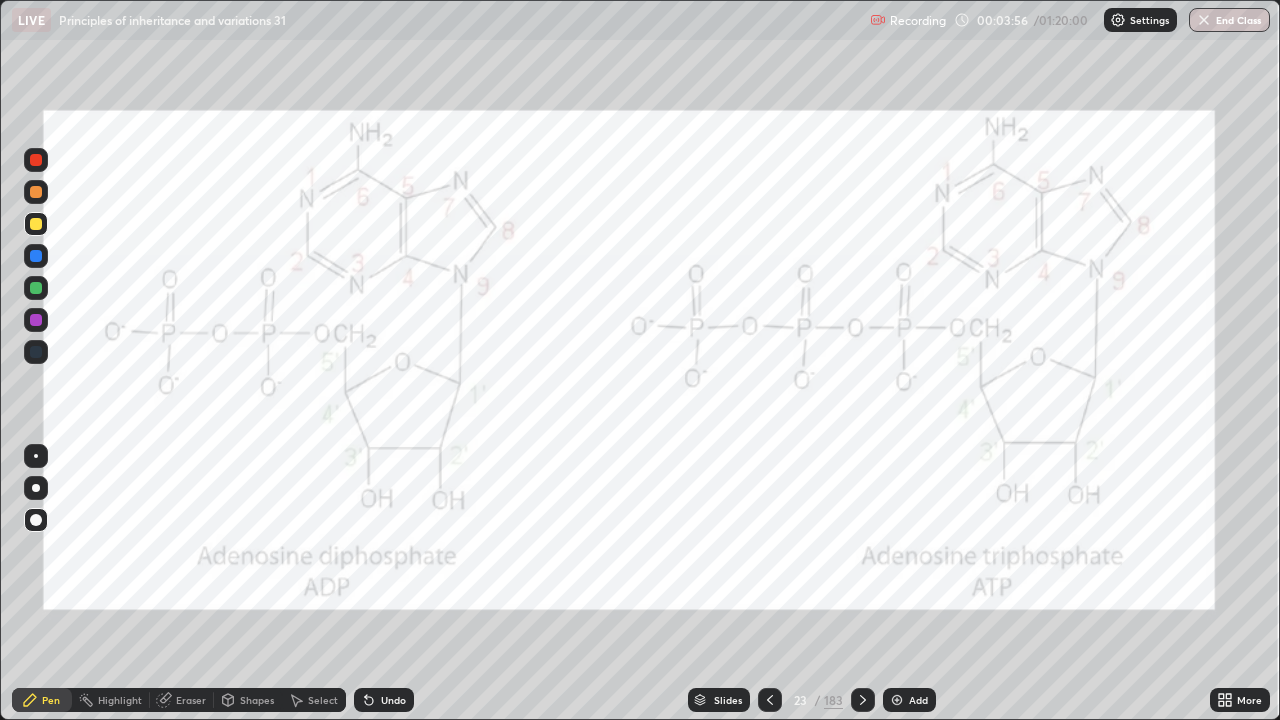 click 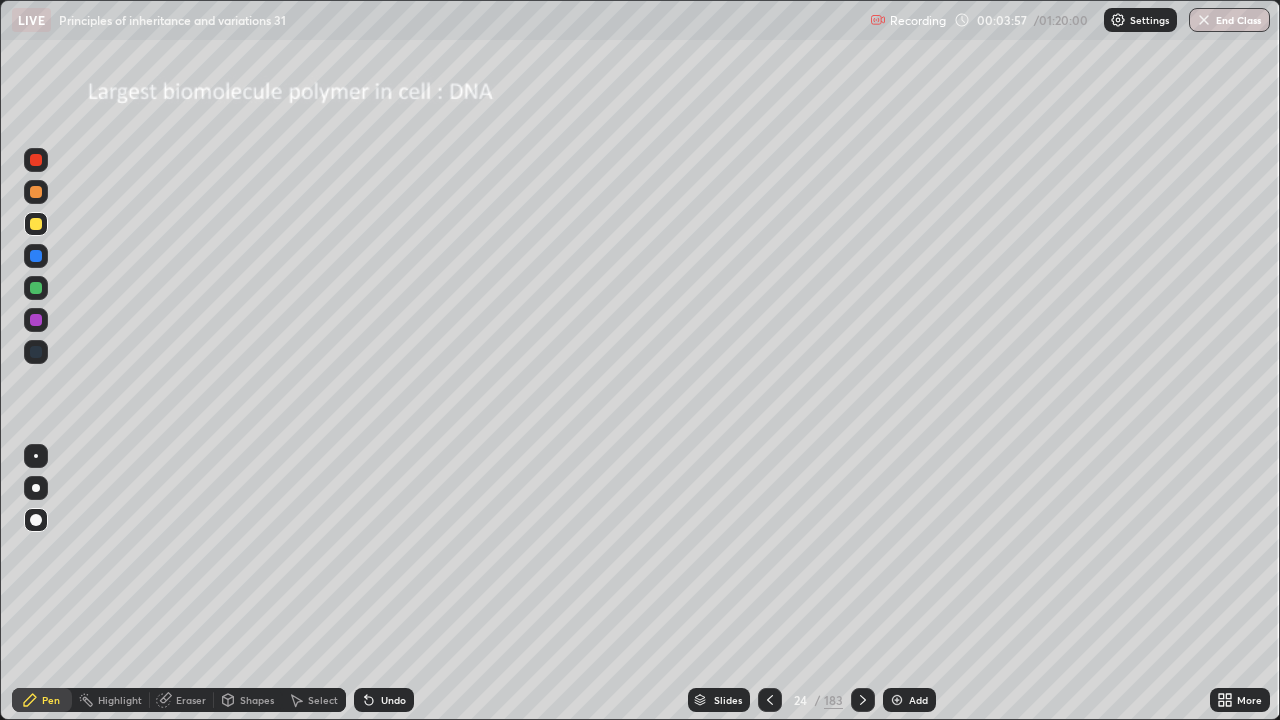 click 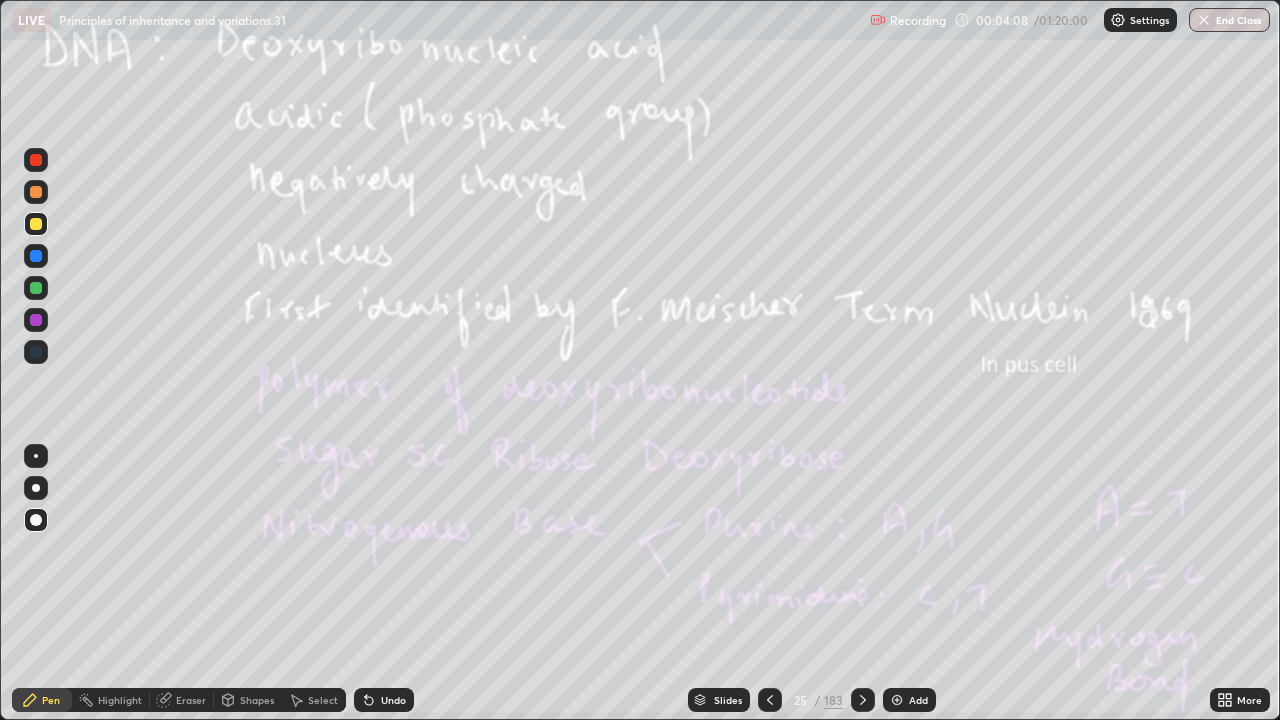 click 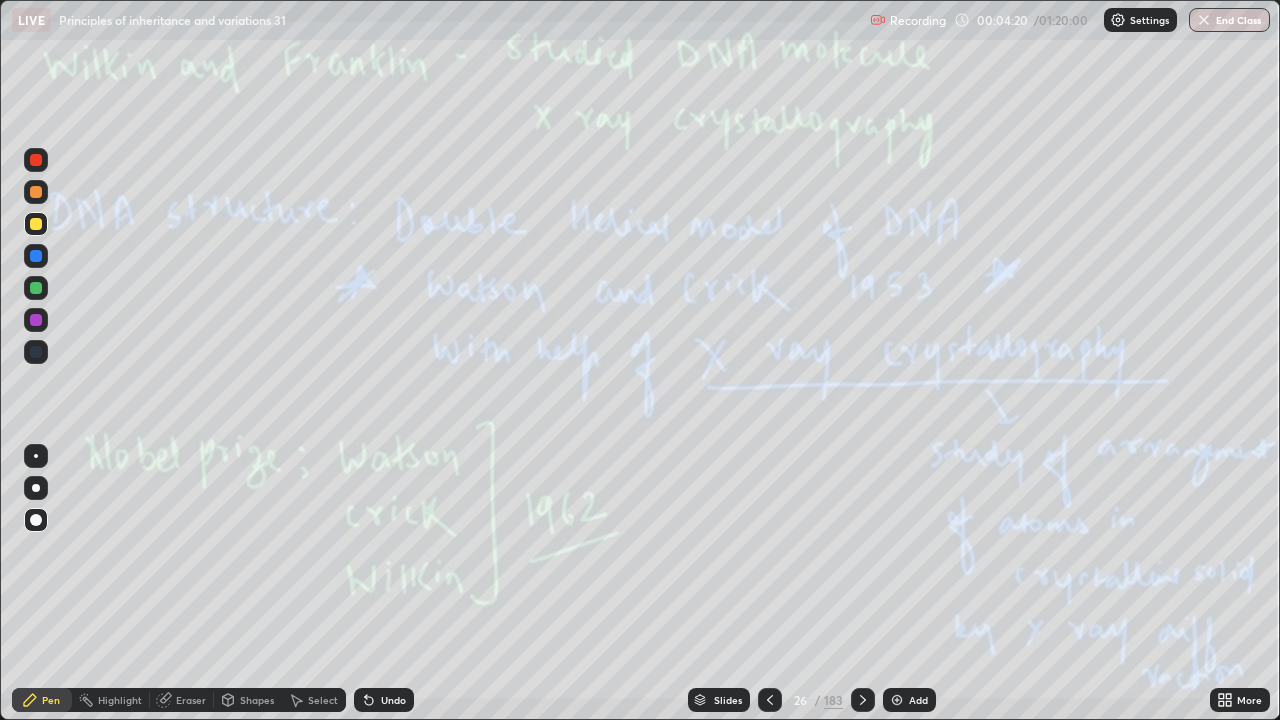 click 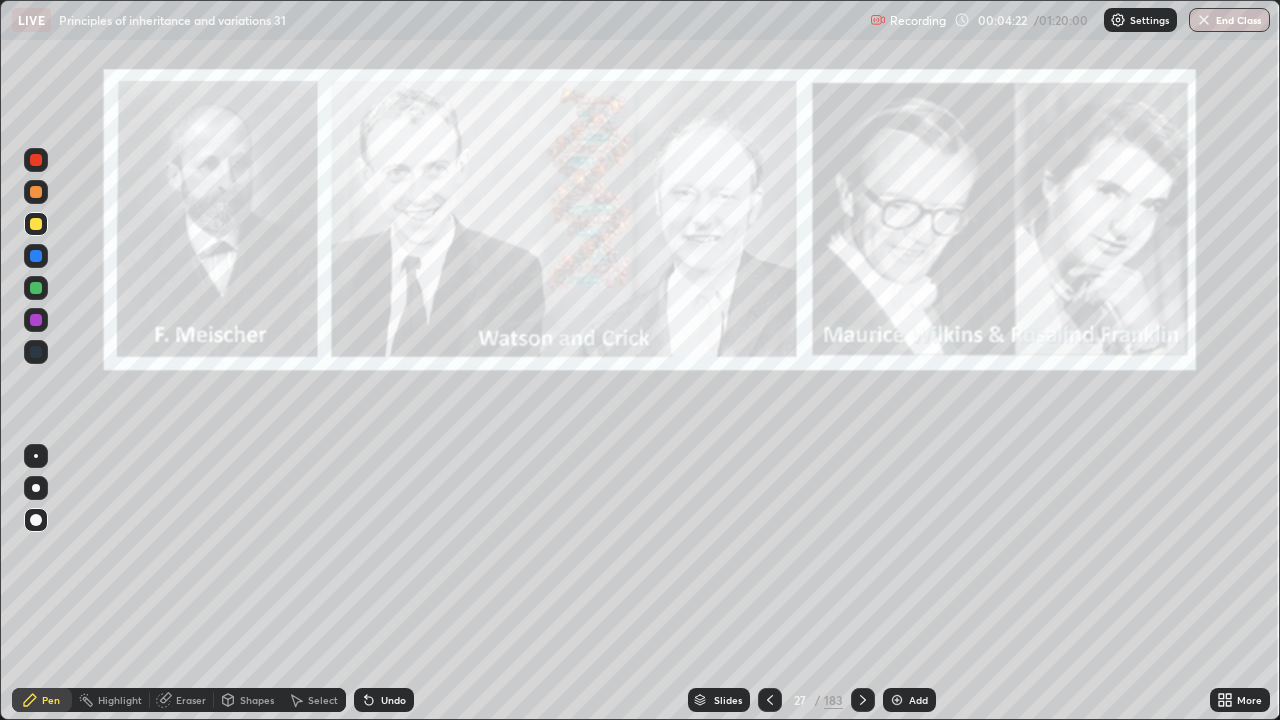 click 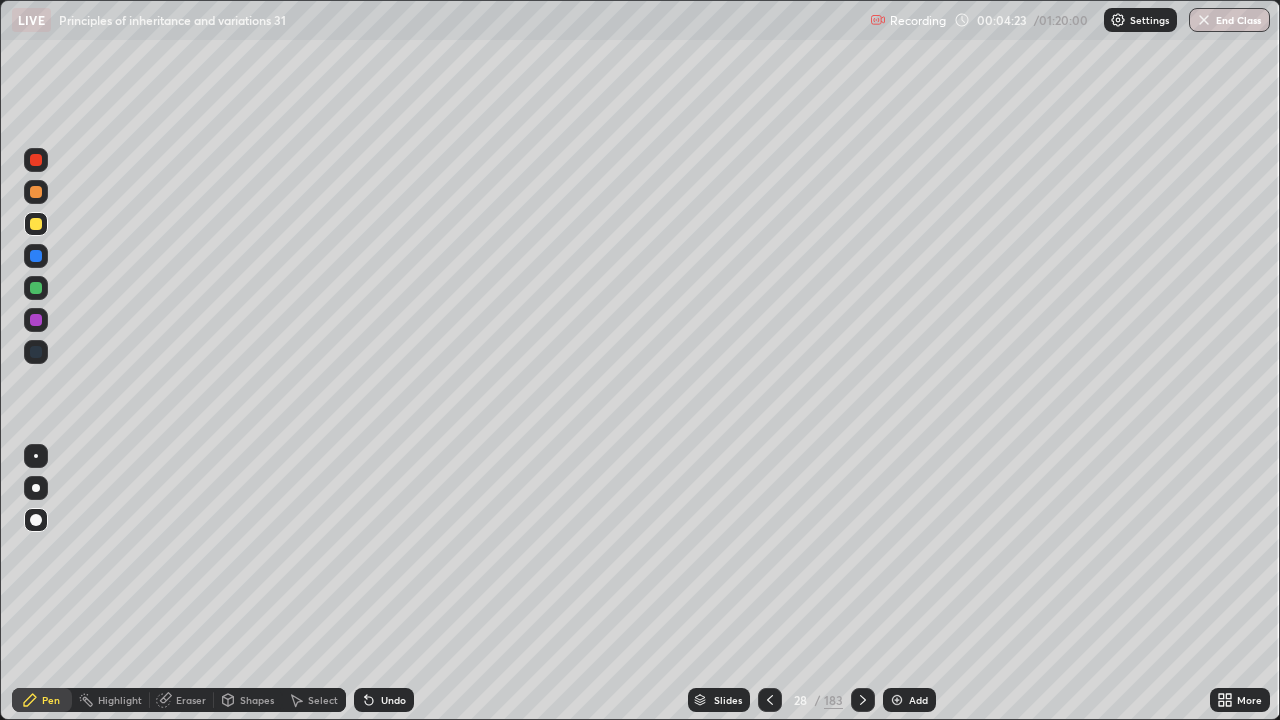 click 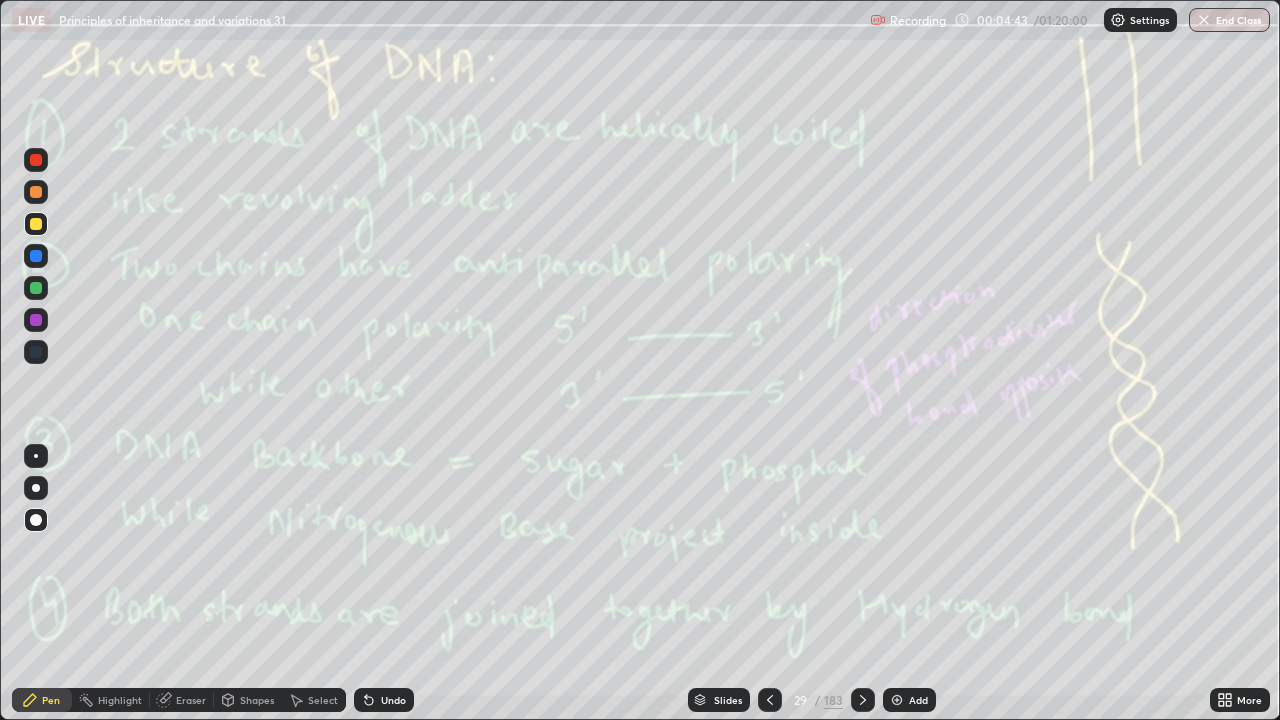 click 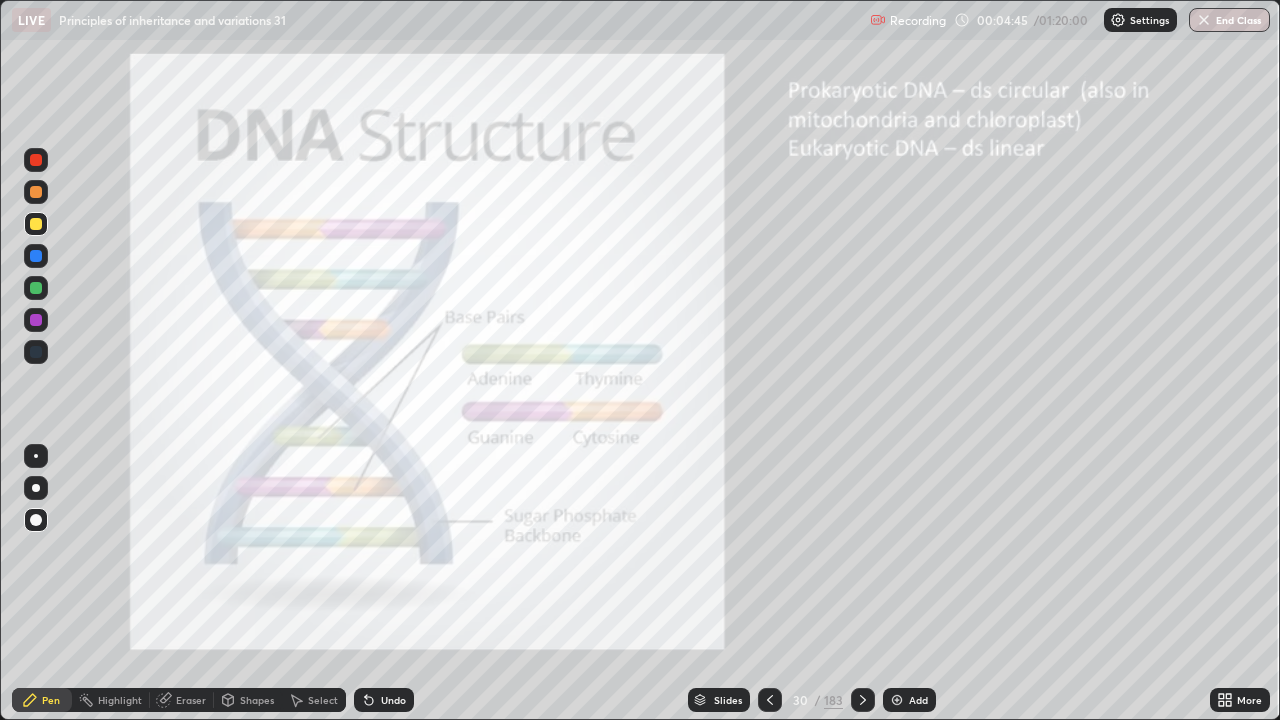 click 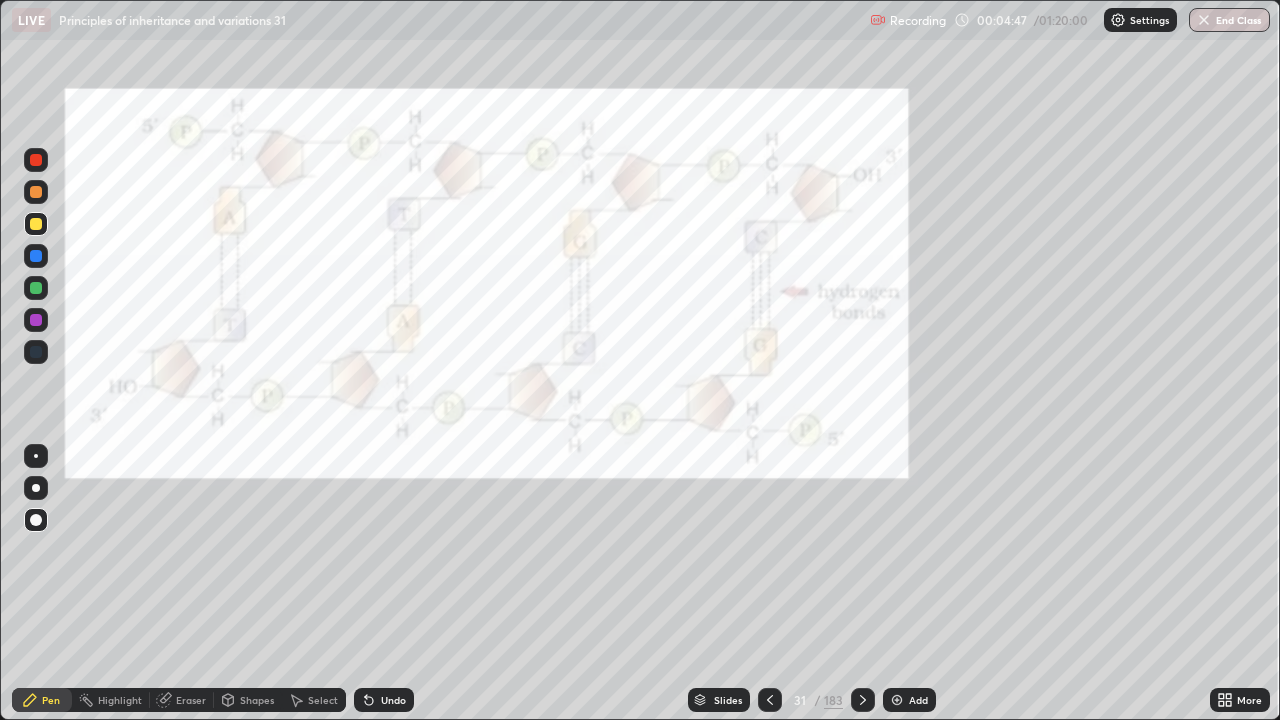 click 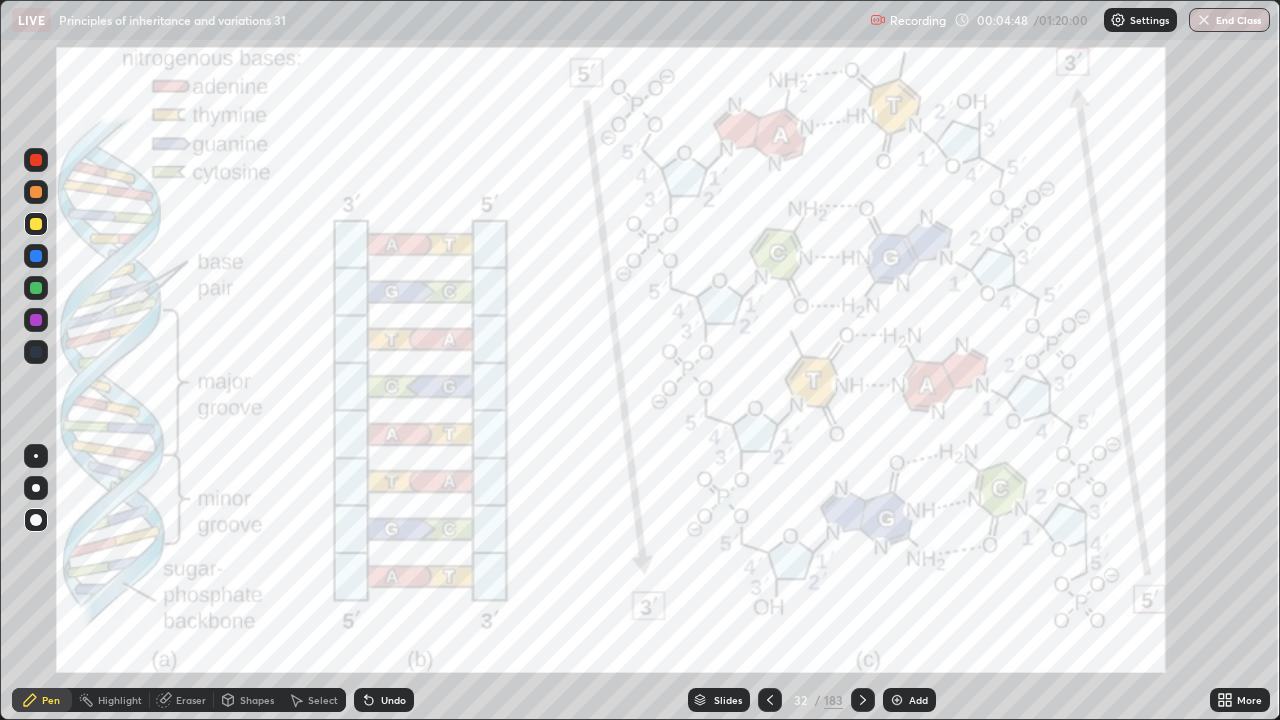 click 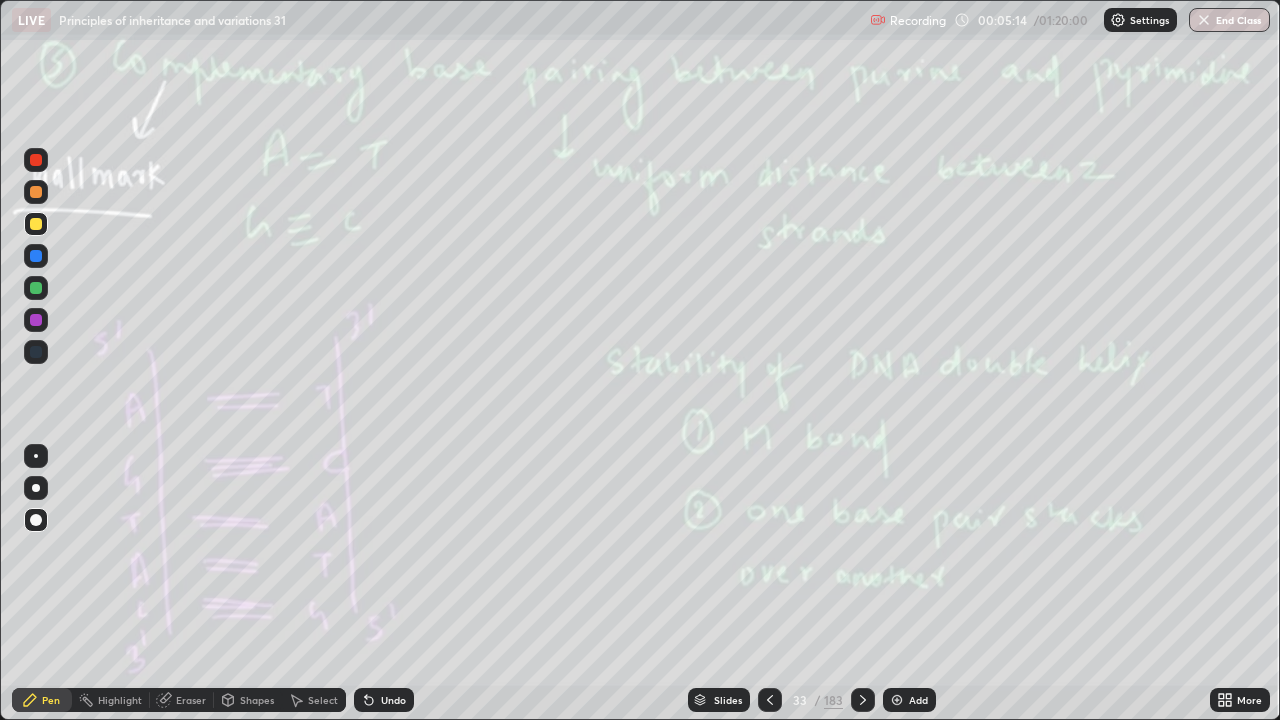 click 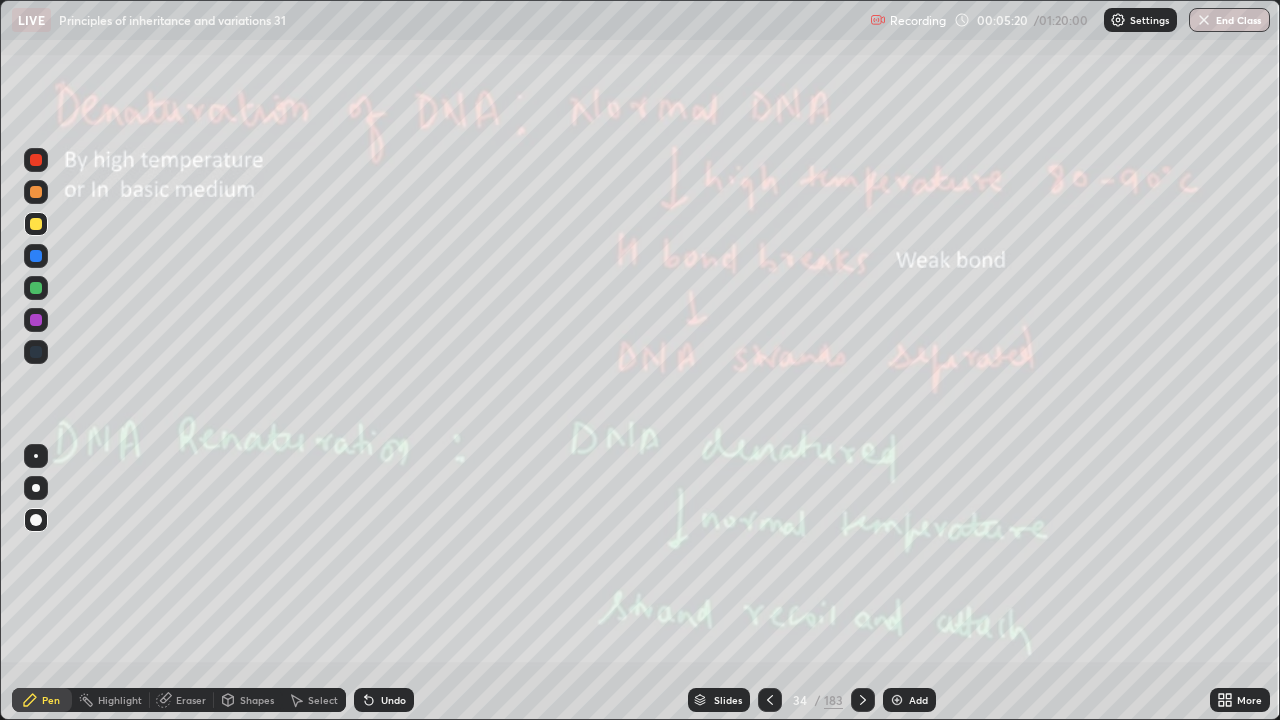 click 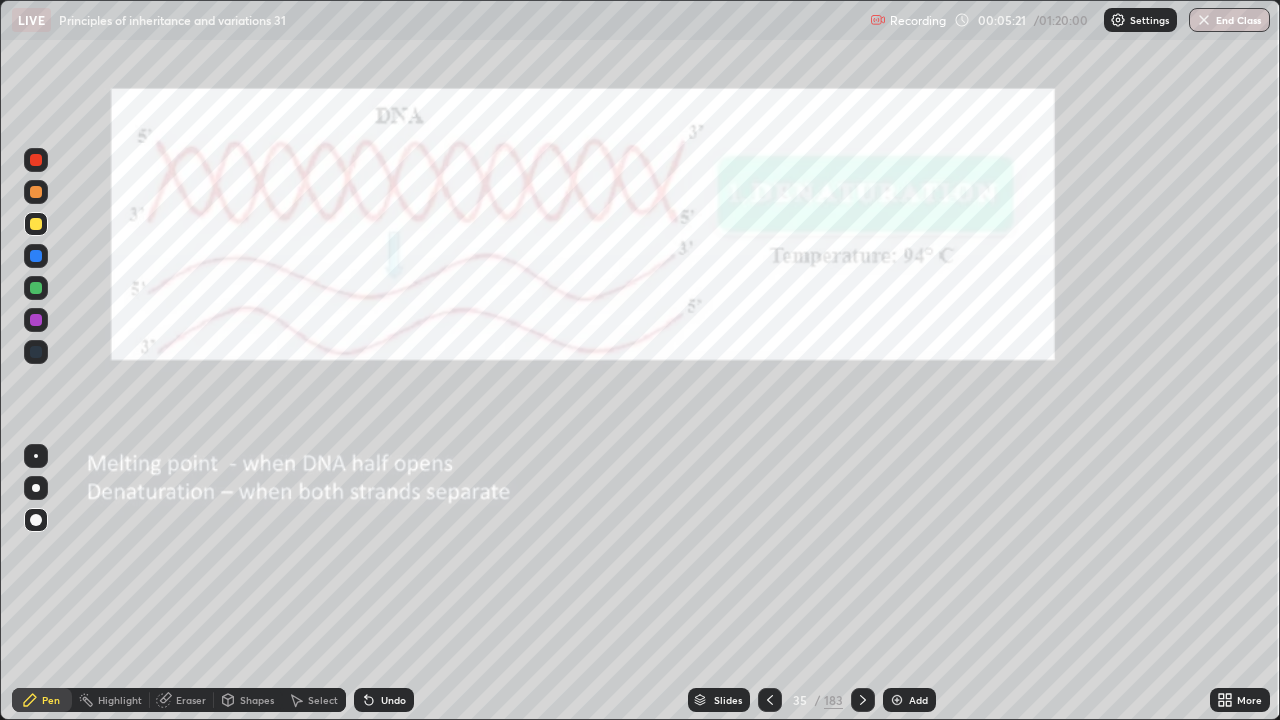click at bounding box center (863, 700) 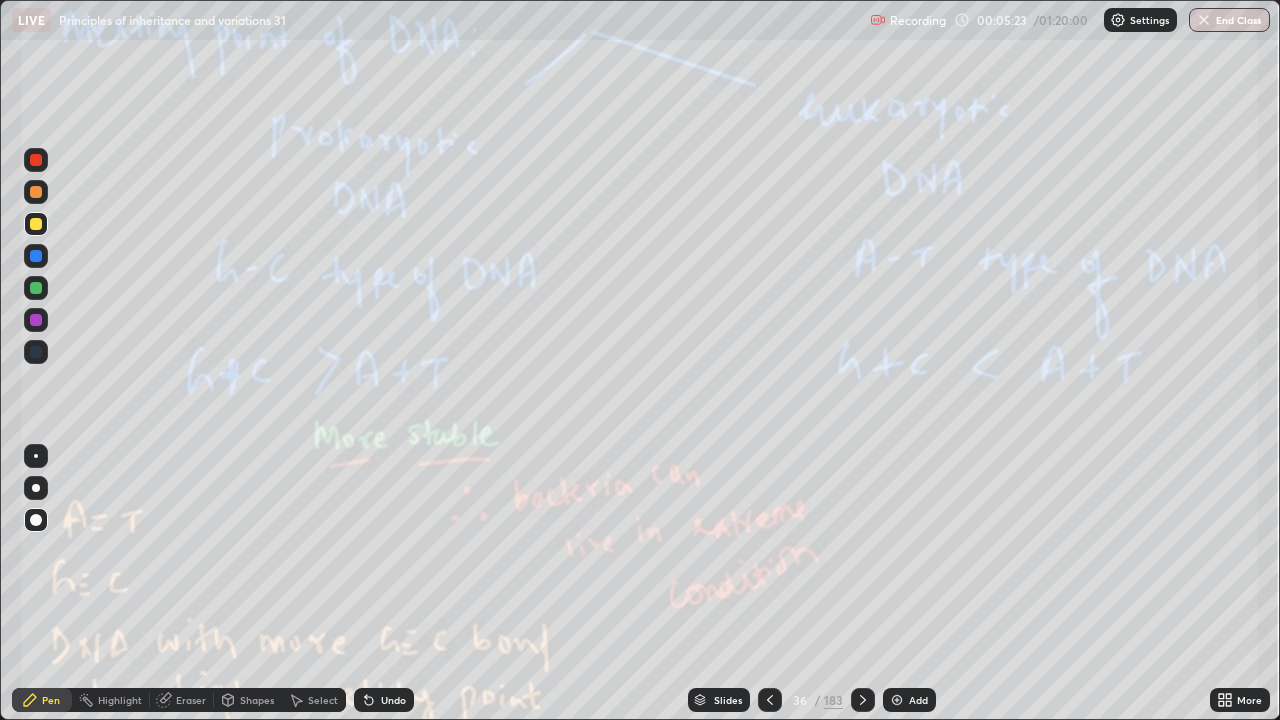 click at bounding box center (863, 700) 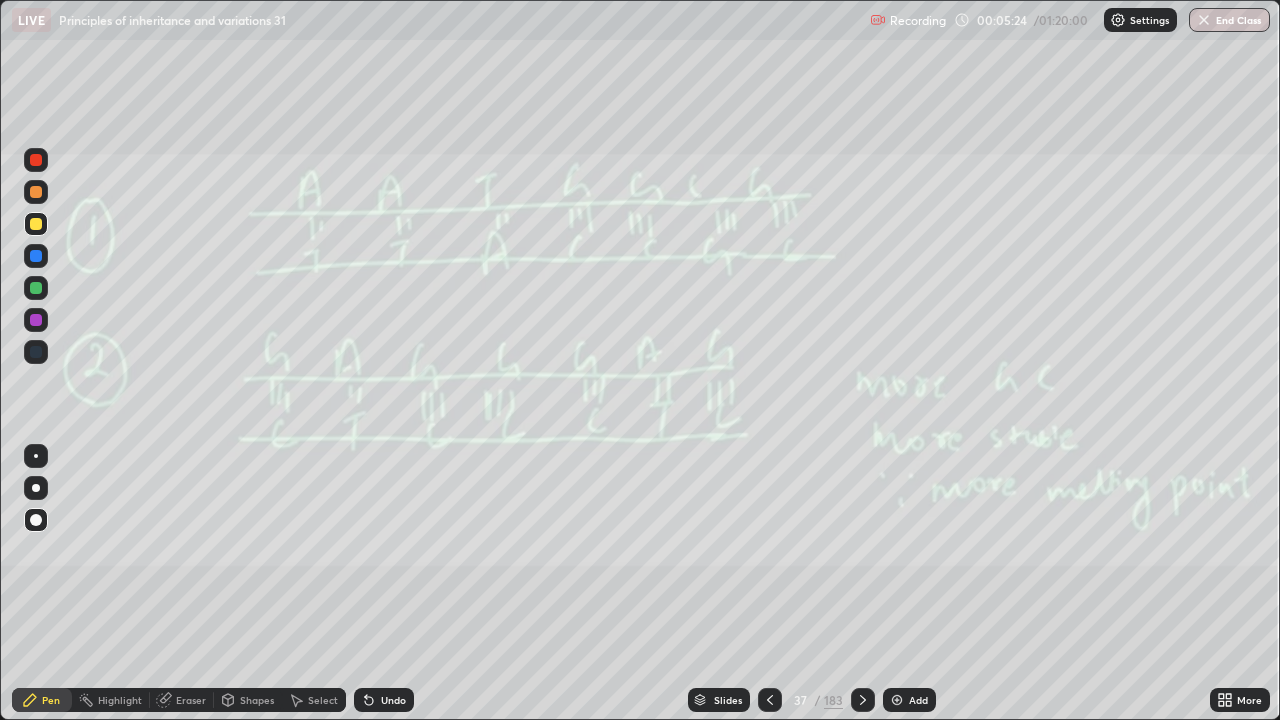 click 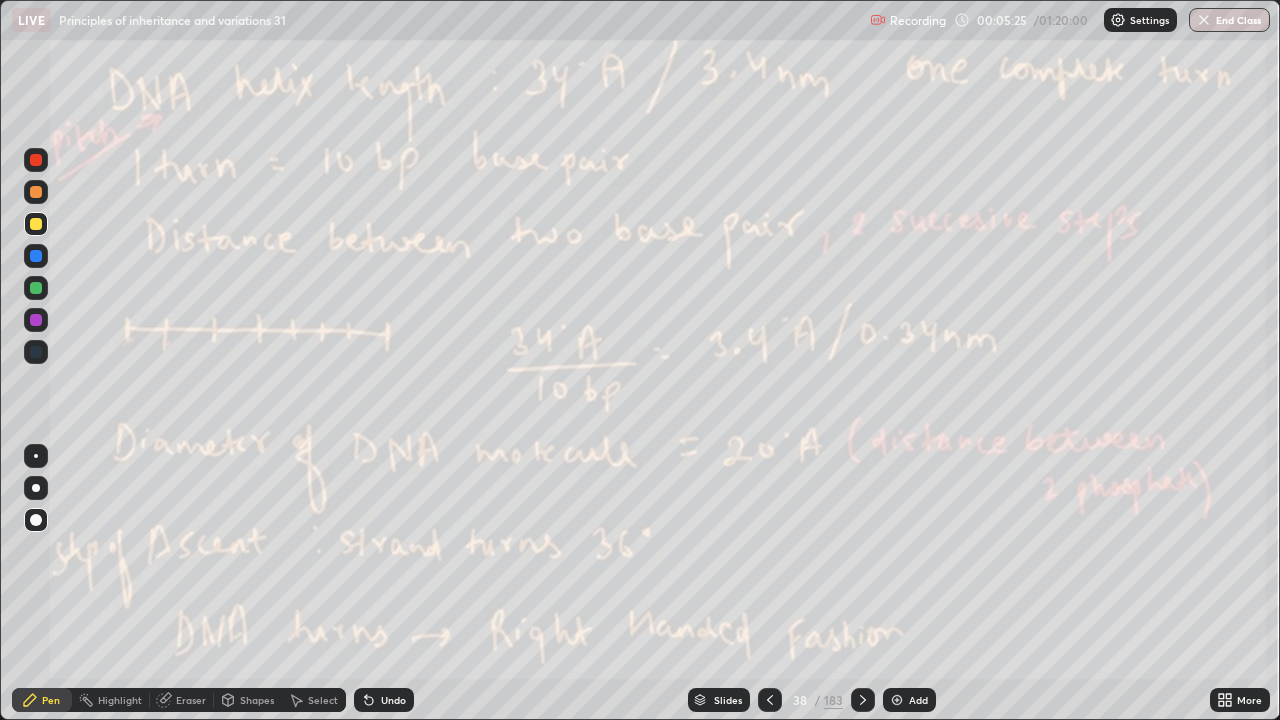 click at bounding box center (863, 700) 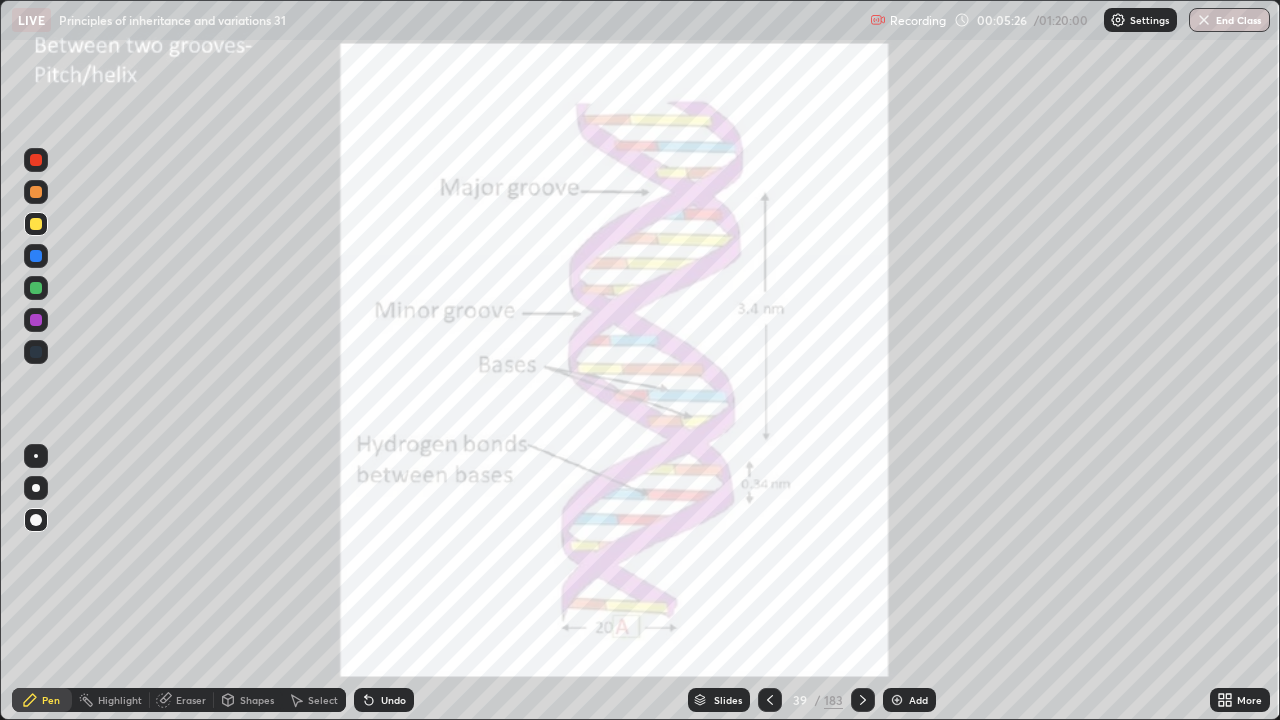 click at bounding box center (770, 700) 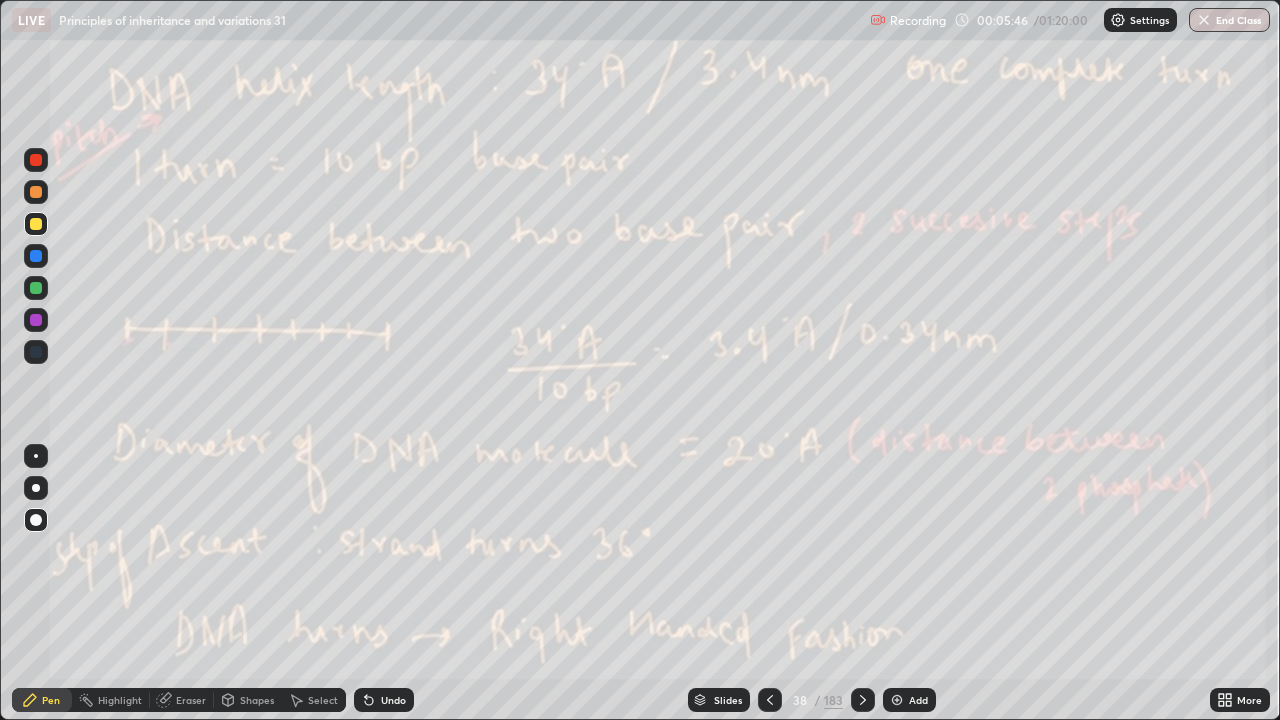 click 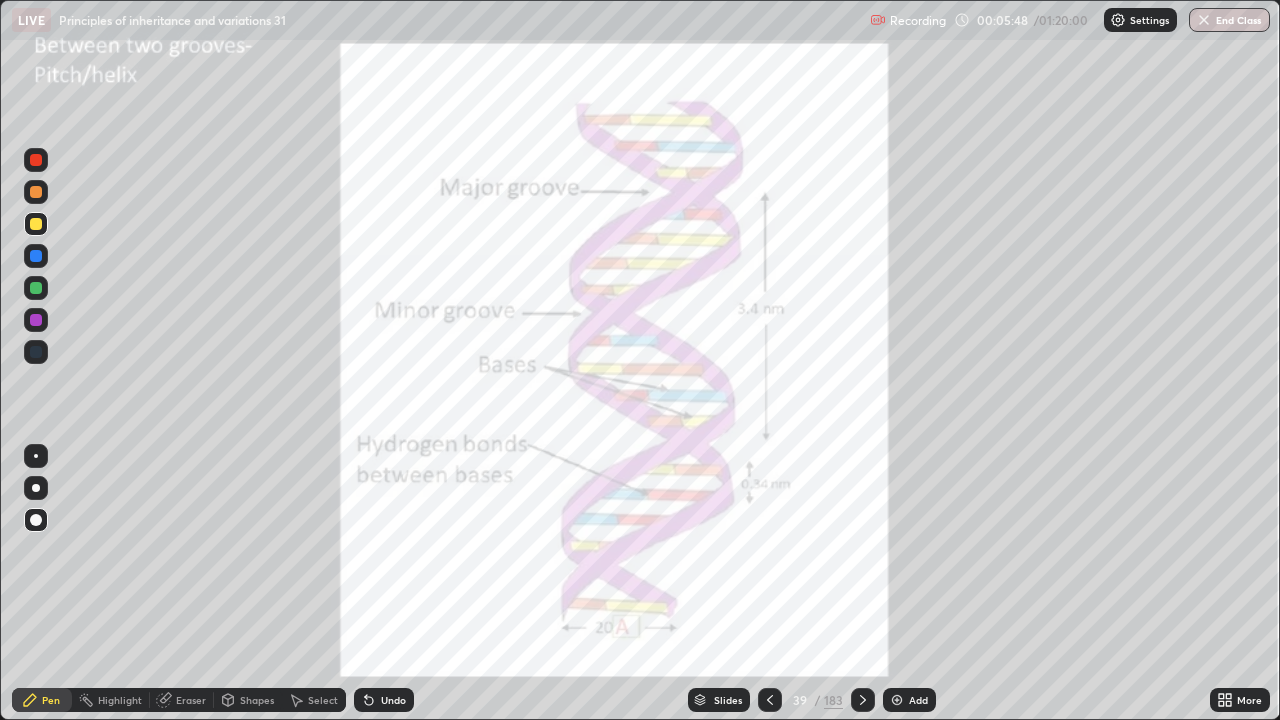 click 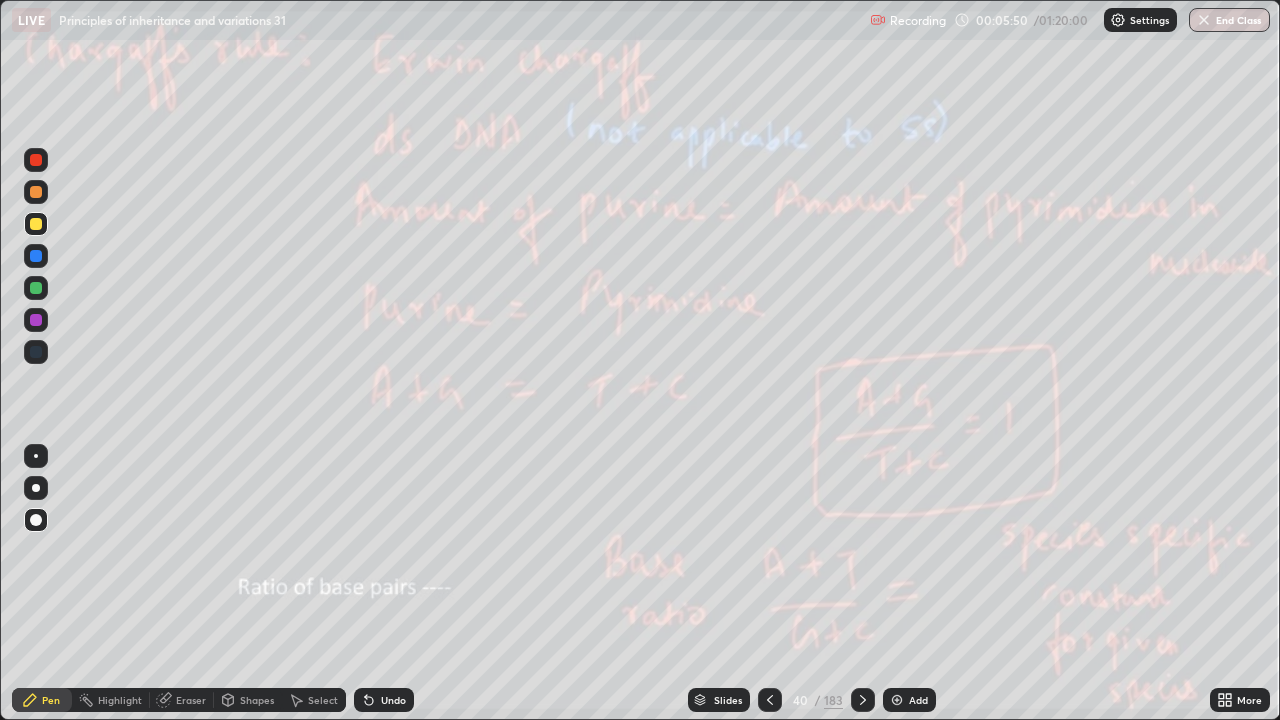 click on "183" at bounding box center (833, 700) 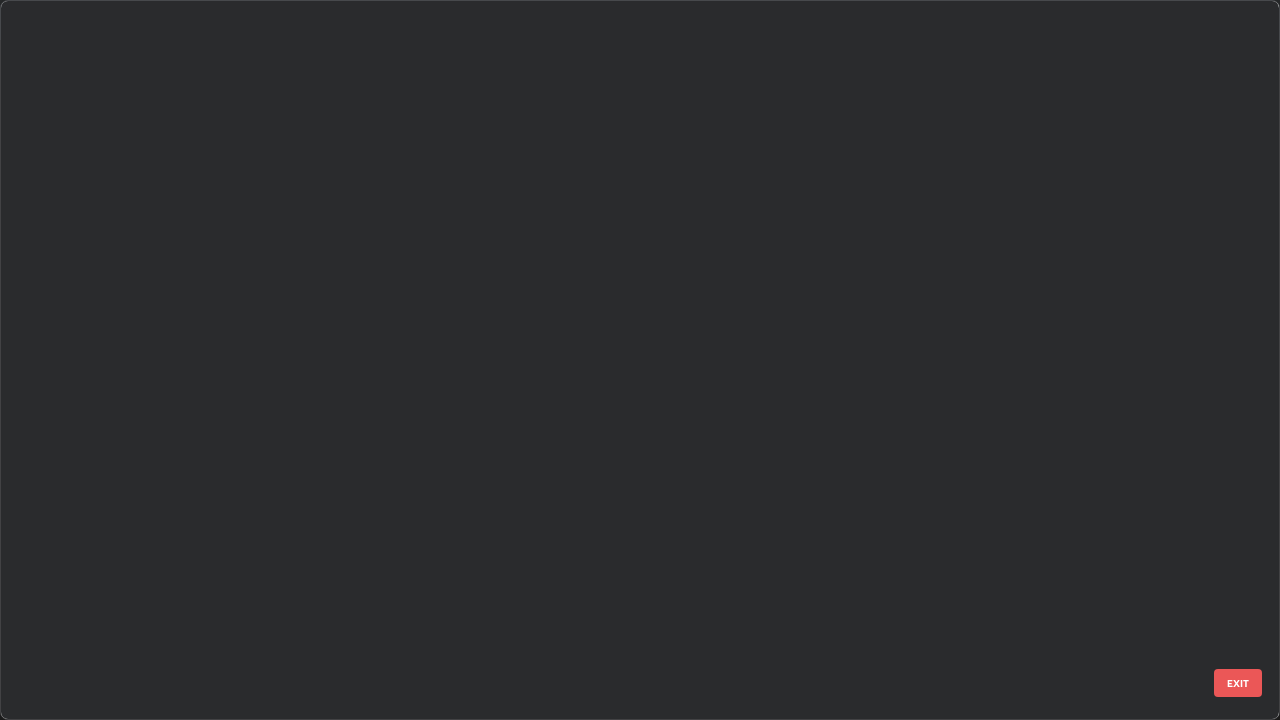 scroll, scrollTop: 2426, scrollLeft: 0, axis: vertical 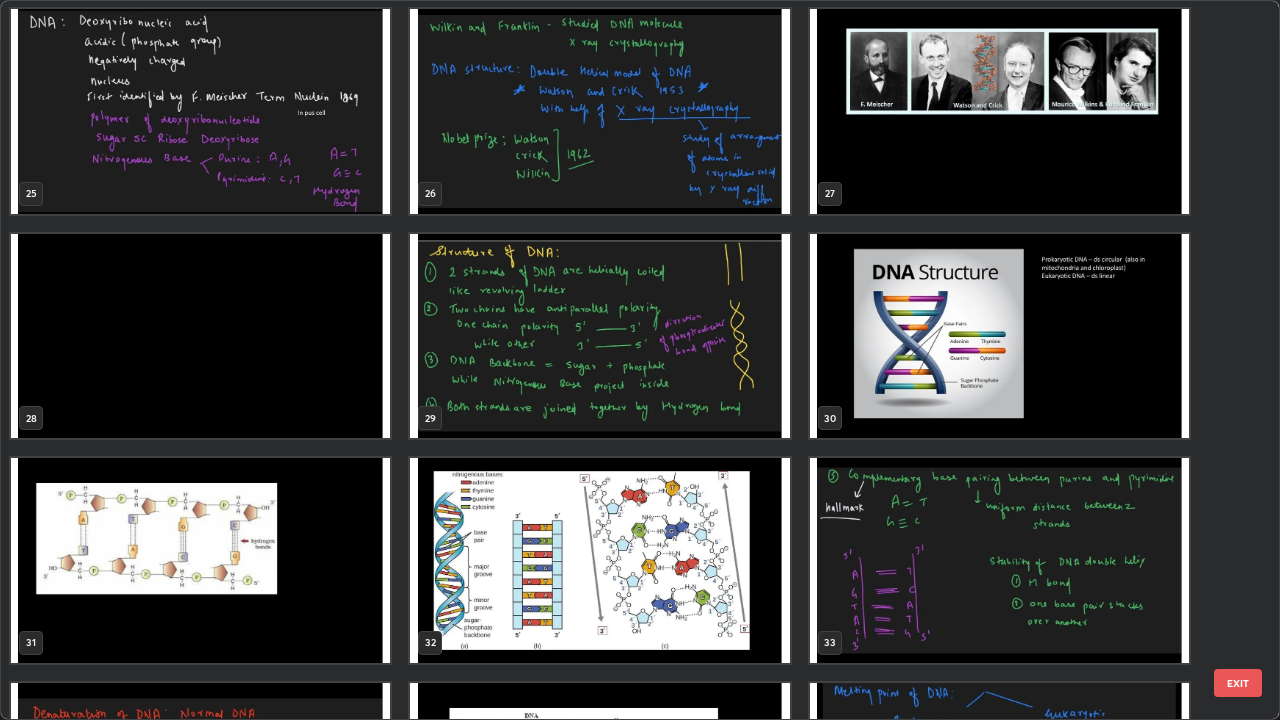 click at bounding box center [999, 336] 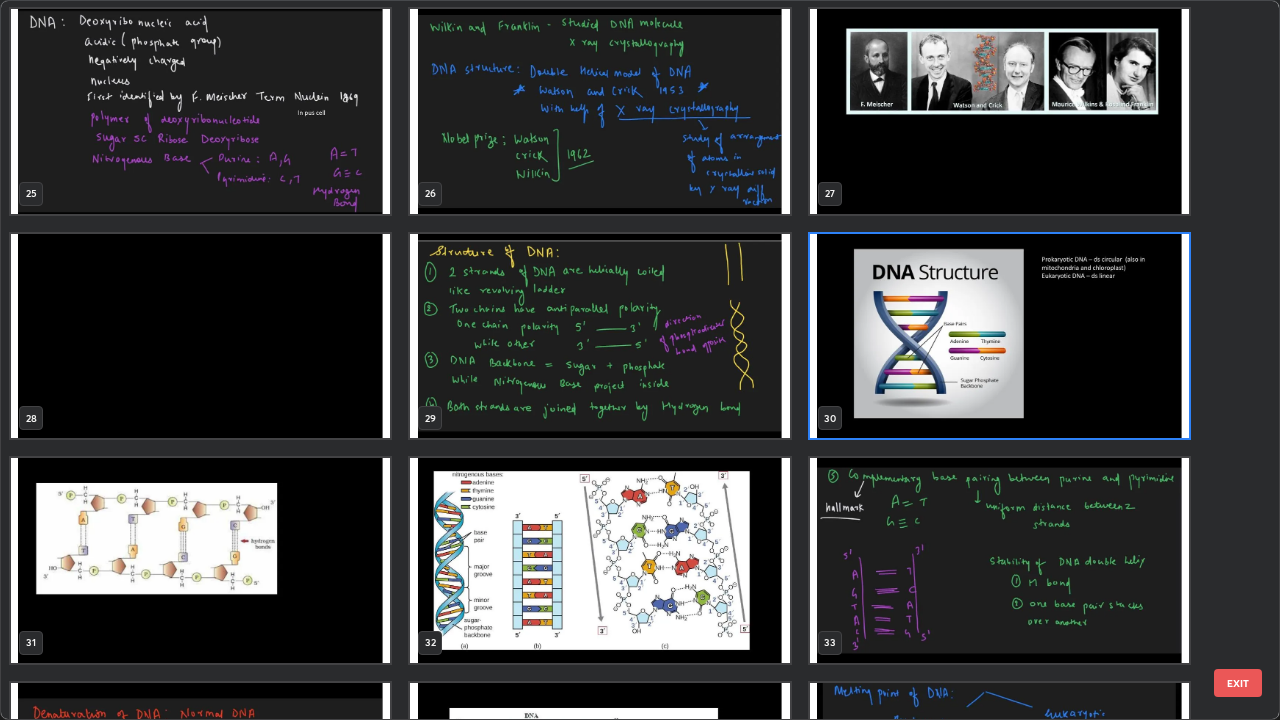 click at bounding box center (999, 336) 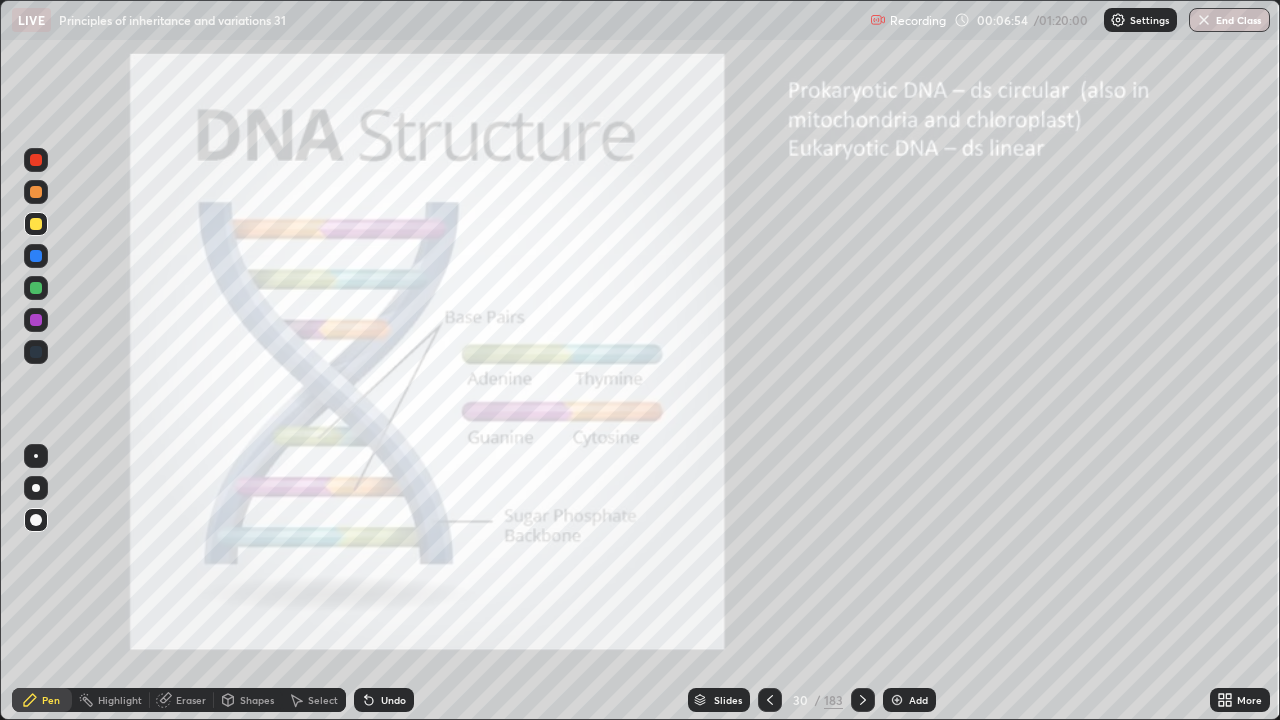 click on "183" at bounding box center (833, 700) 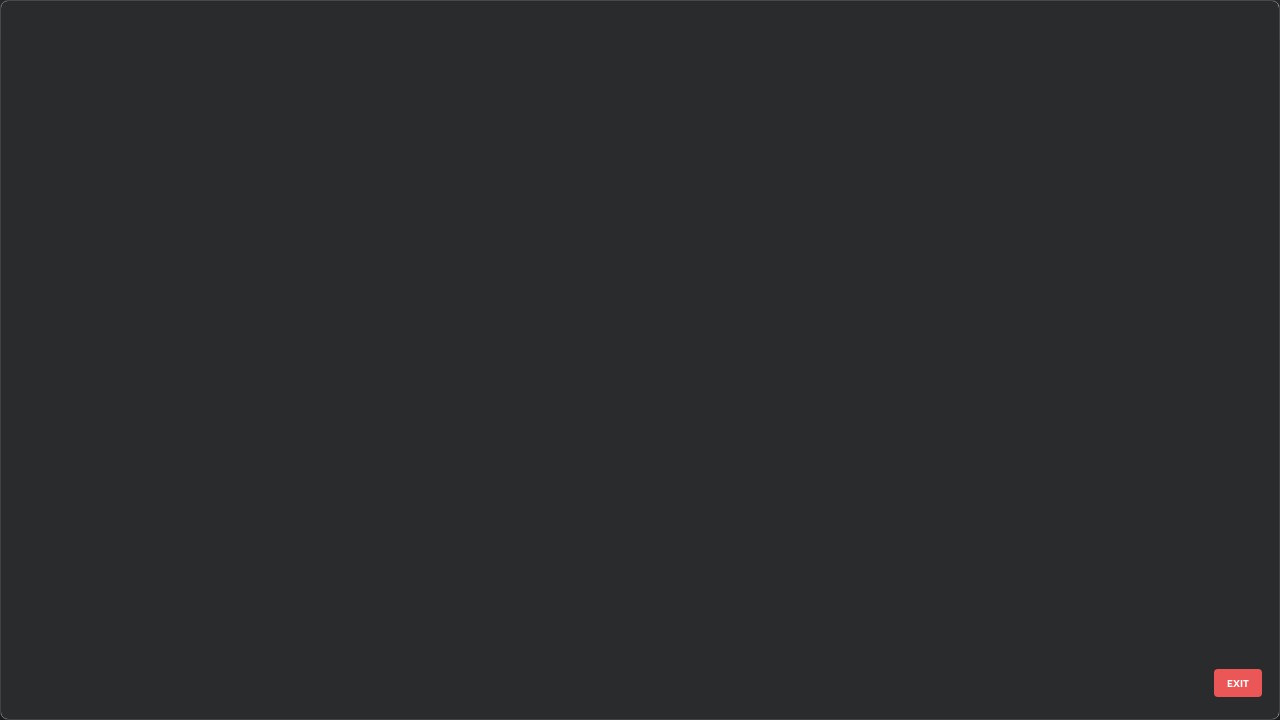 scroll, scrollTop: 1528, scrollLeft: 0, axis: vertical 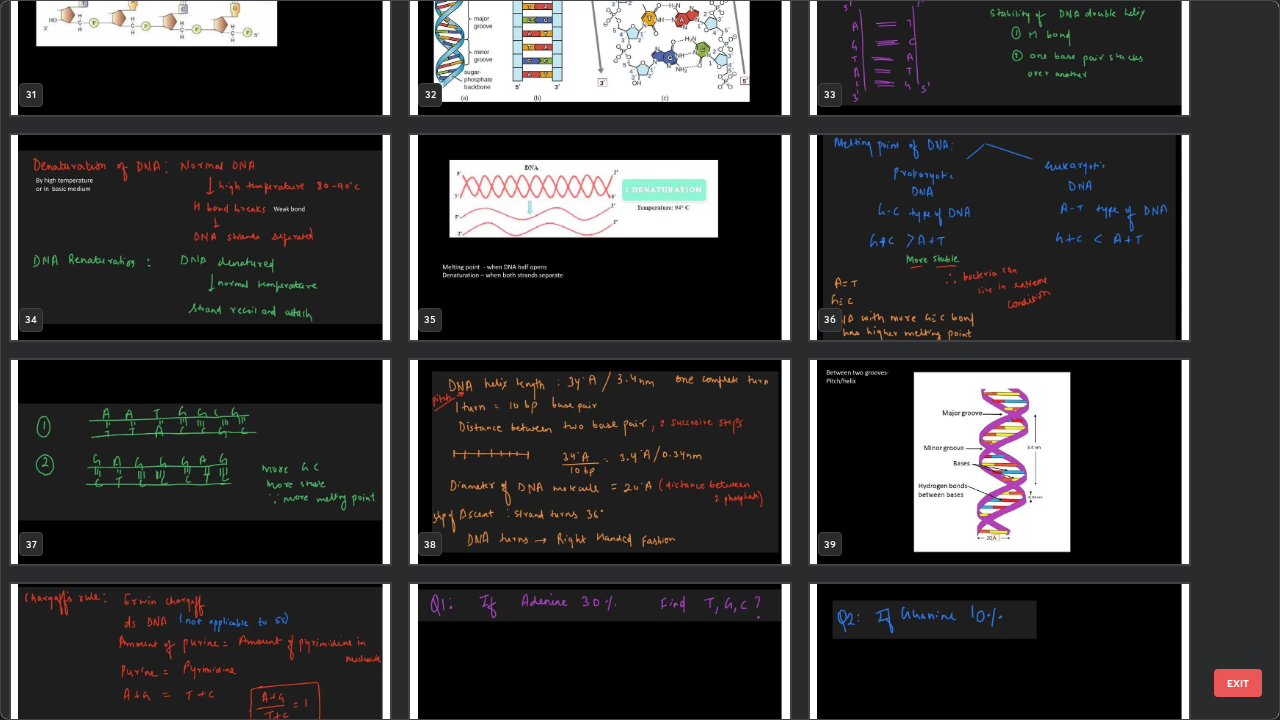 click at bounding box center [200, 237] 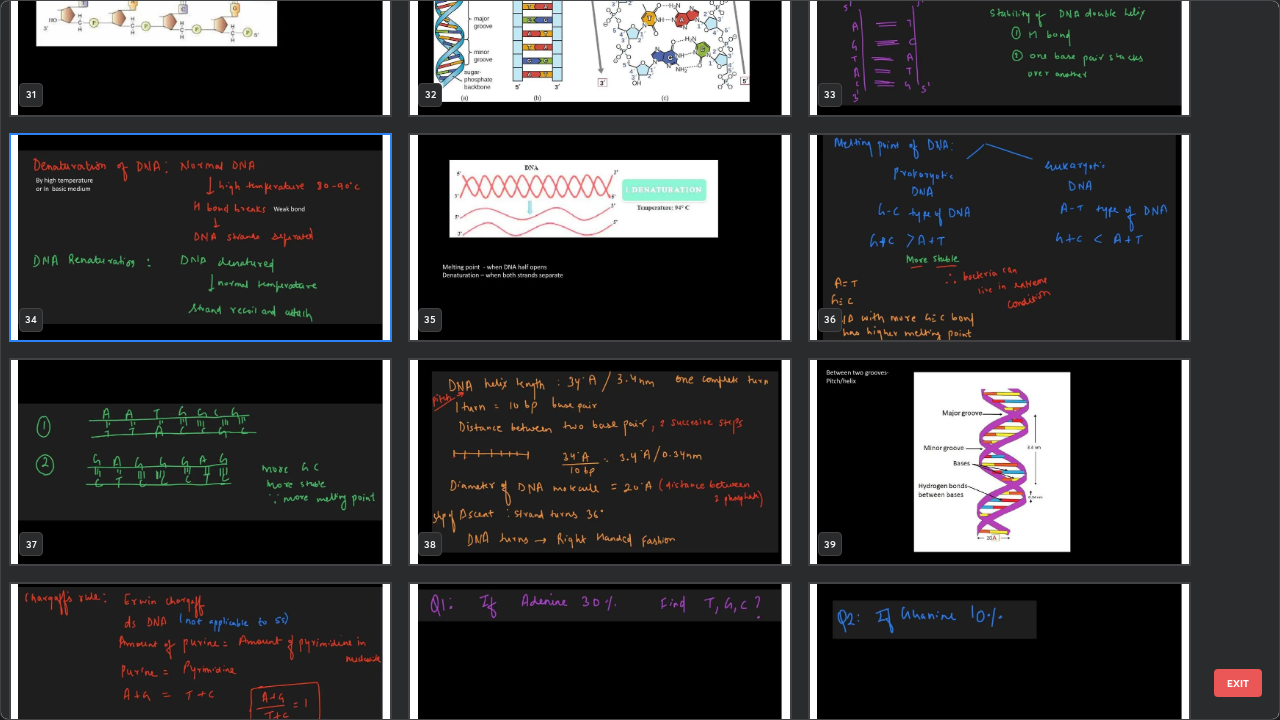 click at bounding box center (200, 237) 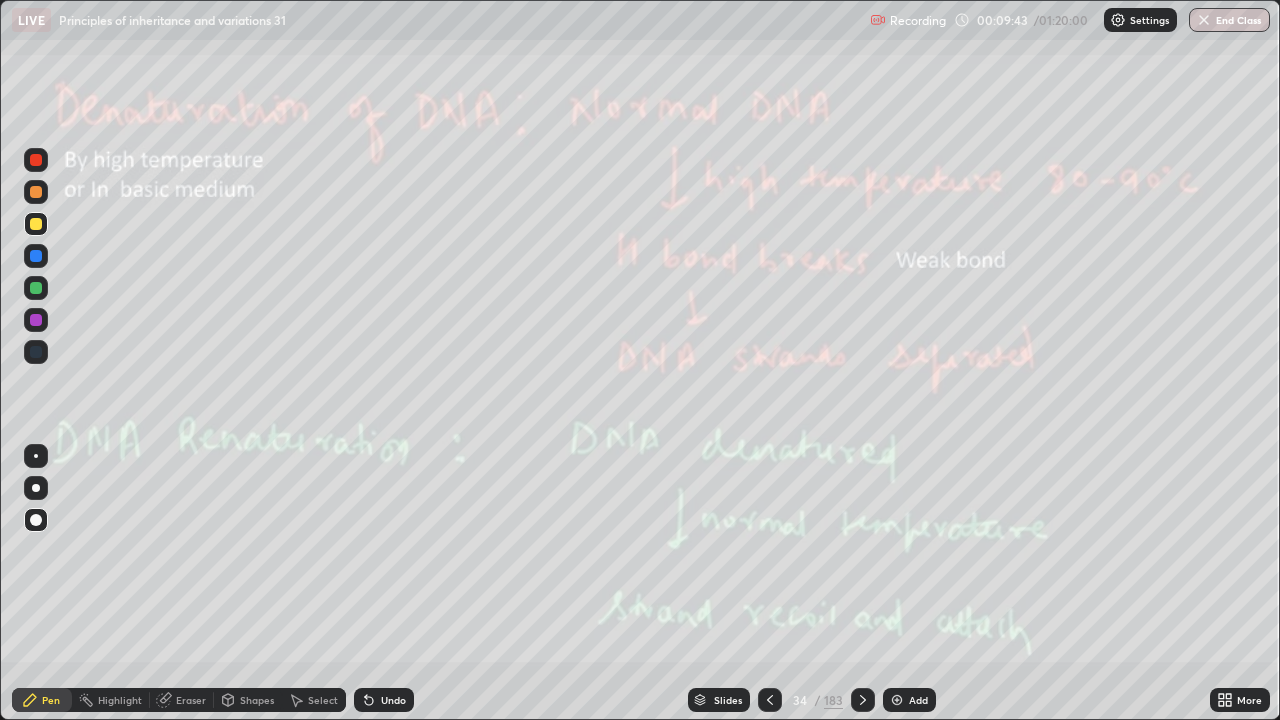 click on "Add" at bounding box center (909, 700) 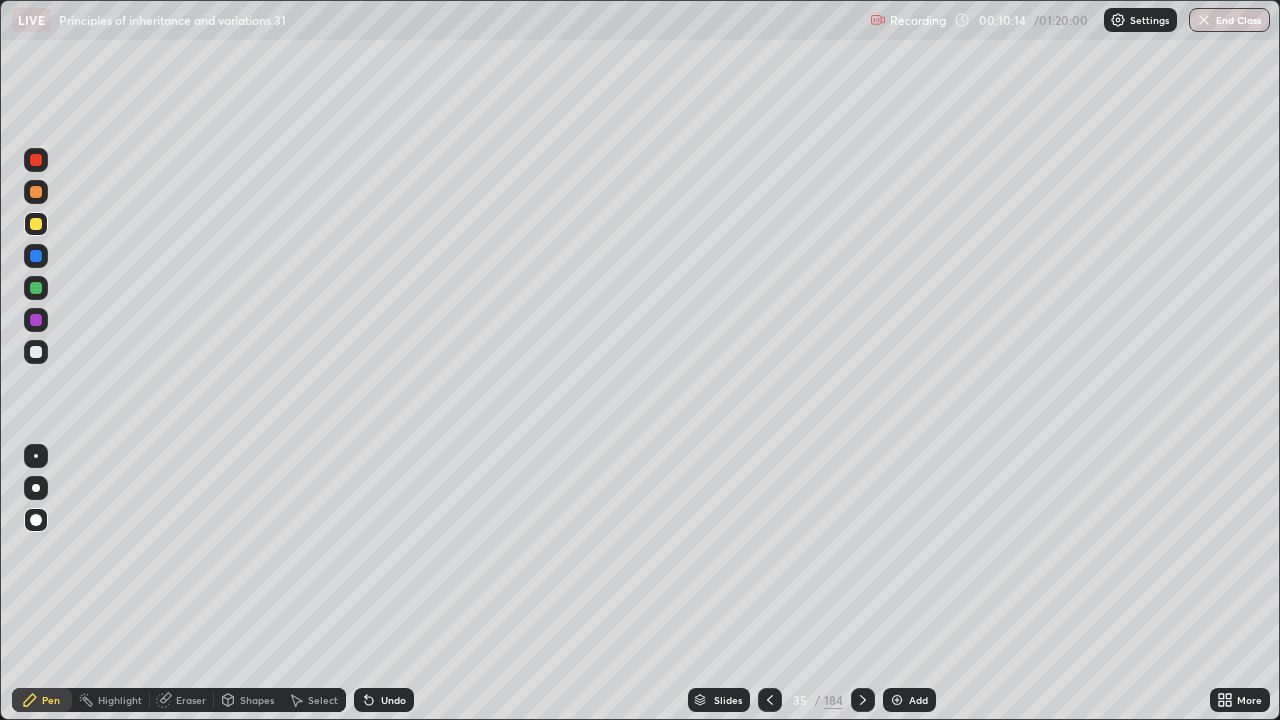 click on "Undo" at bounding box center (384, 700) 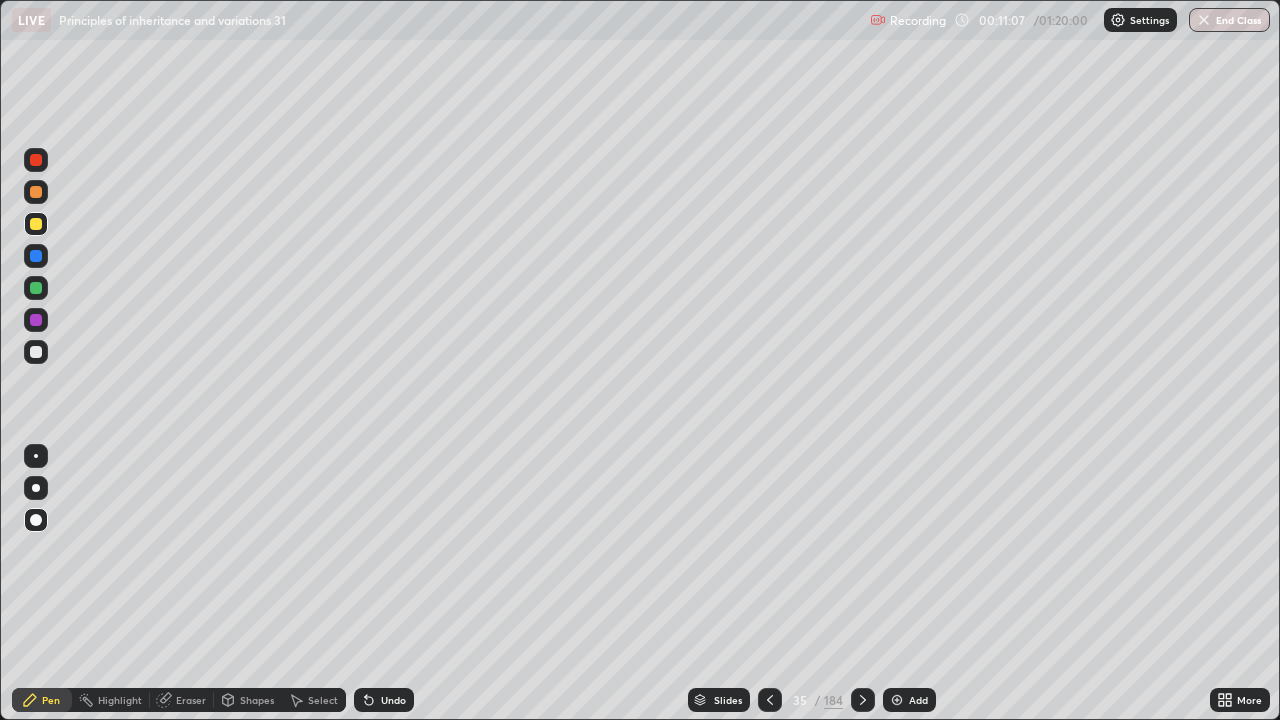 click 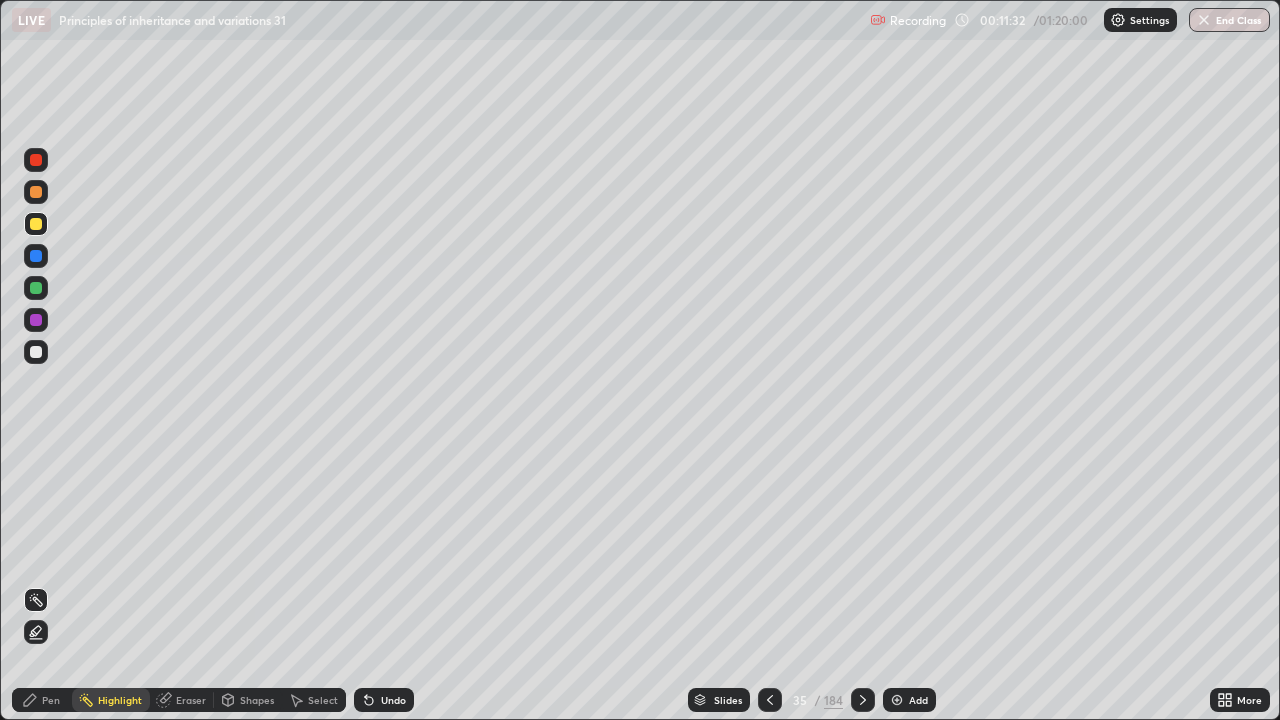 click on "Pen" at bounding box center (42, 700) 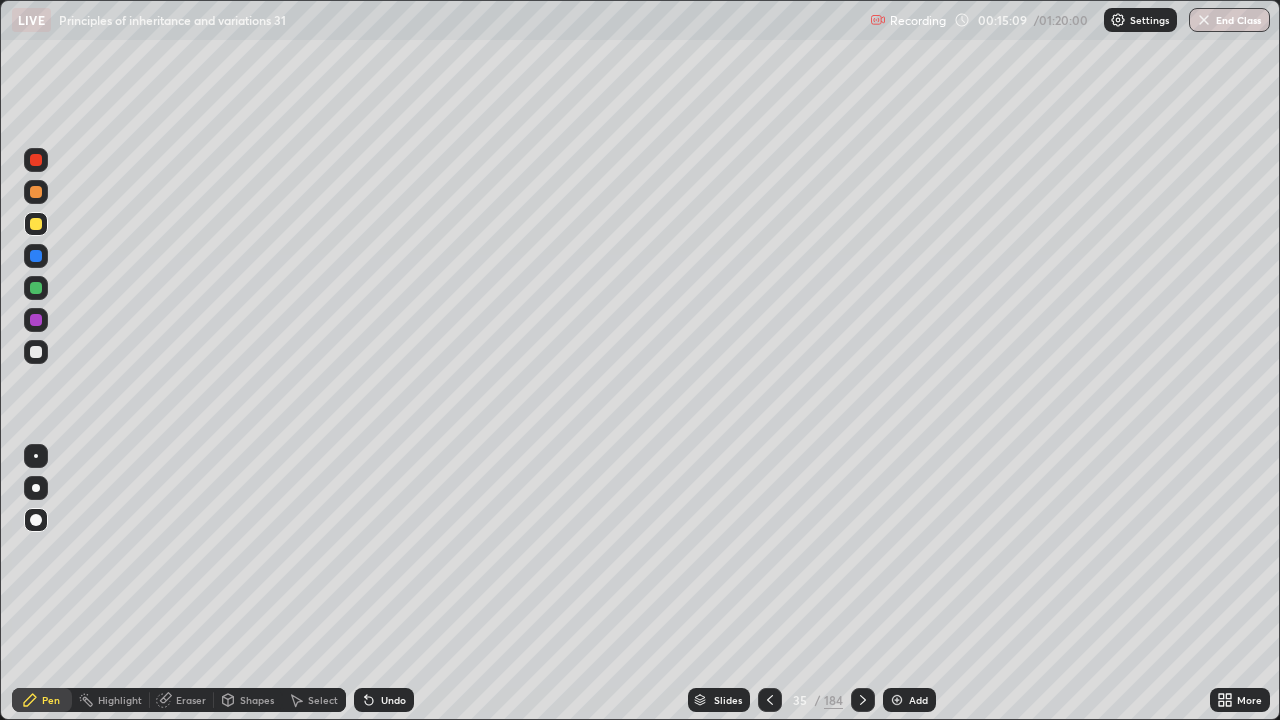 click 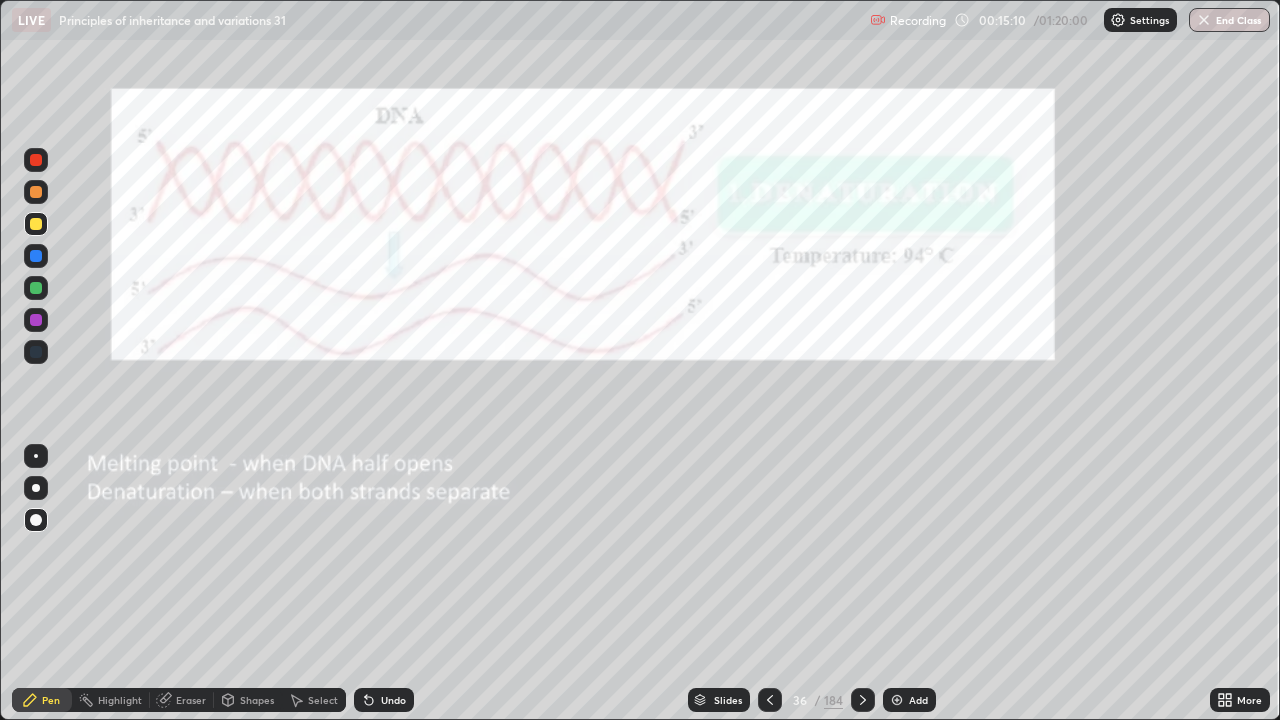 click at bounding box center [863, 700] 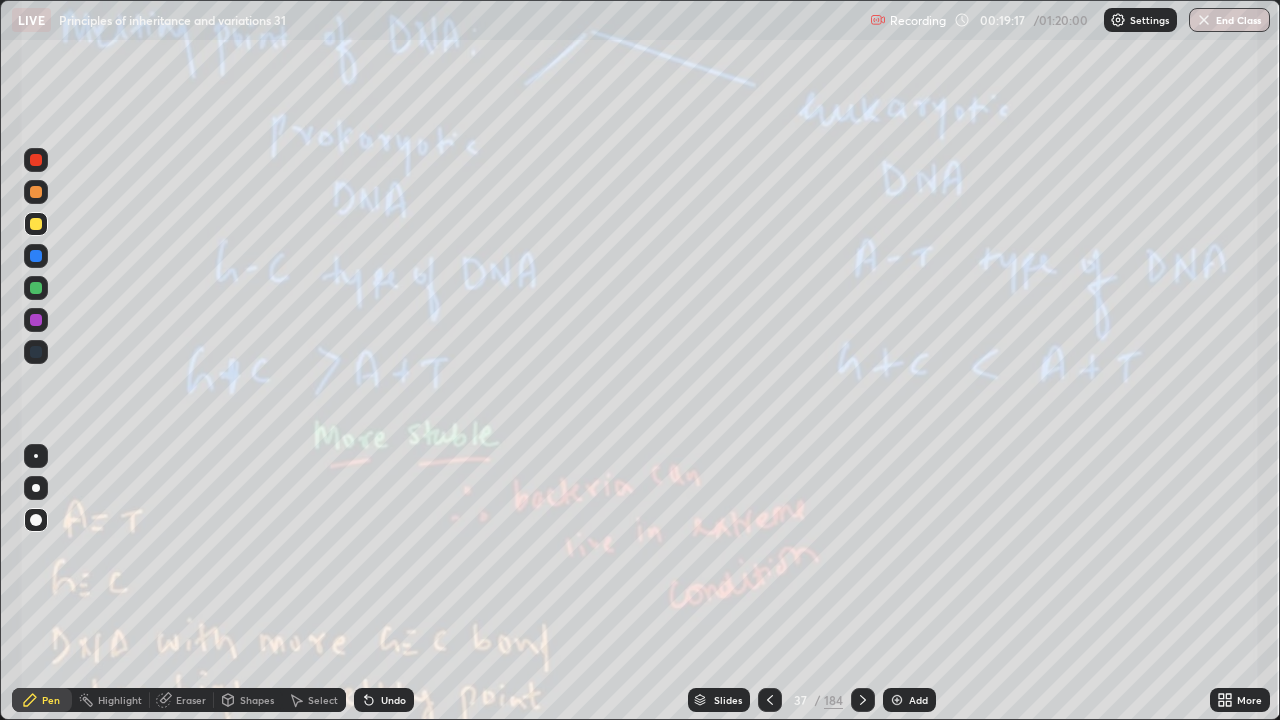 click 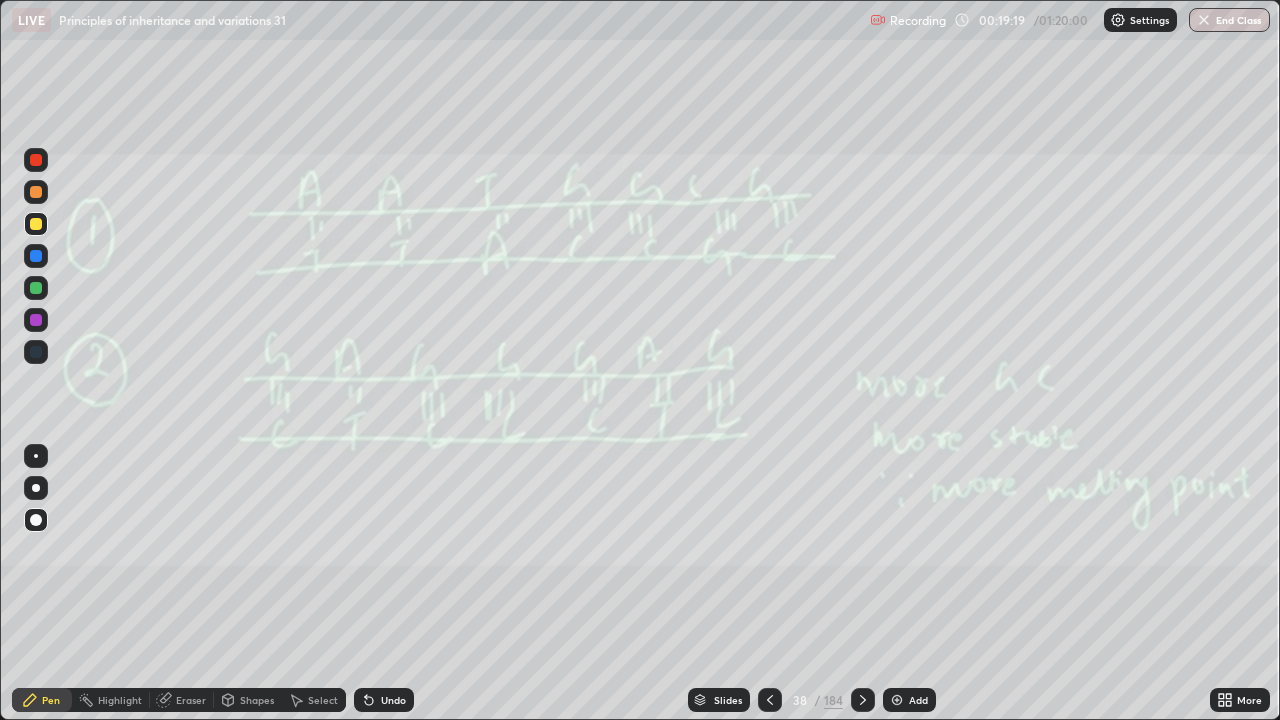 click at bounding box center (863, 700) 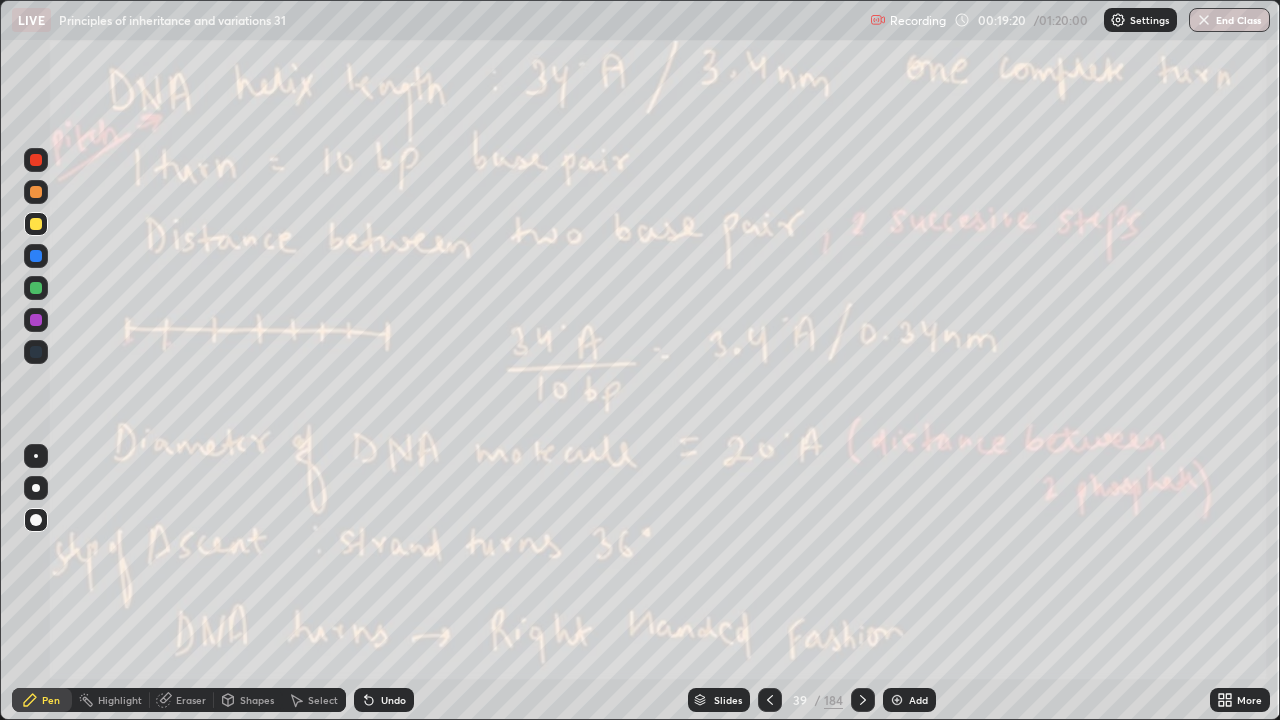 click on "184" at bounding box center (833, 700) 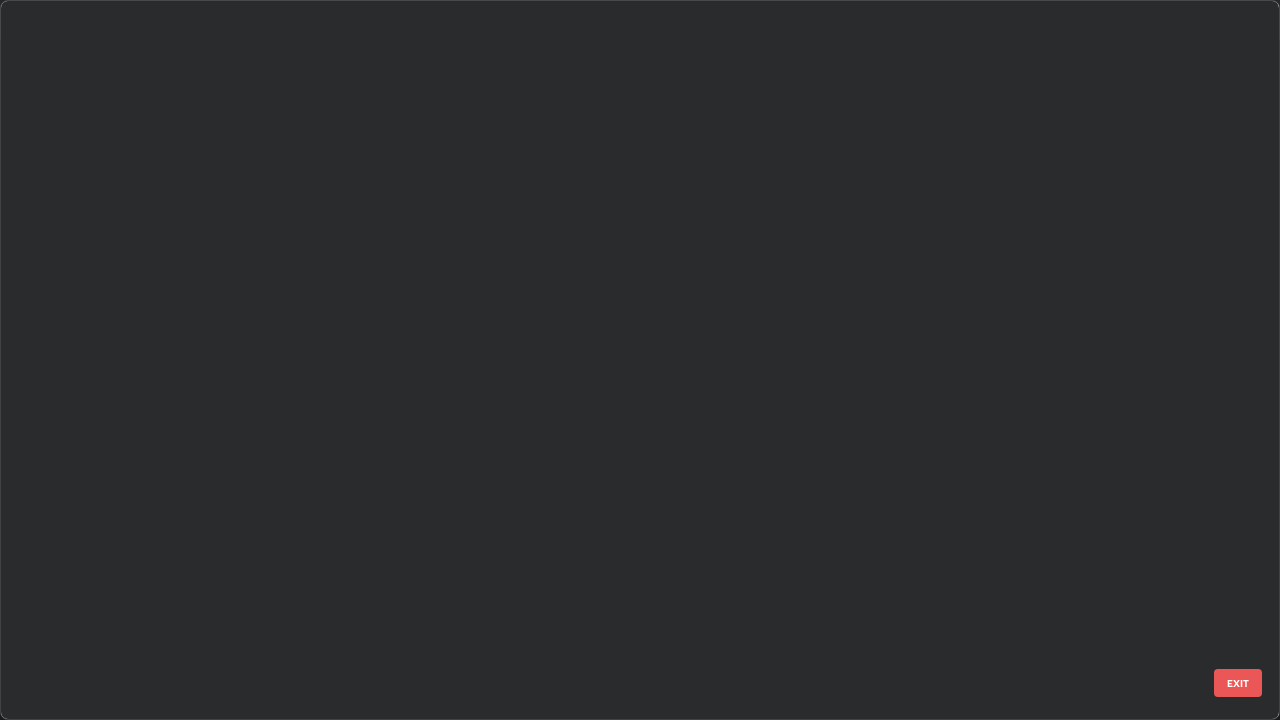 scroll, scrollTop: 2202, scrollLeft: 0, axis: vertical 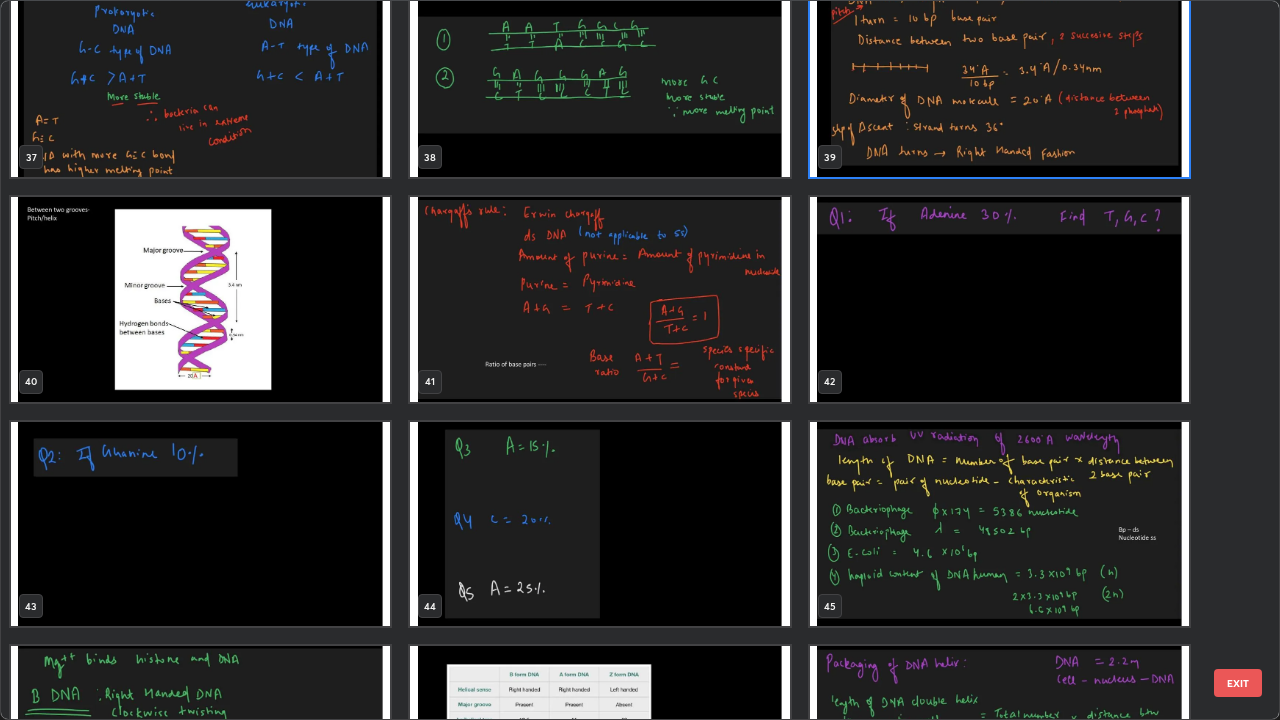 click at bounding box center (599, 299) 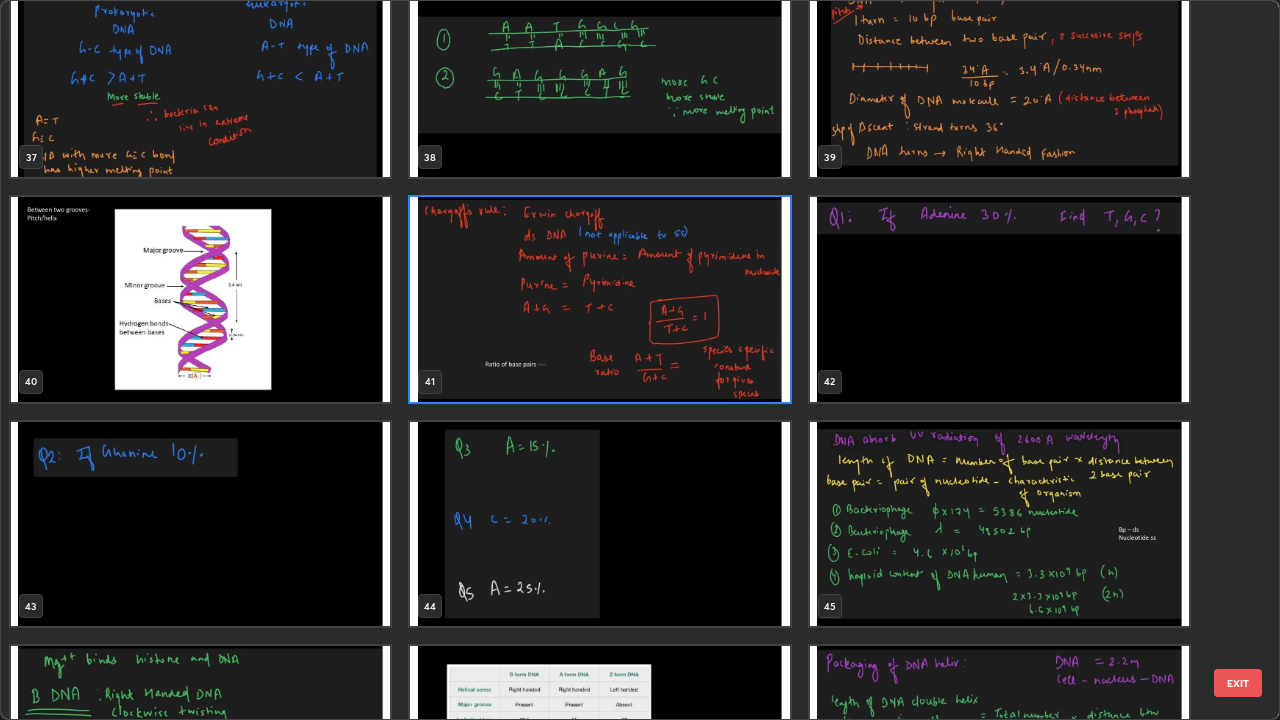 click at bounding box center [599, 299] 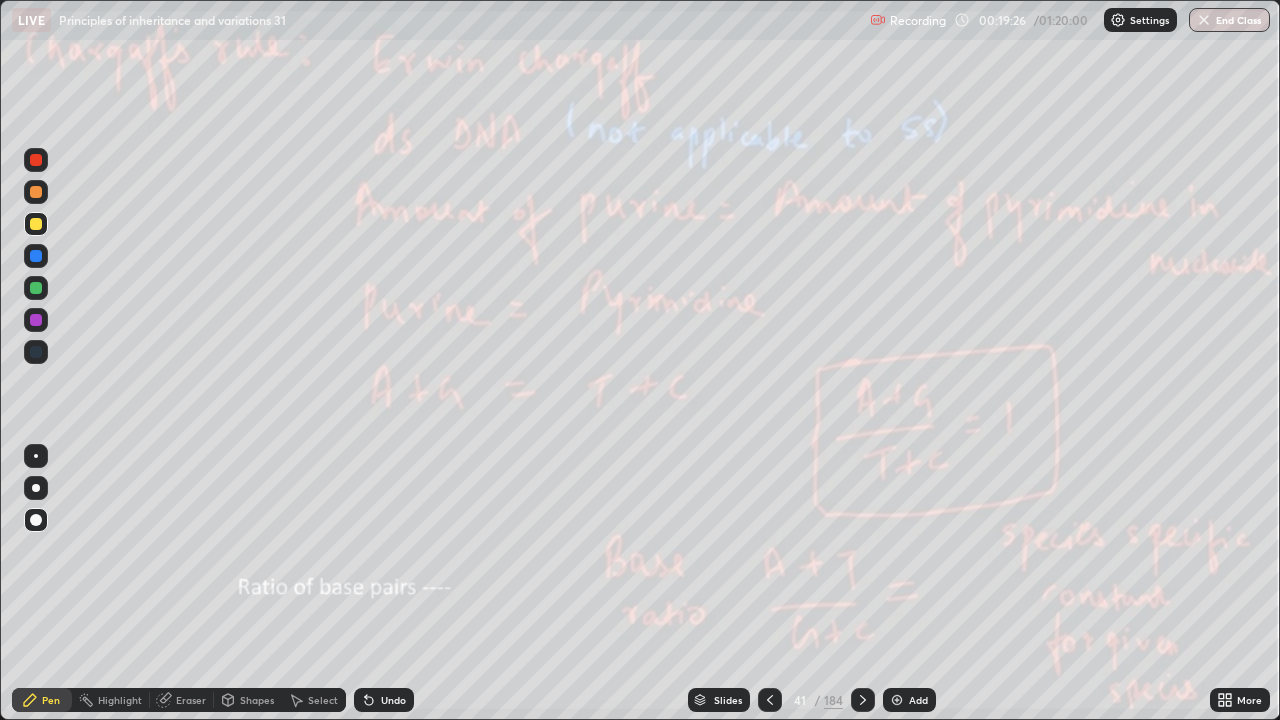 click at bounding box center (599, 299) 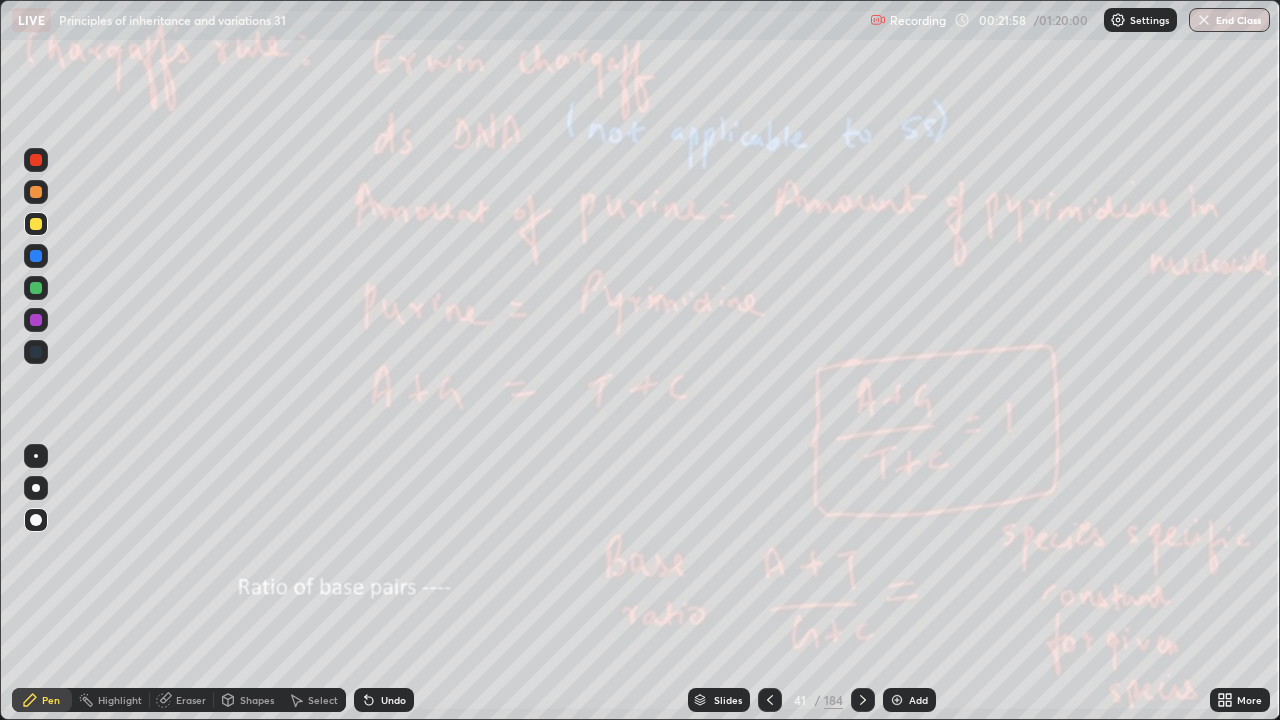 click 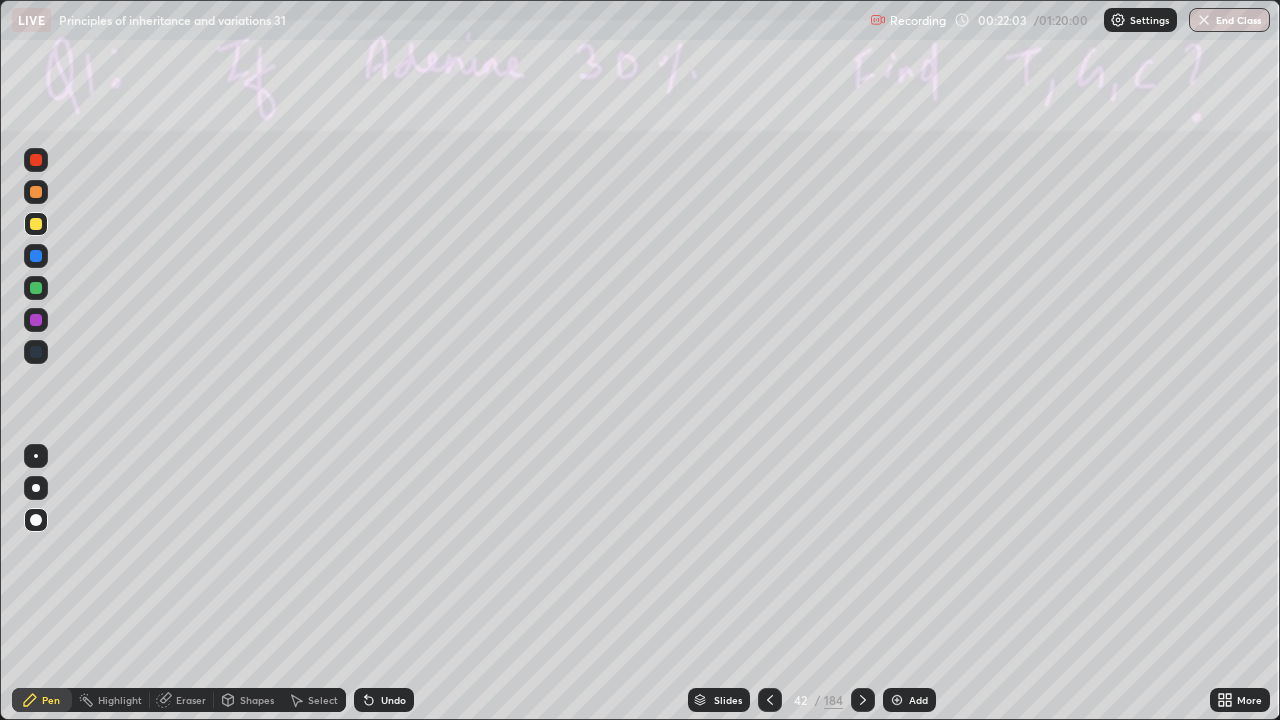 click at bounding box center [36, 288] 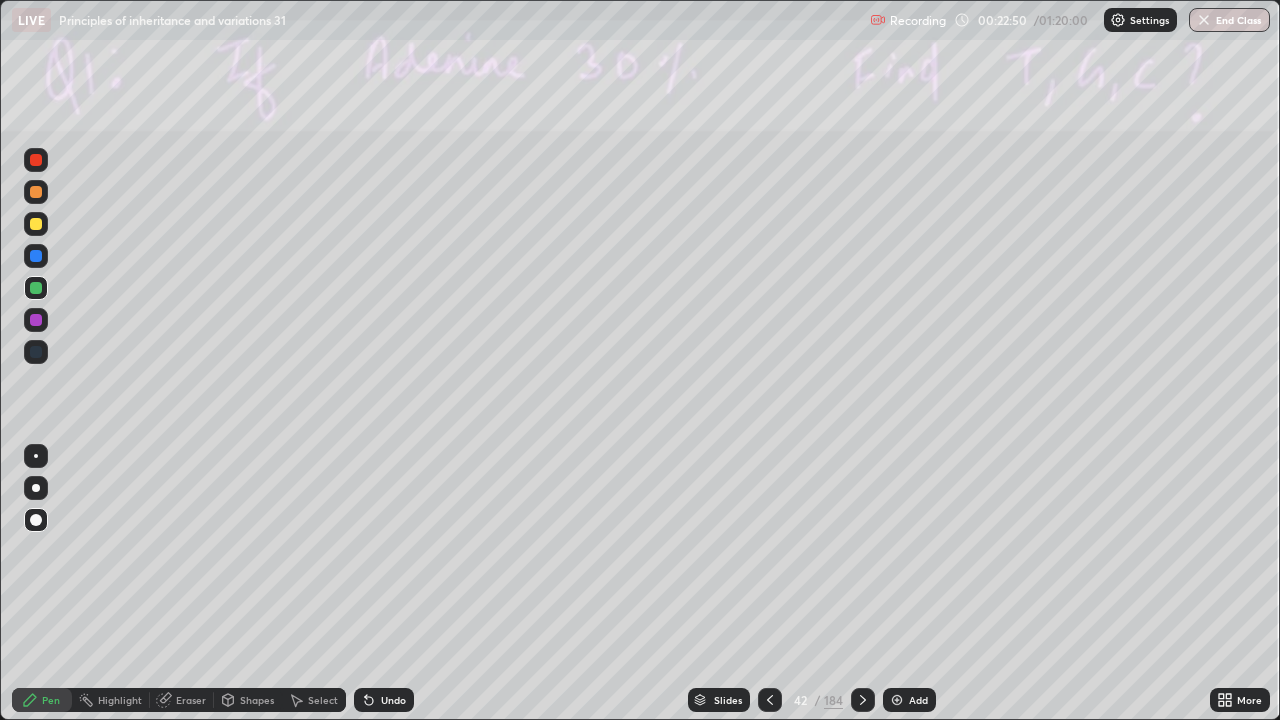 click 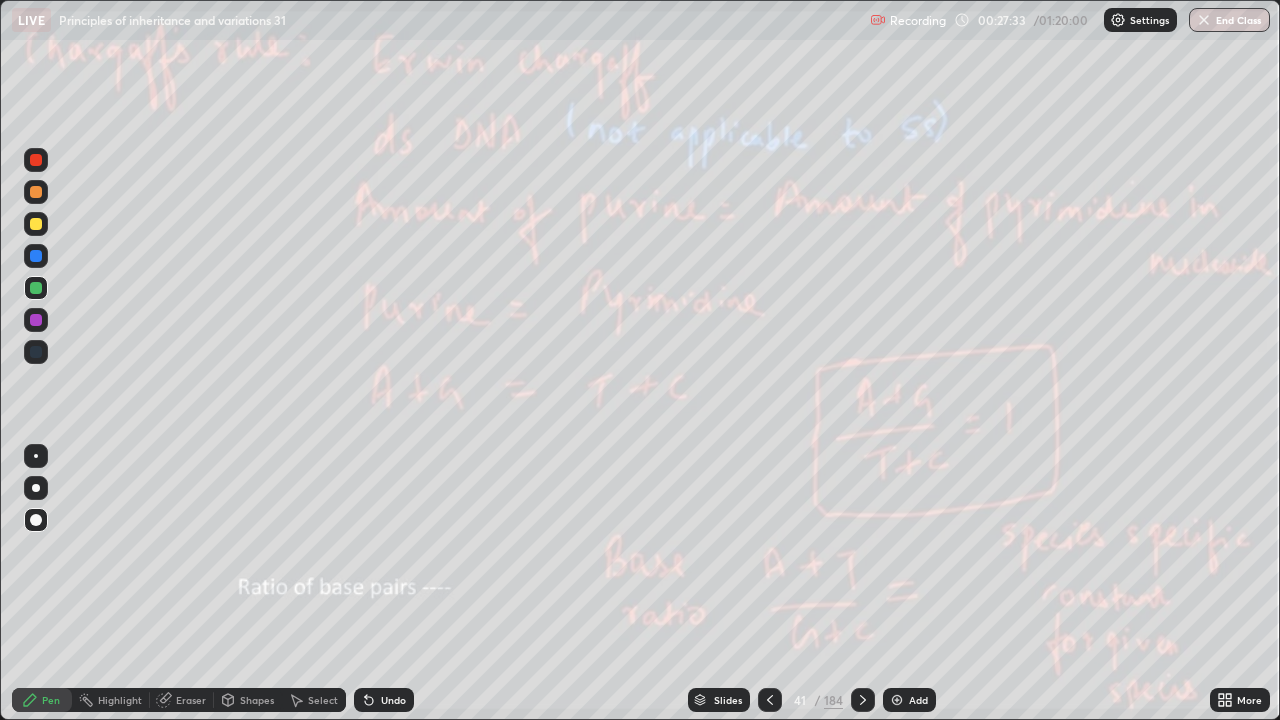 click at bounding box center [863, 700] 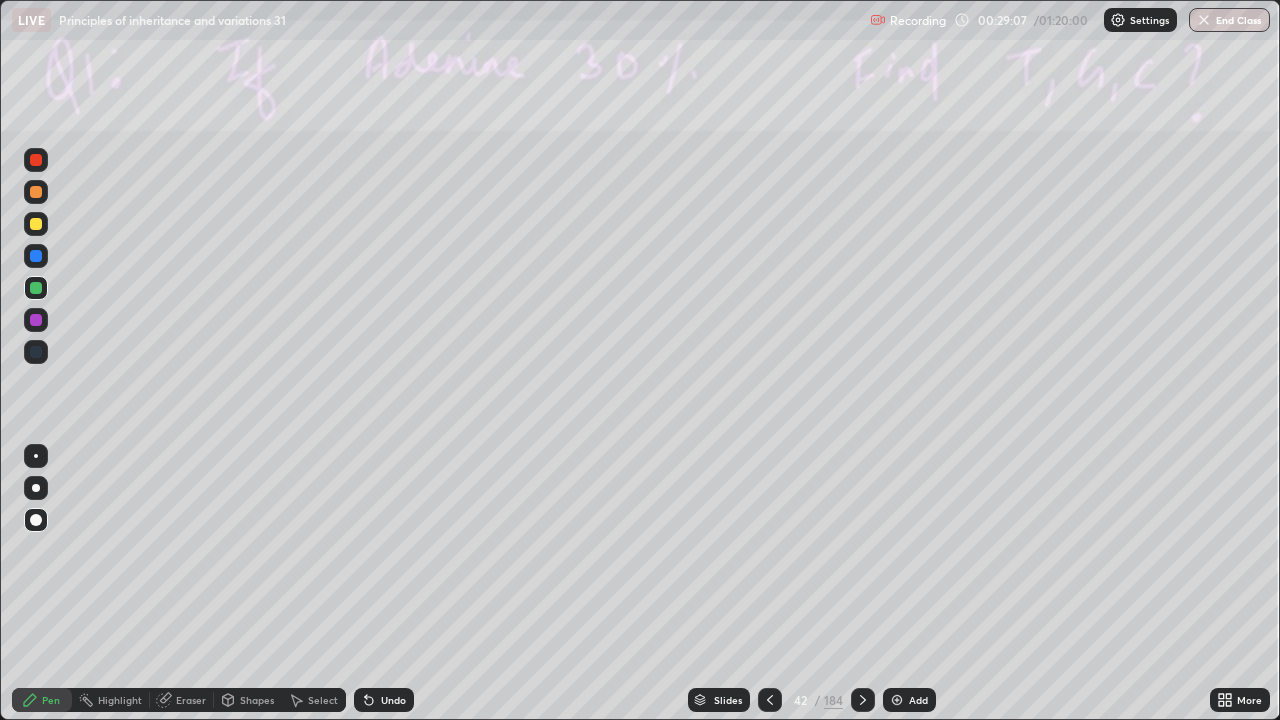 click at bounding box center [863, 700] 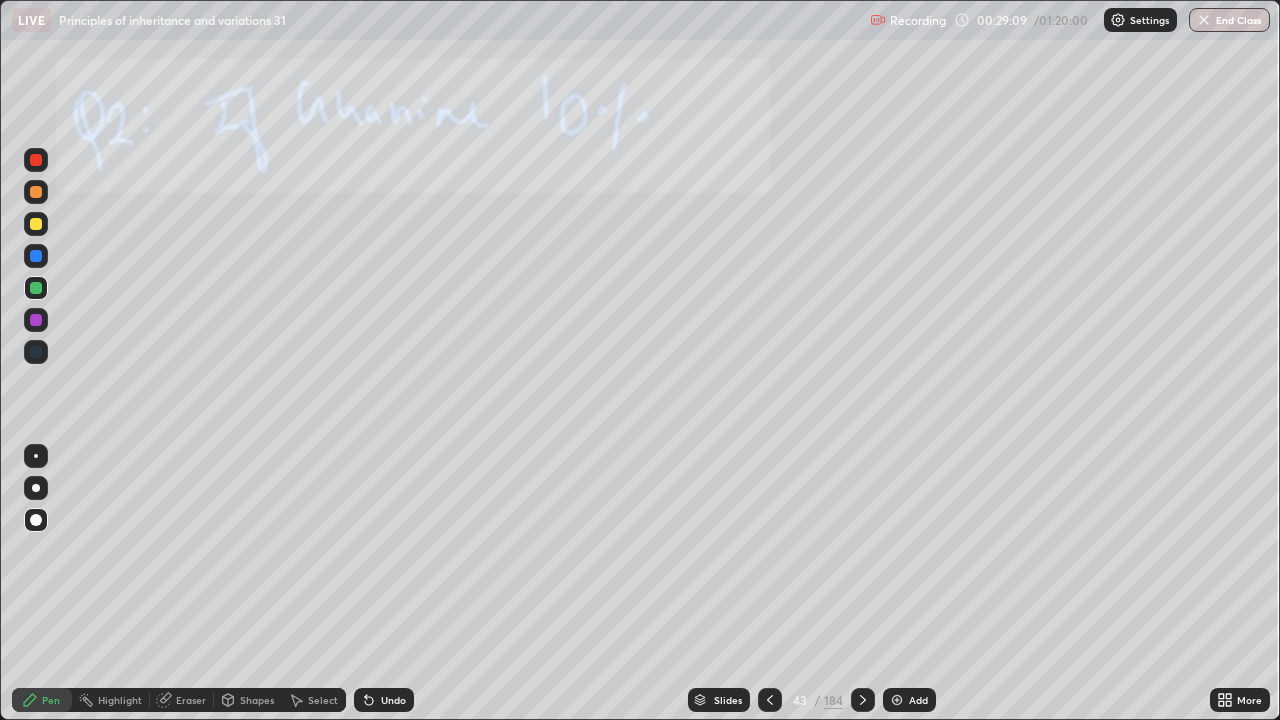 click 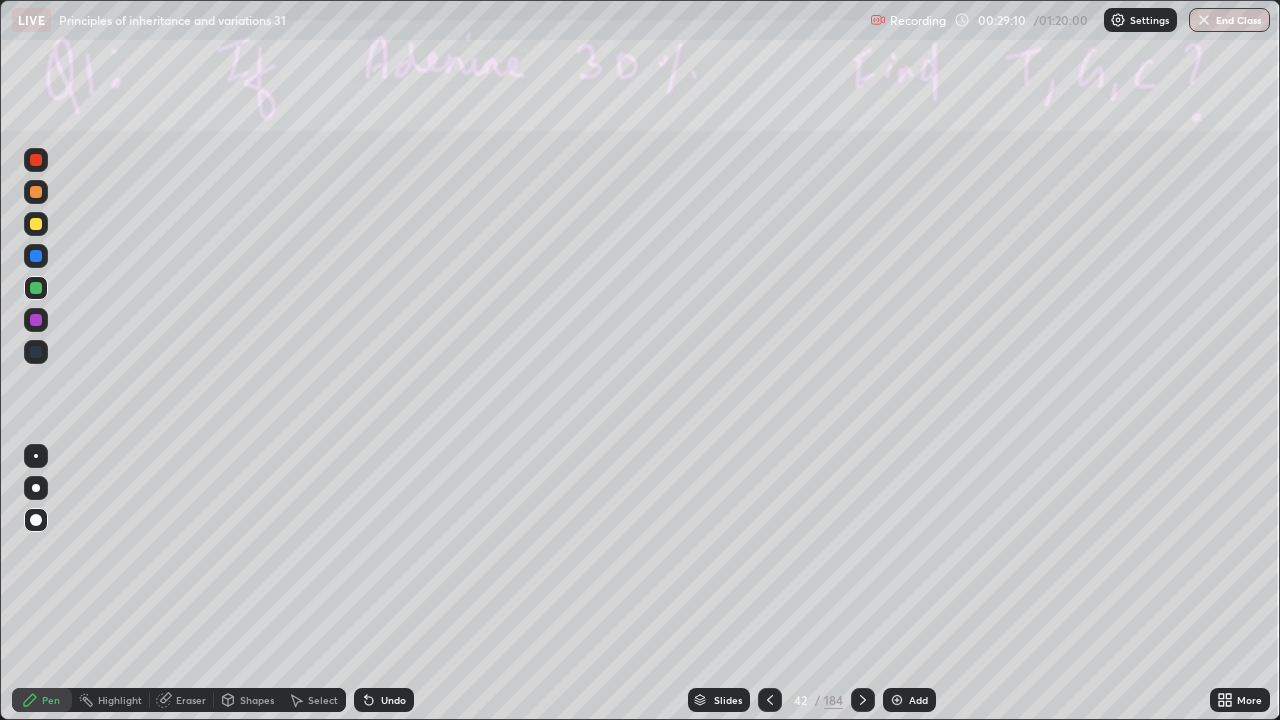 click on "Add" at bounding box center (918, 700) 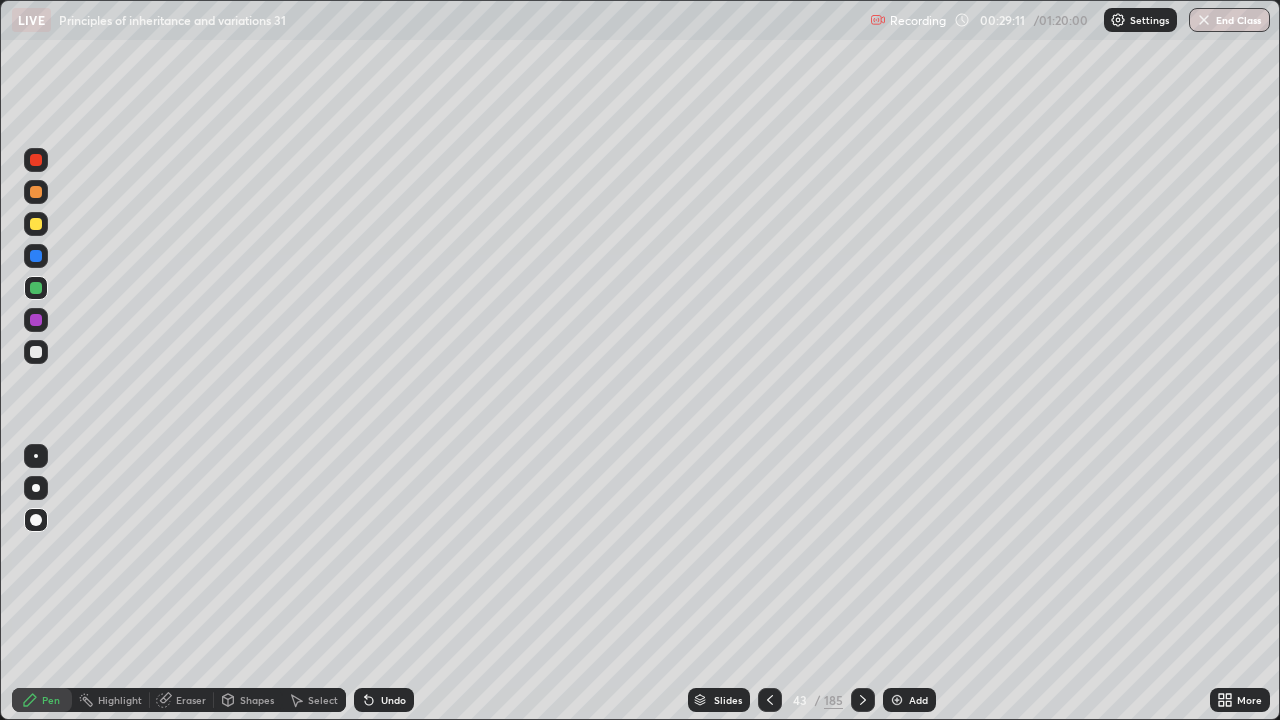 click at bounding box center (36, 224) 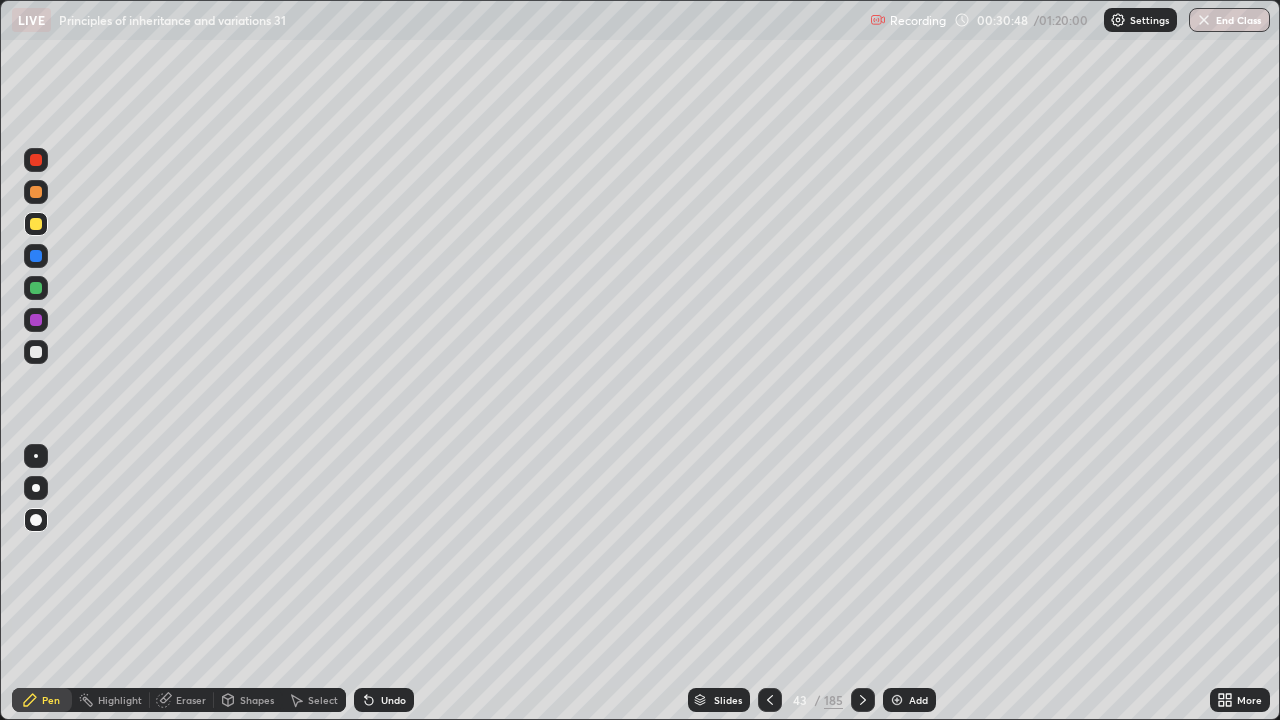 click on "185" at bounding box center (833, 700) 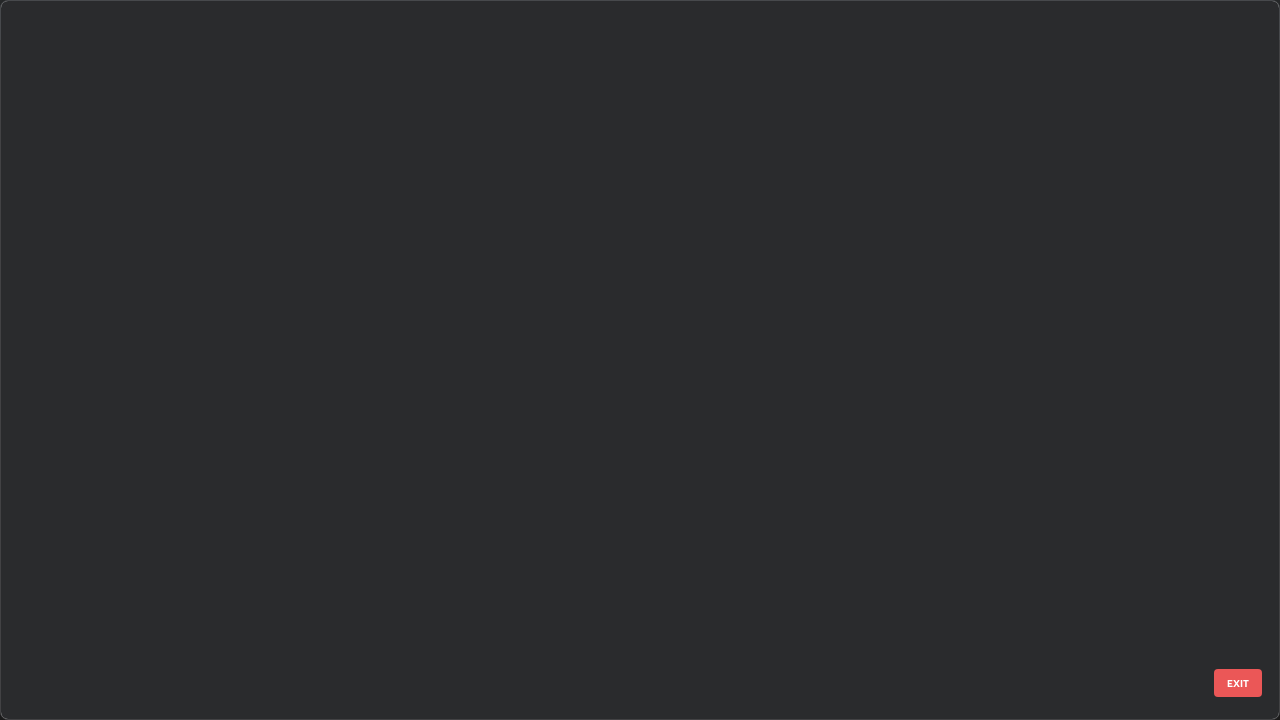 scroll, scrollTop: 2651, scrollLeft: 0, axis: vertical 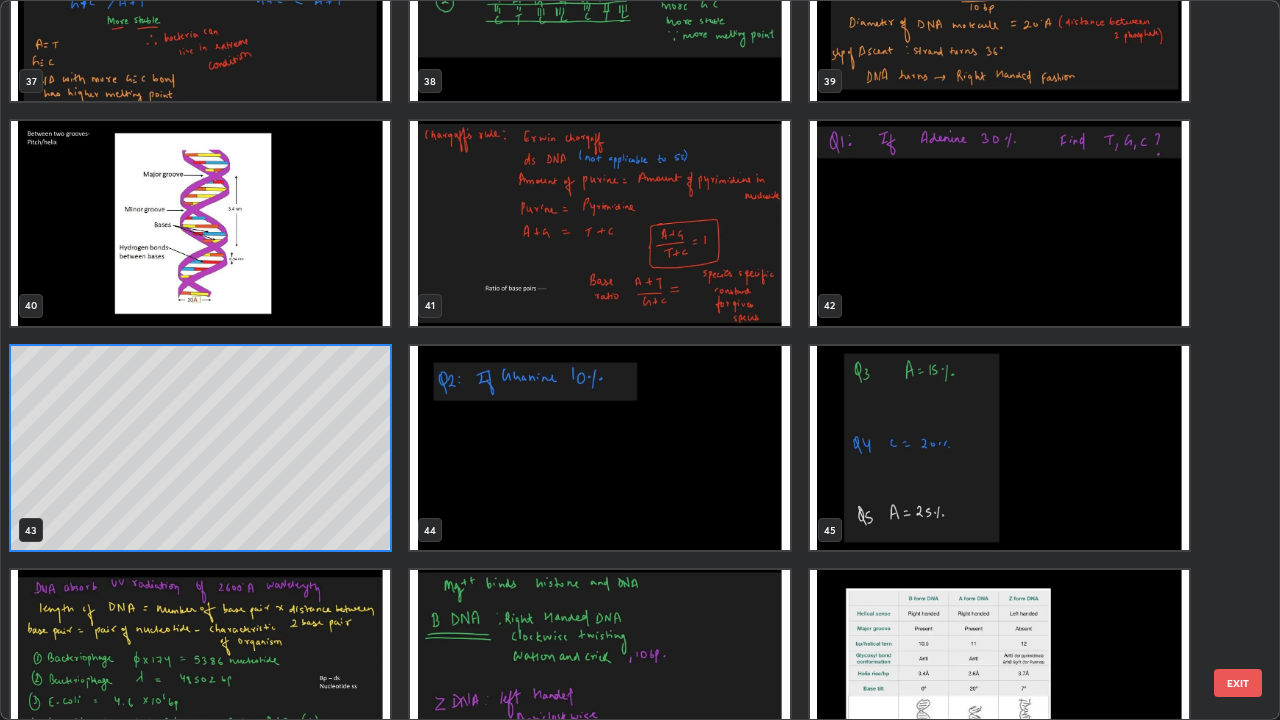 click at bounding box center (599, 448) 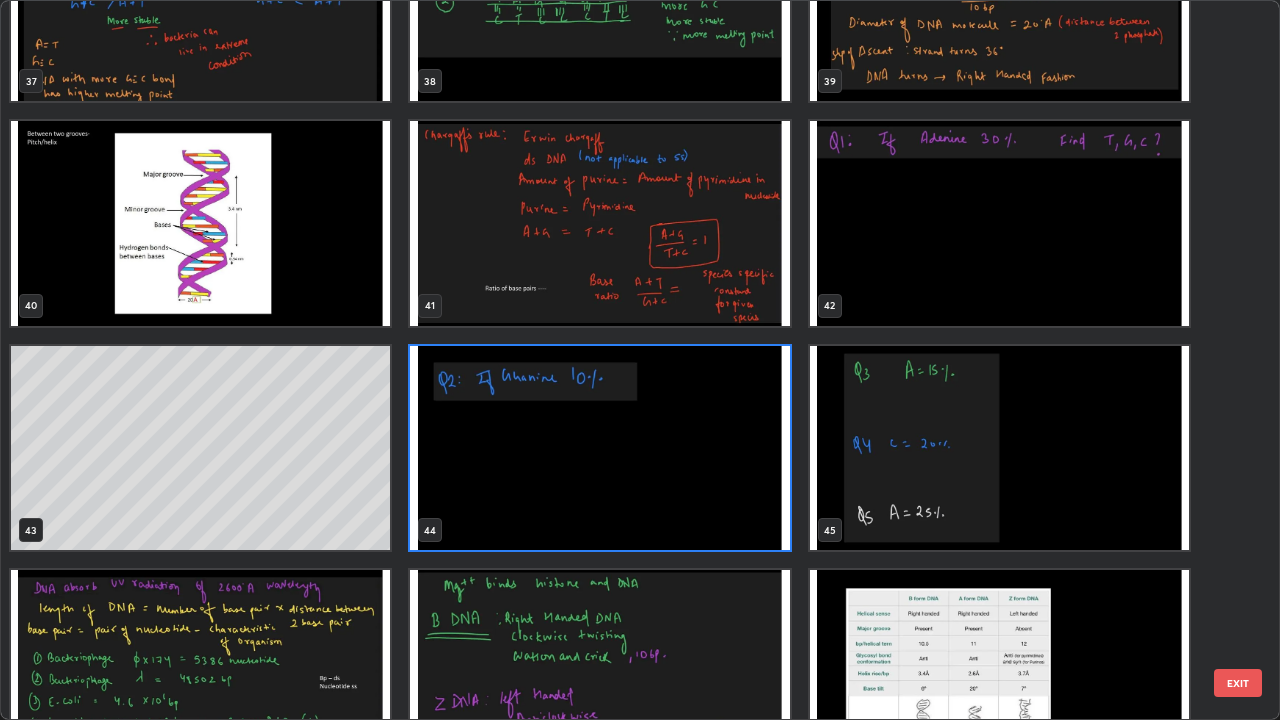 click at bounding box center (599, 448) 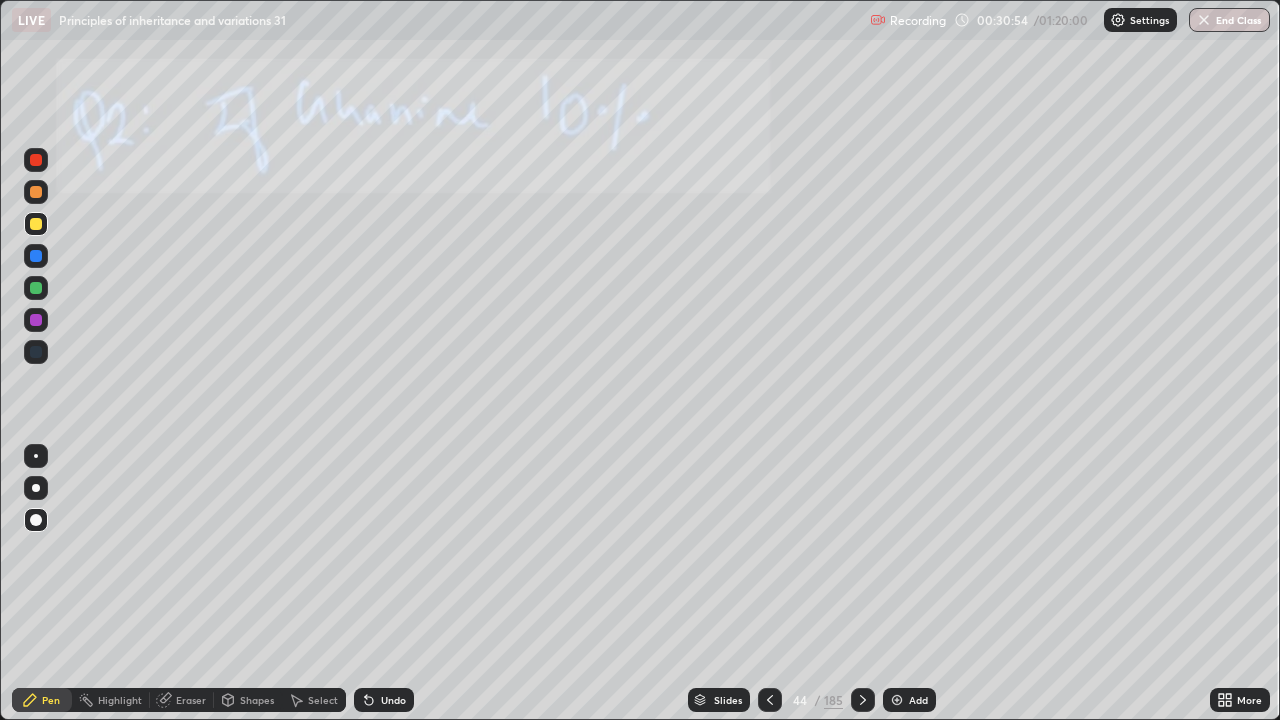 click on "Add" at bounding box center [918, 700] 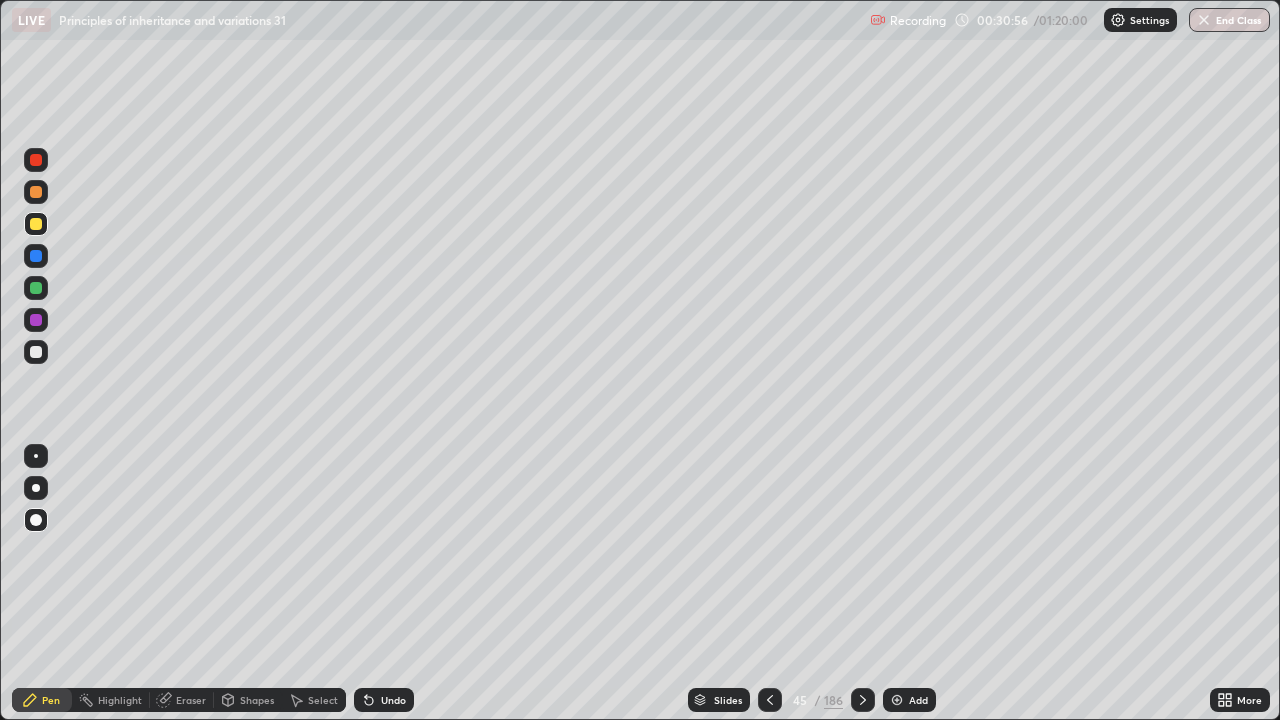 click at bounding box center [36, 288] 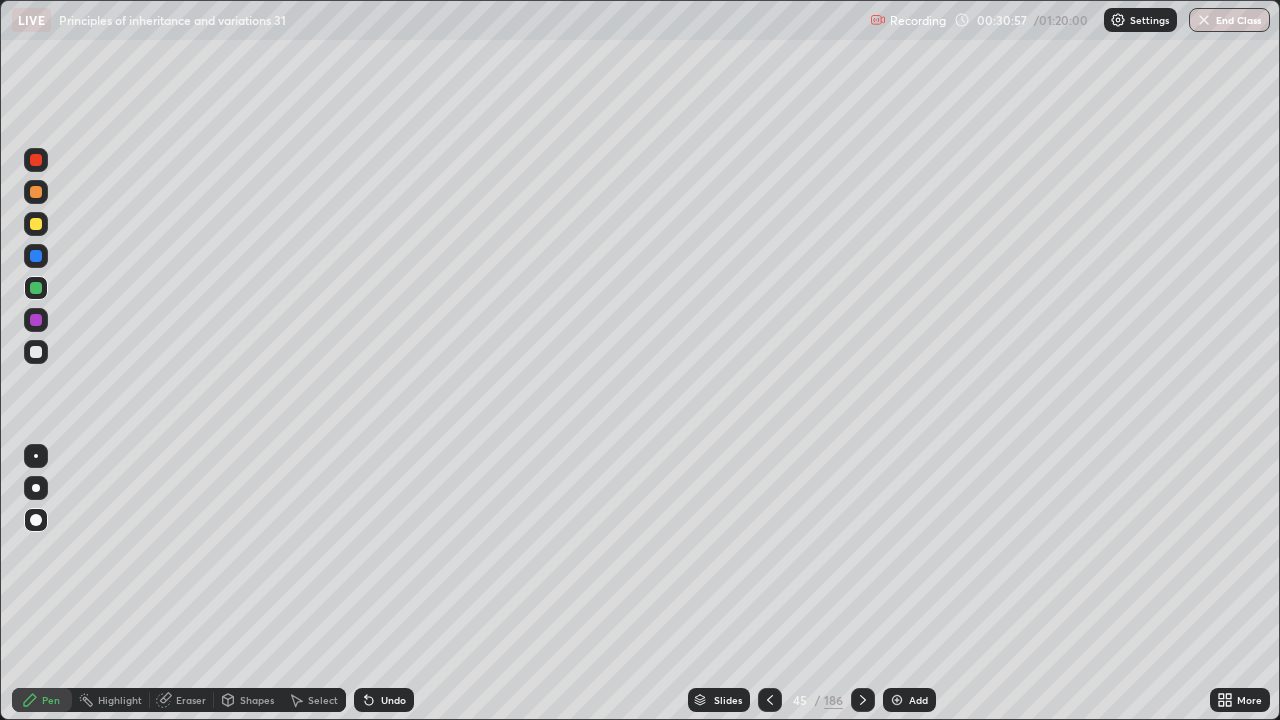 click on "186" at bounding box center [833, 700] 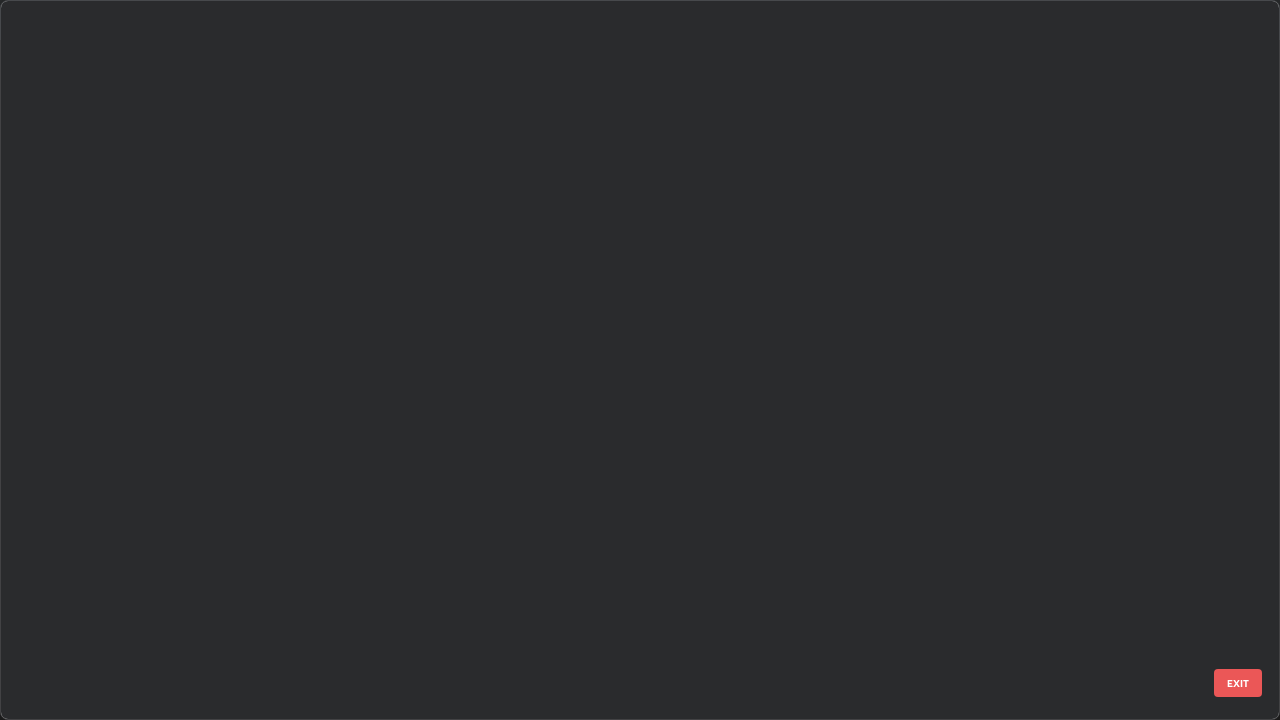 scroll, scrollTop: 2651, scrollLeft: 0, axis: vertical 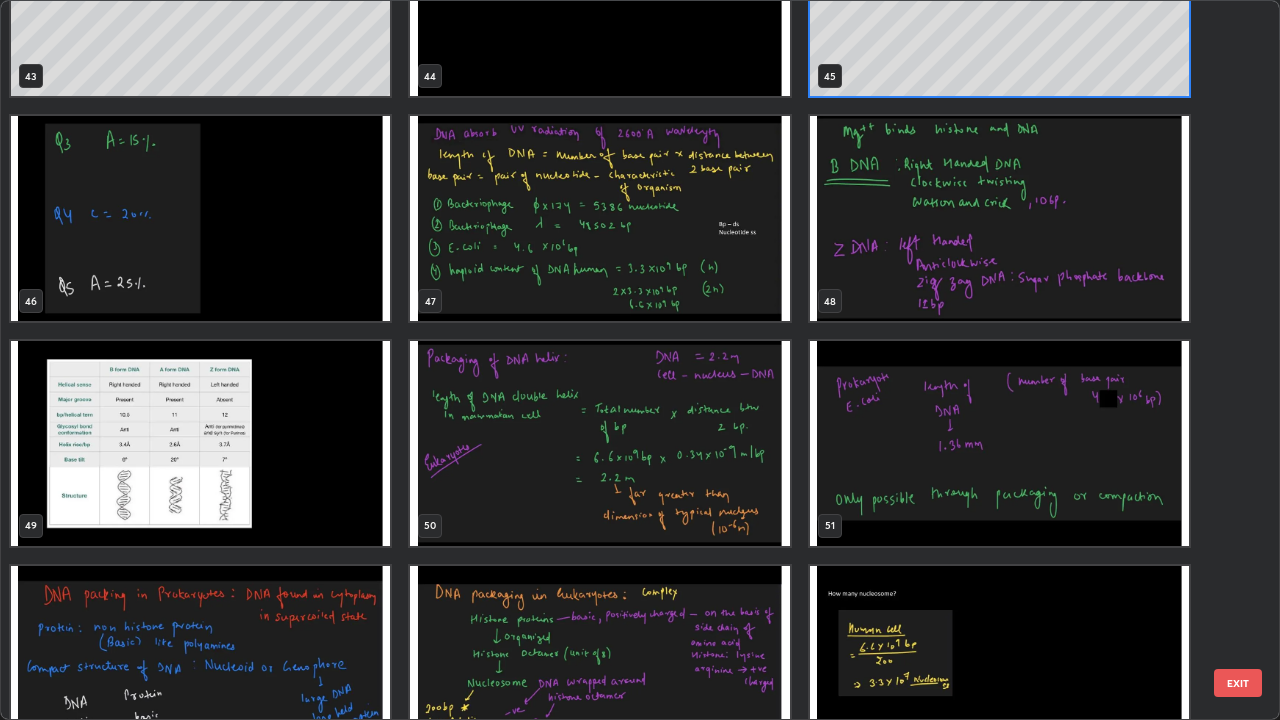 click on "EXIT" at bounding box center [1238, 683] 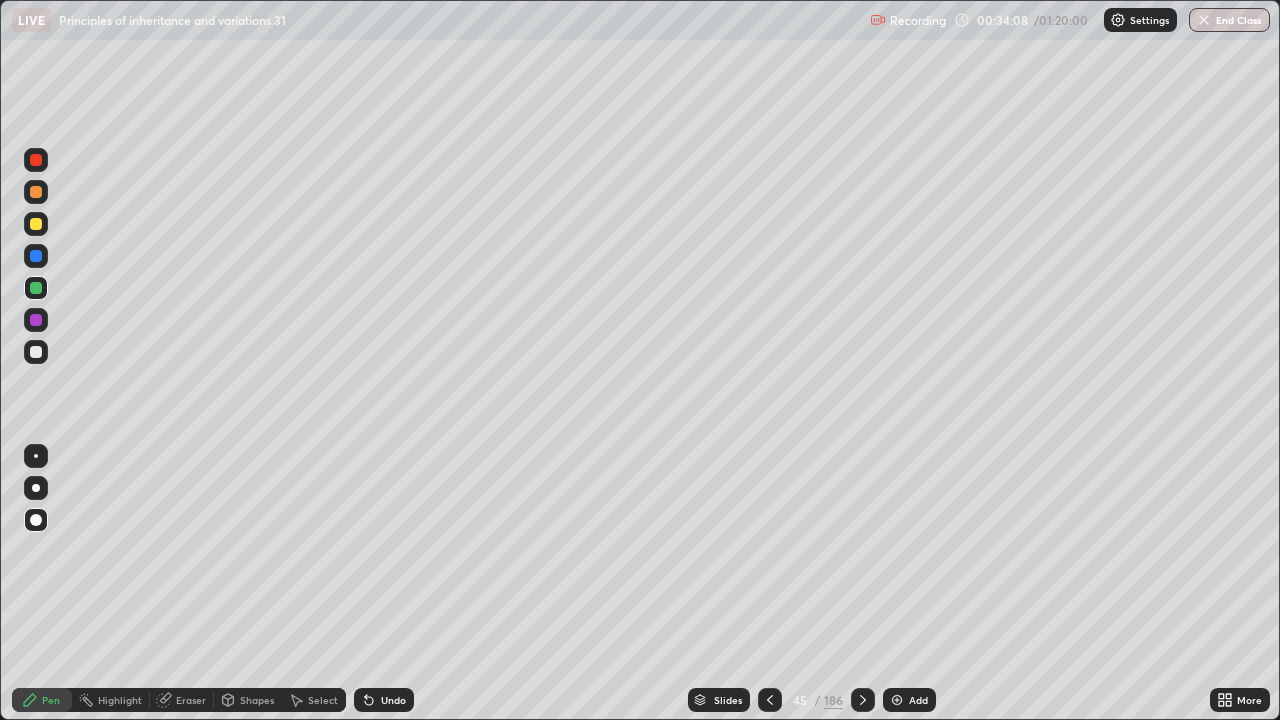 click on "Add" at bounding box center [918, 700] 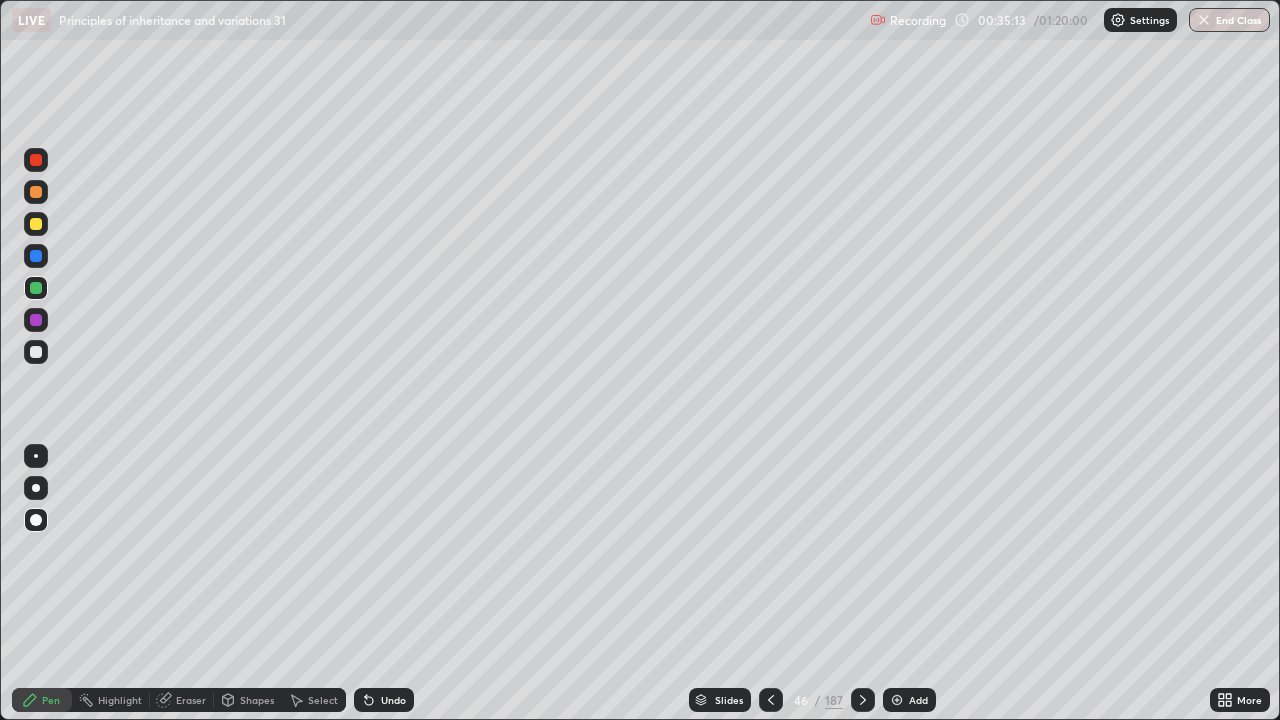 click on "Eraser" at bounding box center (191, 700) 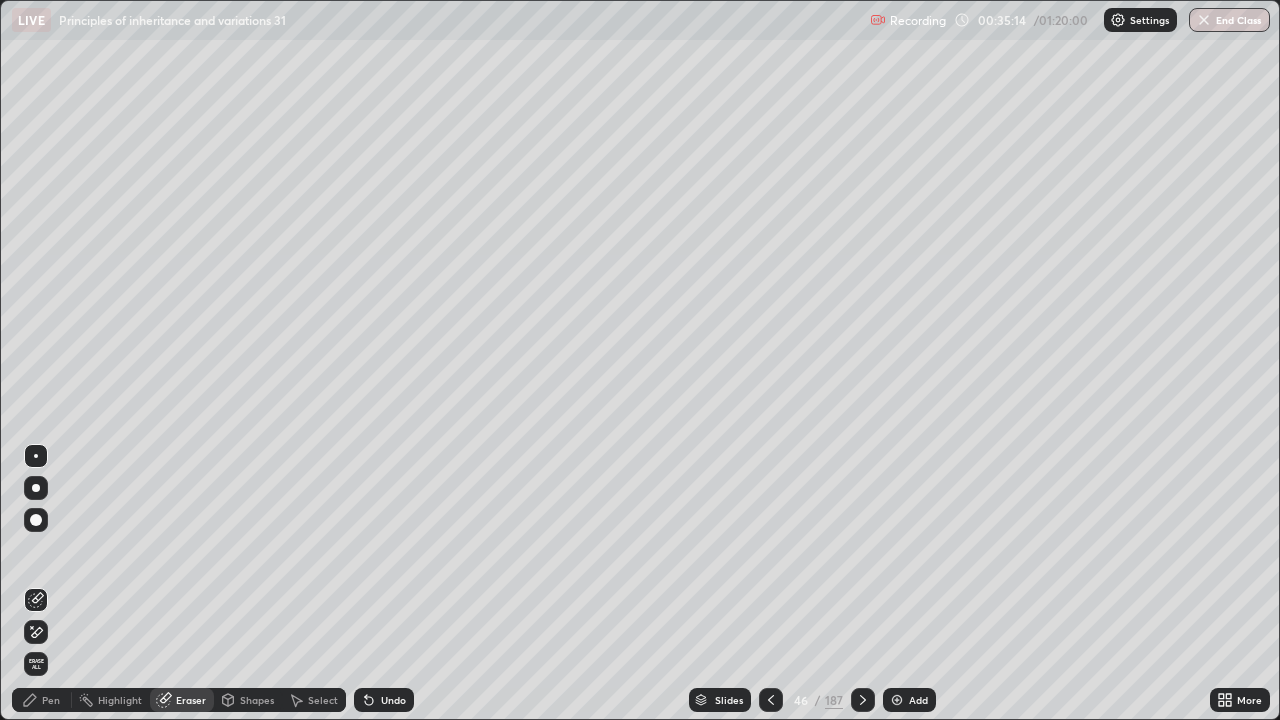 click on "Erase all" at bounding box center (36, 664) 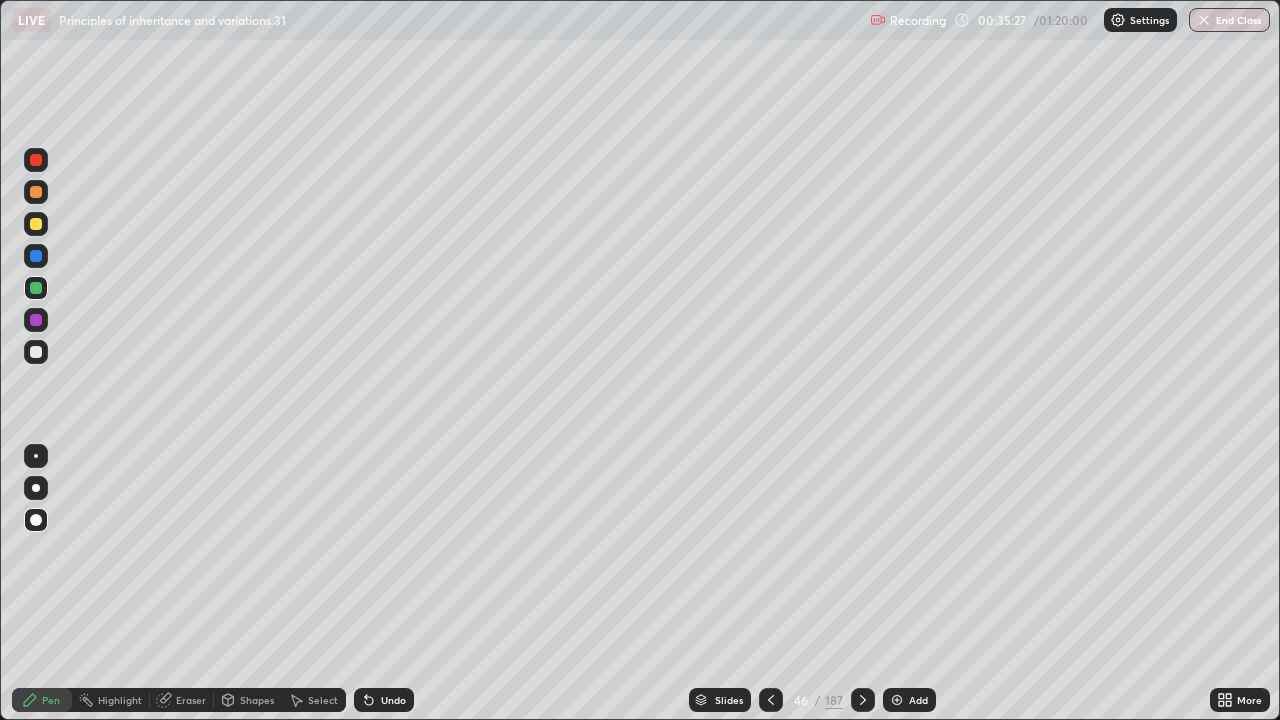 click 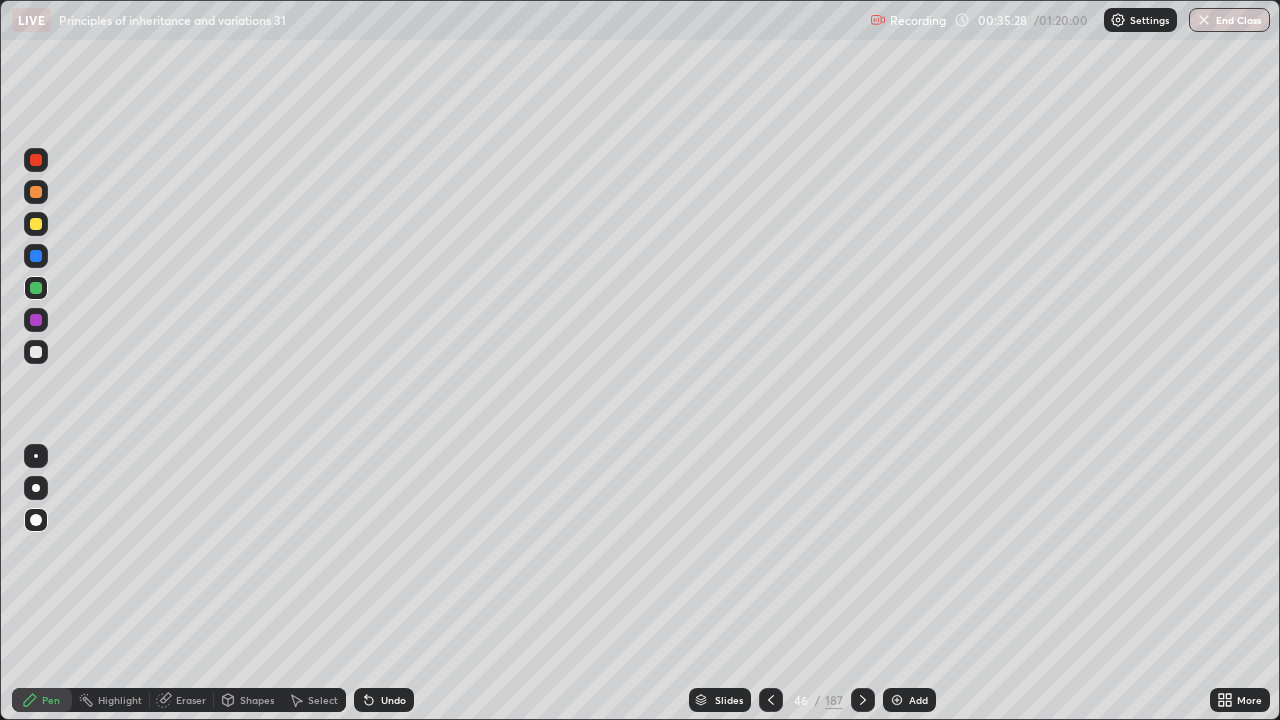 click on "Undo" at bounding box center (384, 700) 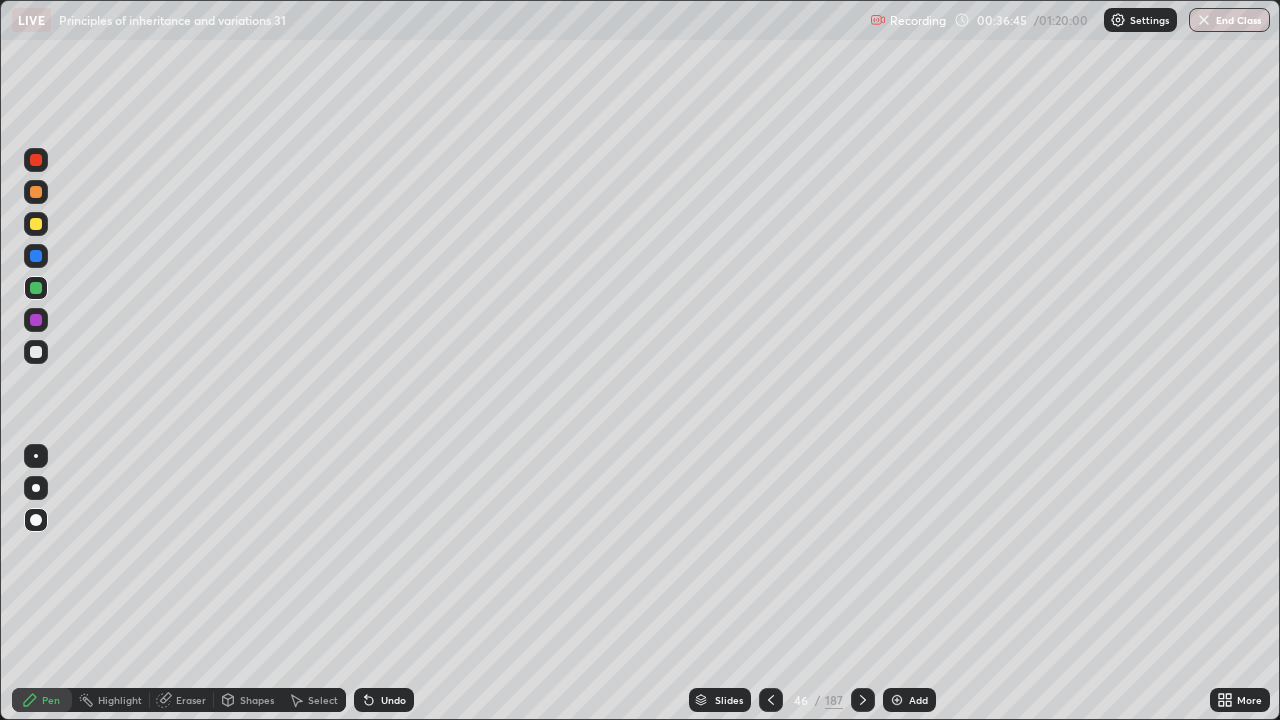 click on "187" at bounding box center [834, 700] 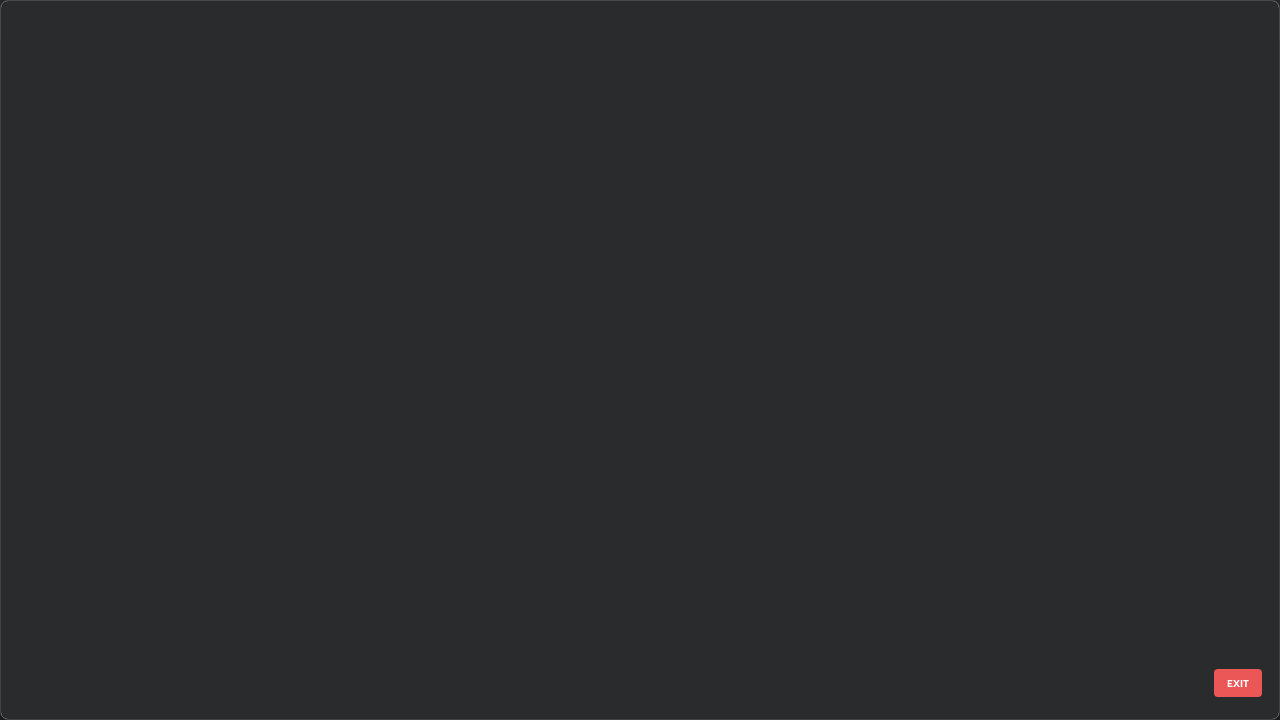 scroll, scrollTop: 2876, scrollLeft: 0, axis: vertical 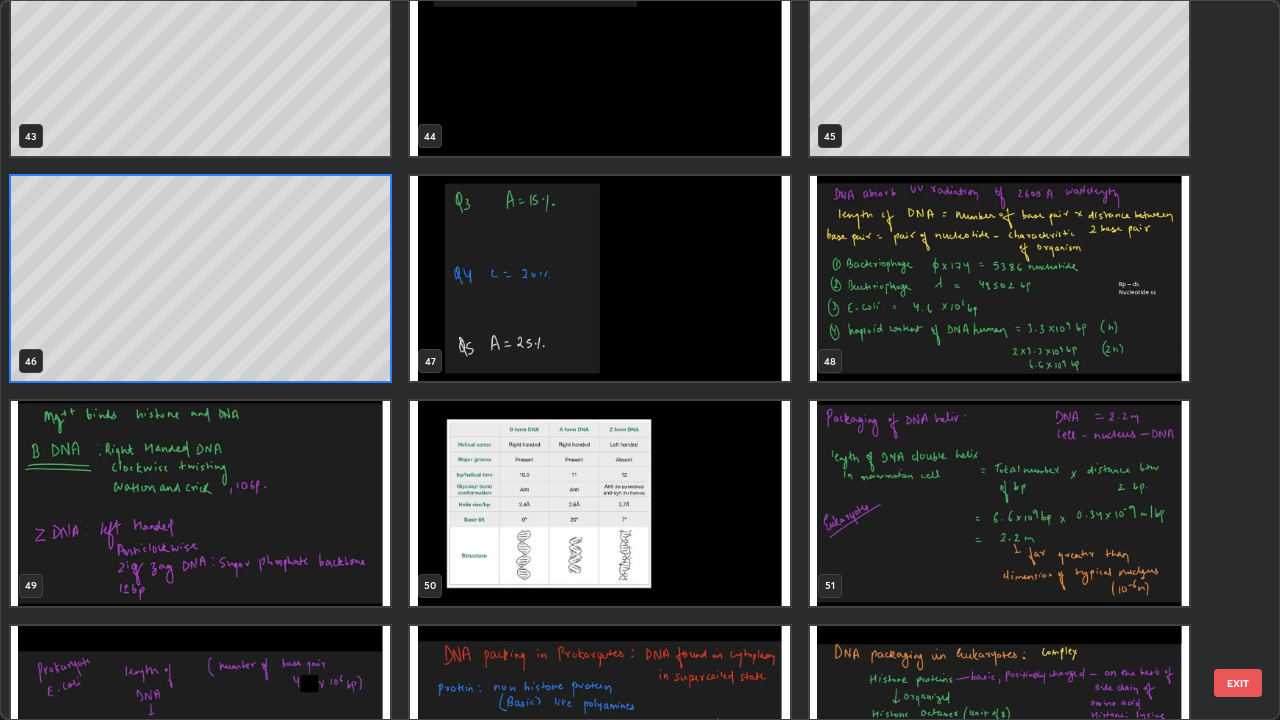 click at bounding box center [999, 278] 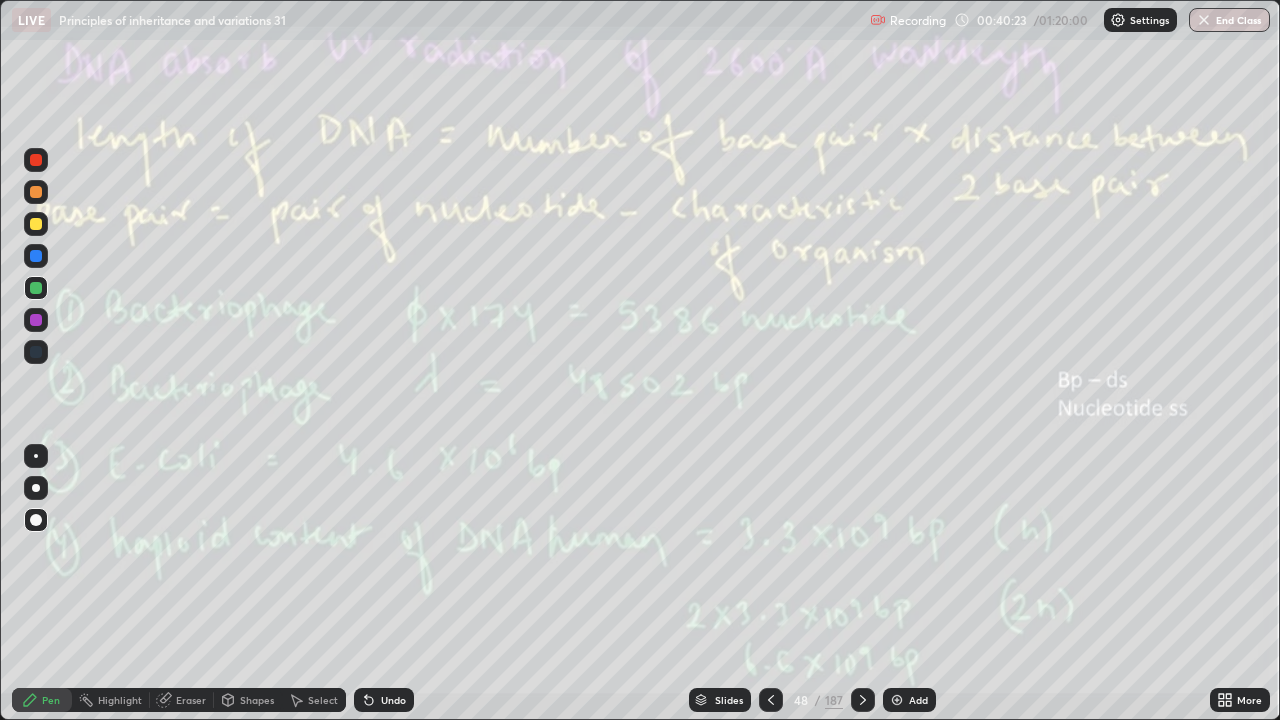 click at bounding box center (999, 278) 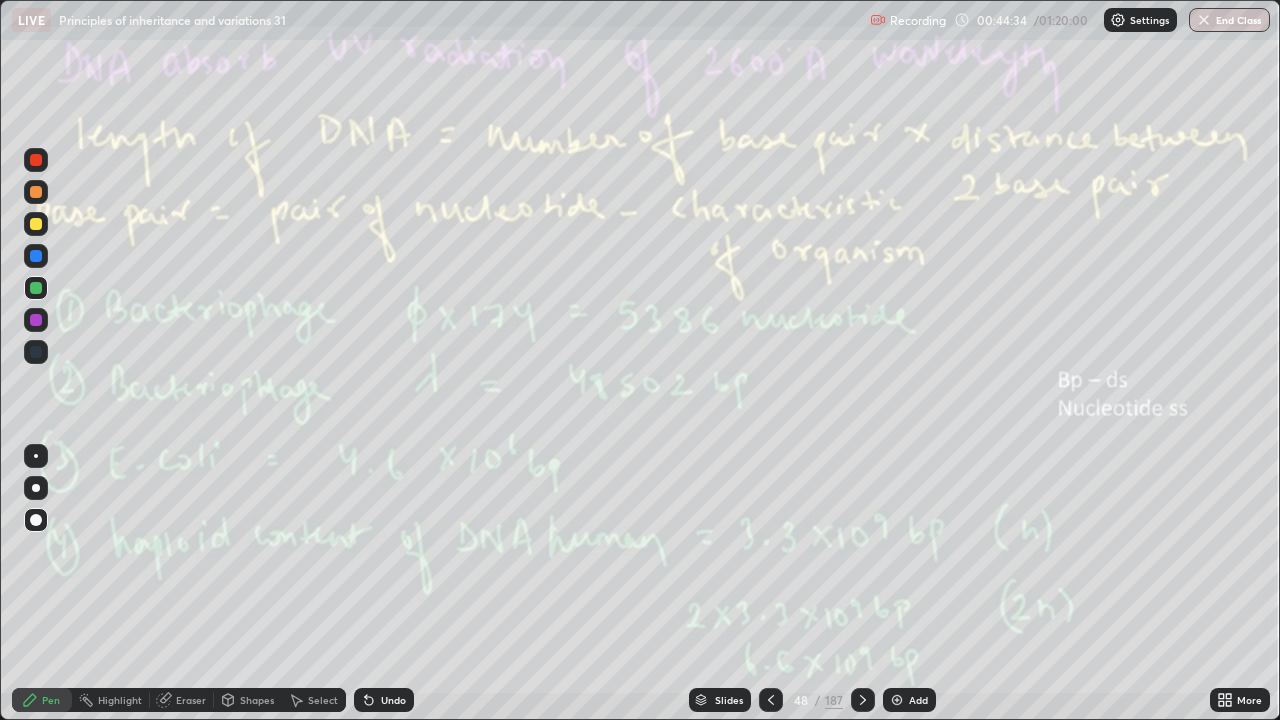 click on "187" at bounding box center [834, 700] 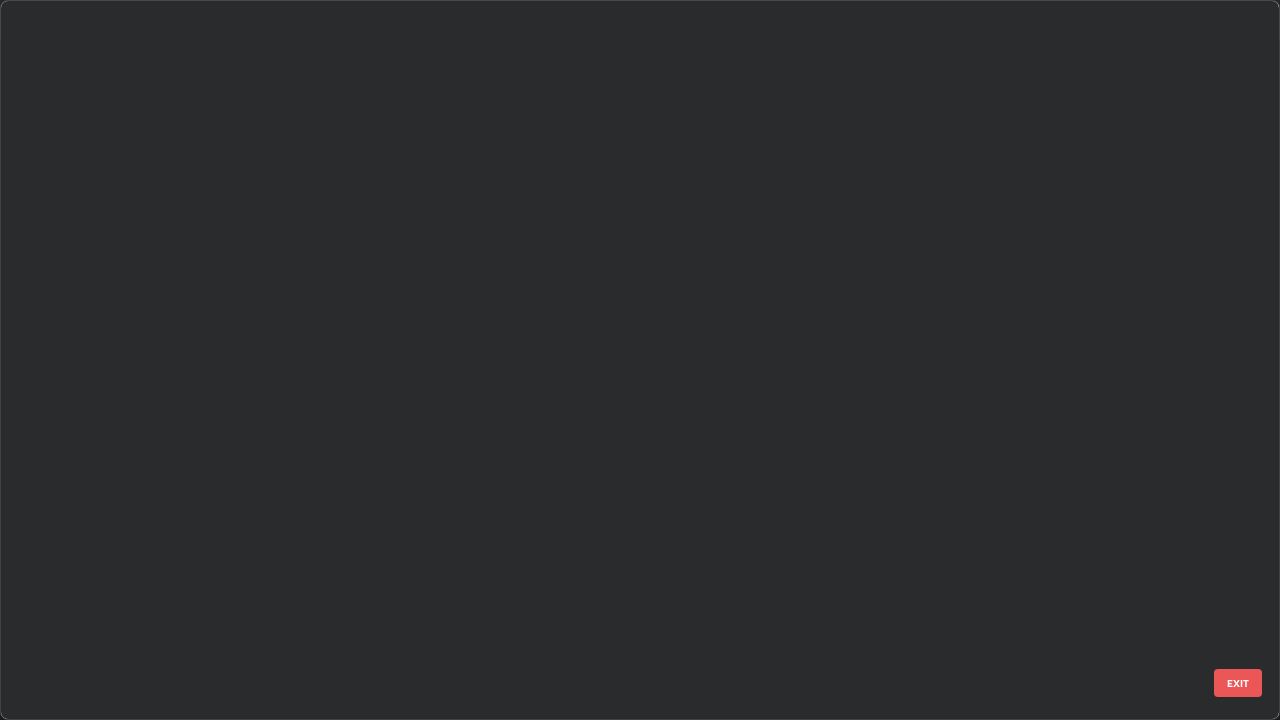 scroll, scrollTop: 2876, scrollLeft: 0, axis: vertical 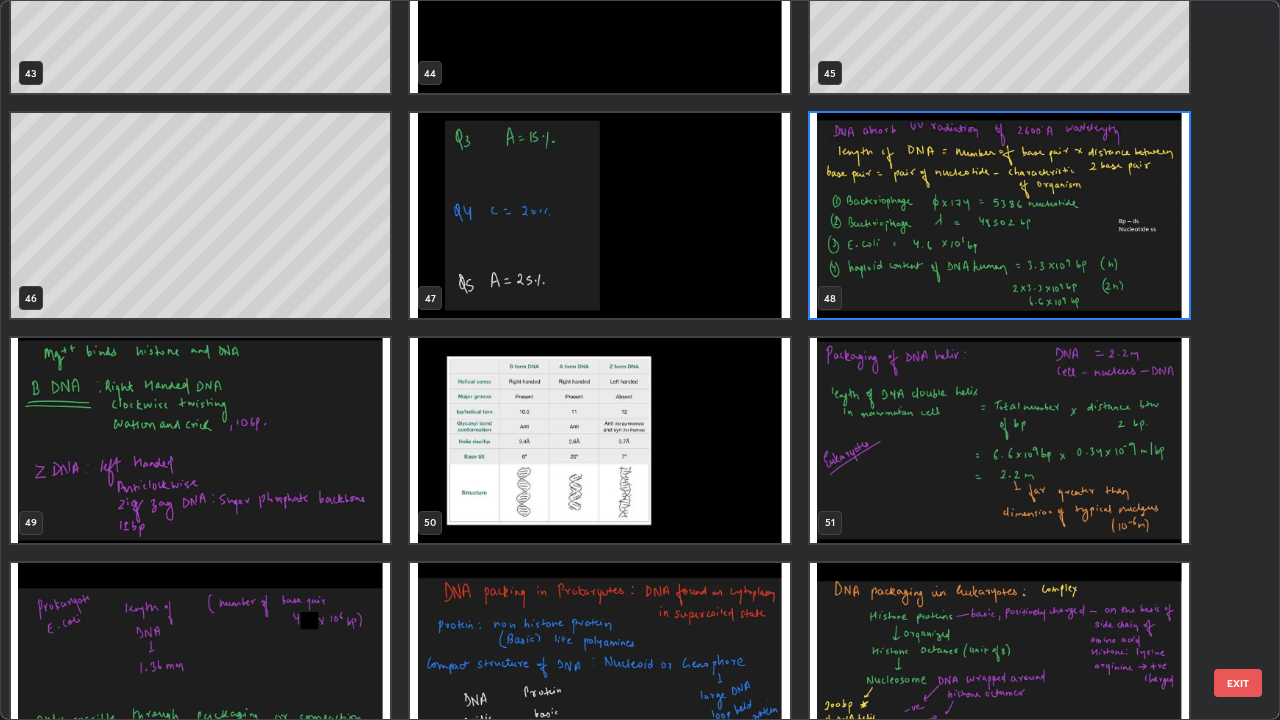 click at bounding box center (599, 215) 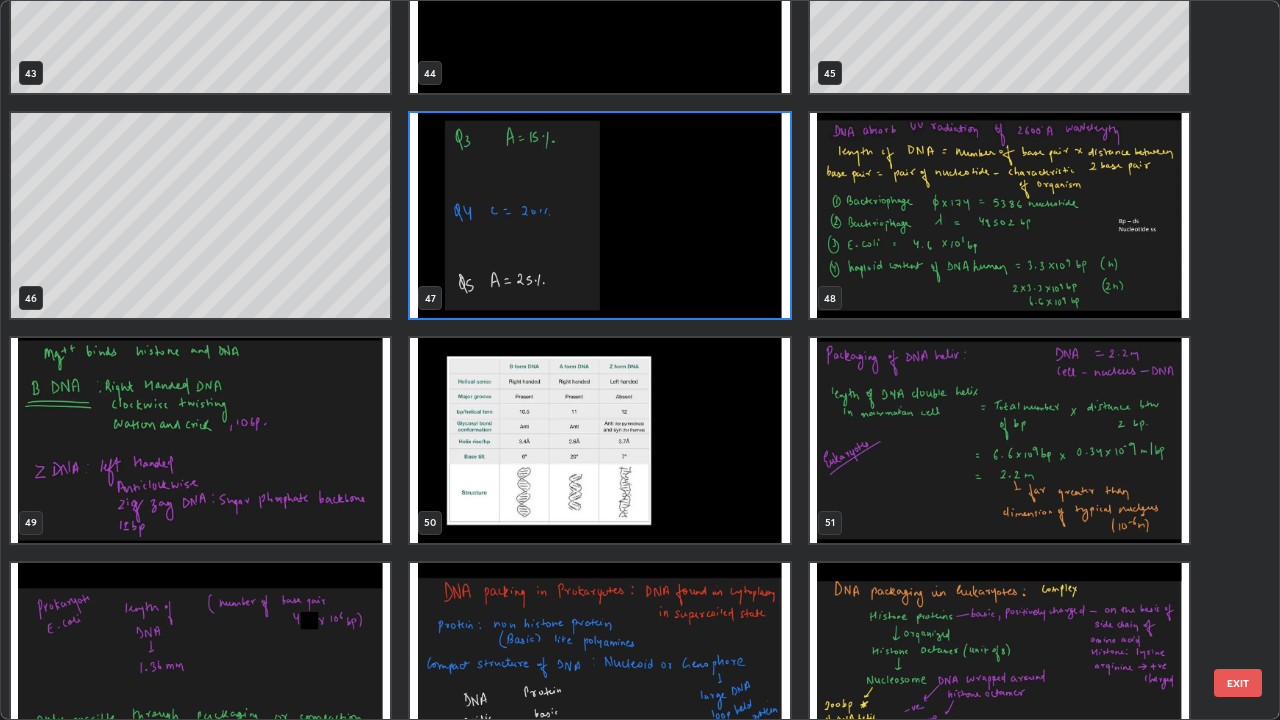 click at bounding box center (999, 215) 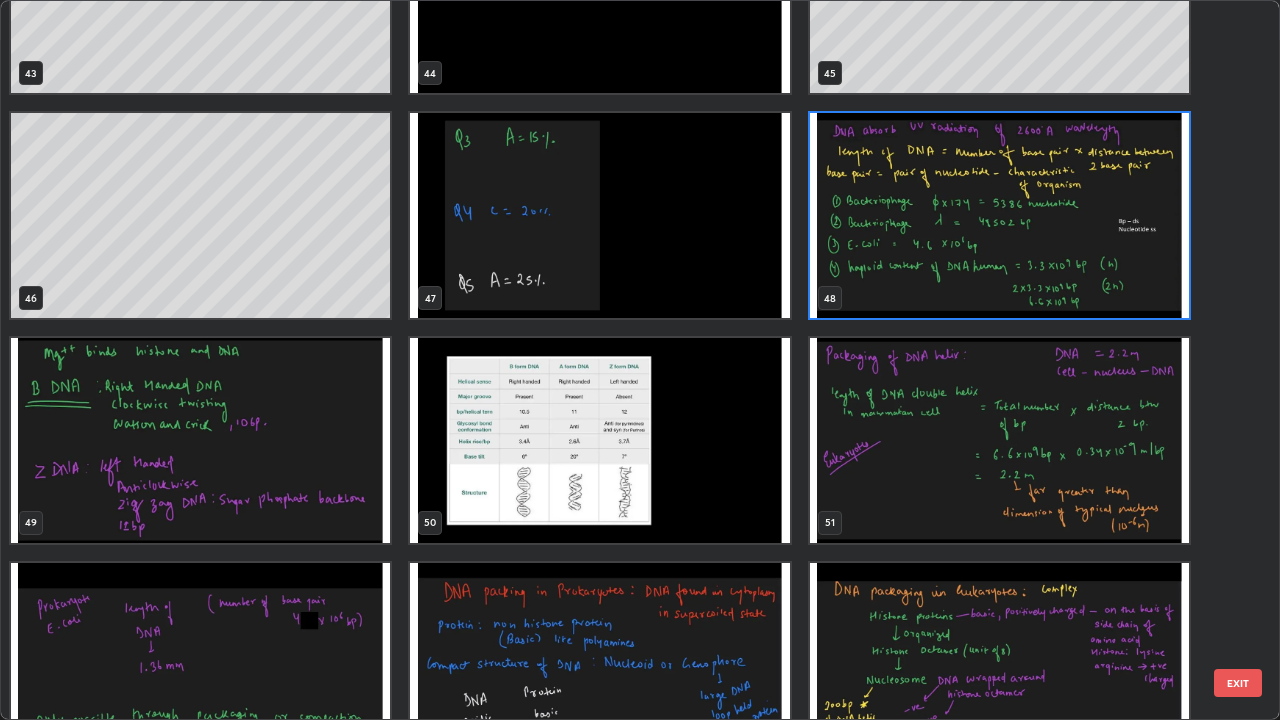 click at bounding box center [999, 215] 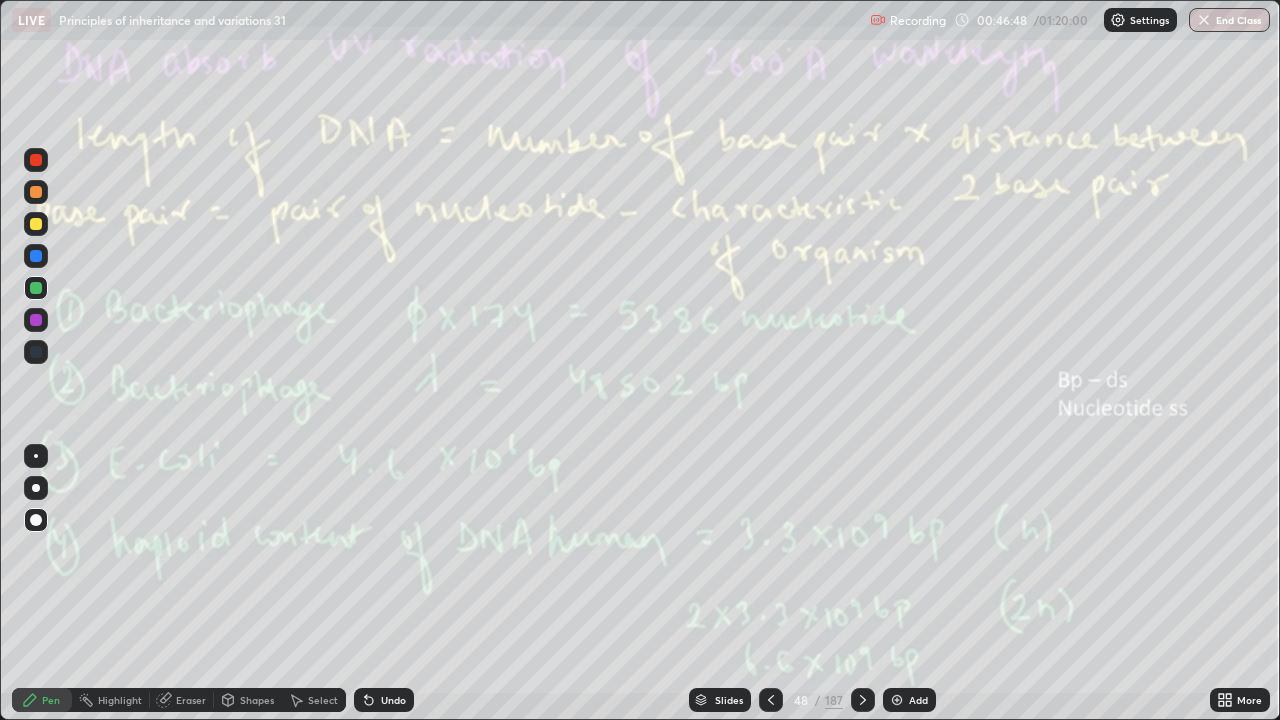 click on "Eraser" at bounding box center (191, 700) 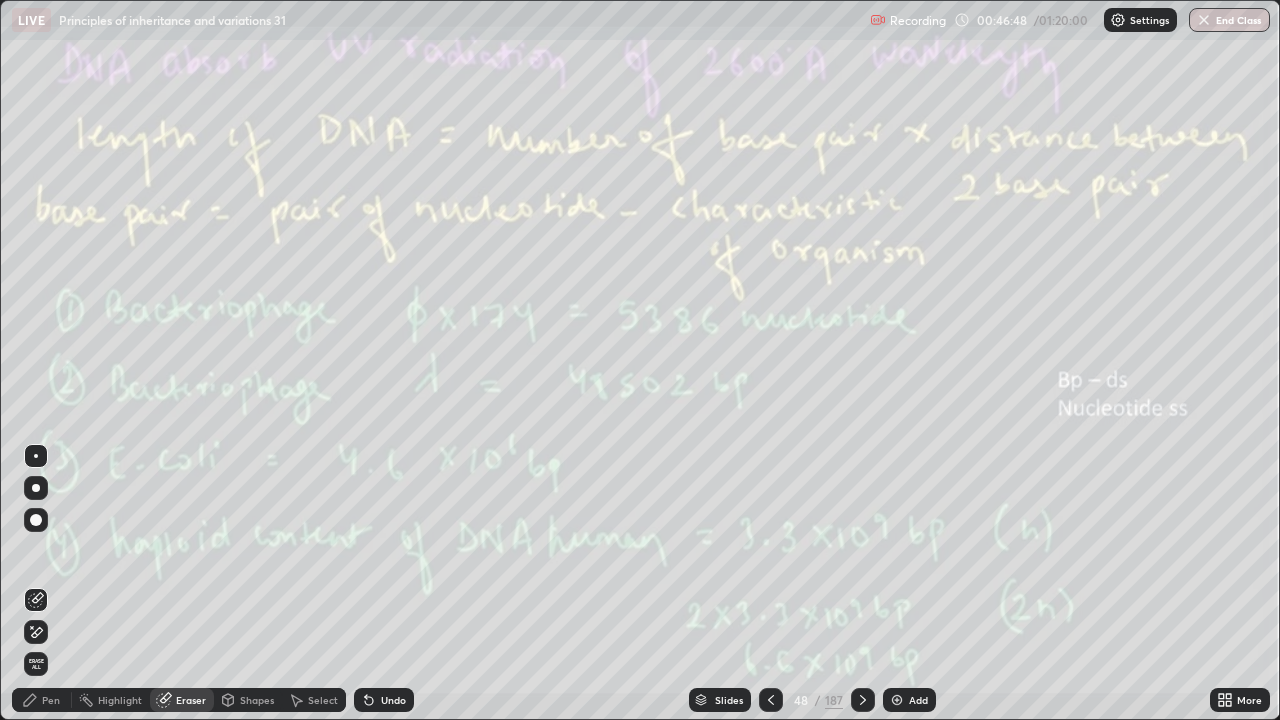 click on "Erase all" at bounding box center (36, 664) 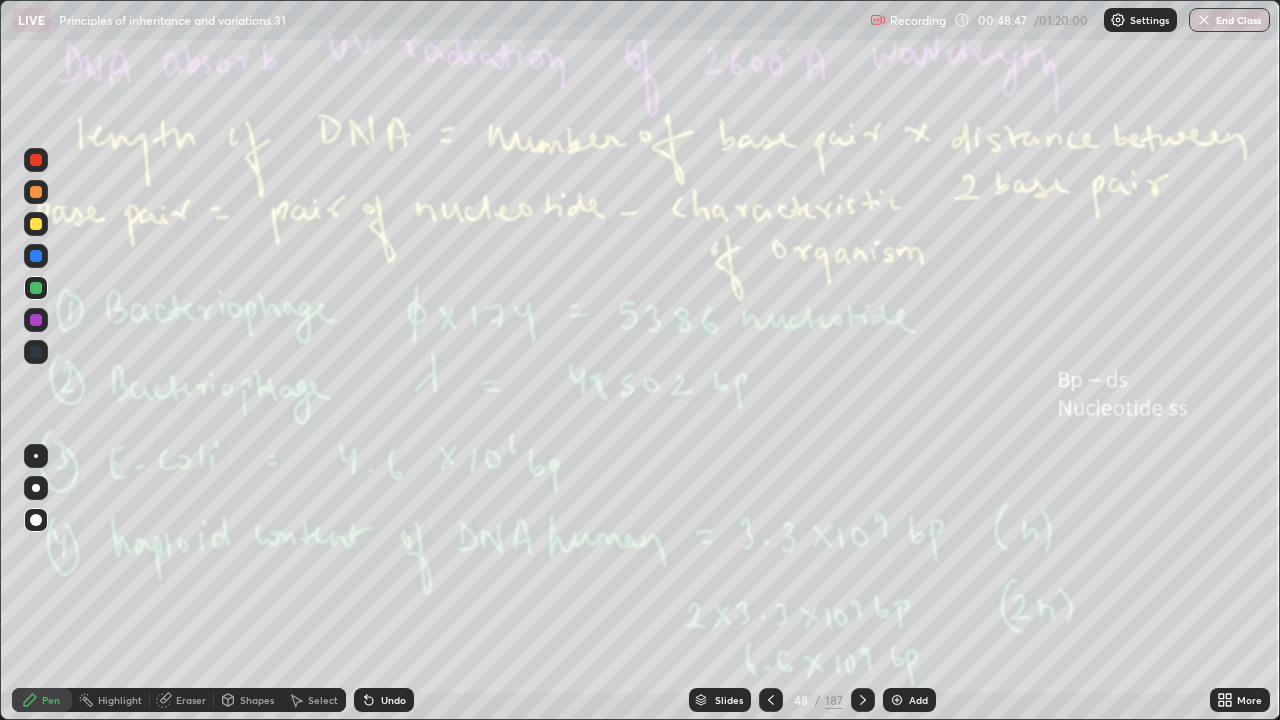 click 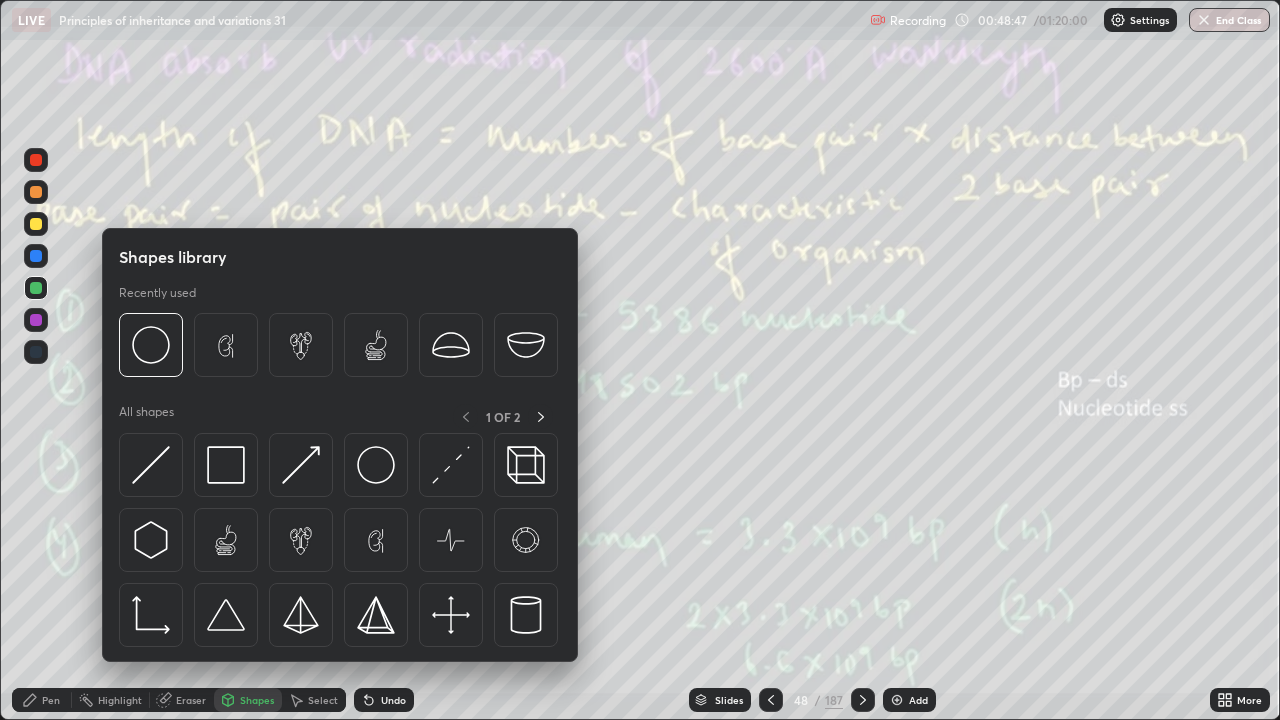 click on "Shapes" at bounding box center (248, 700) 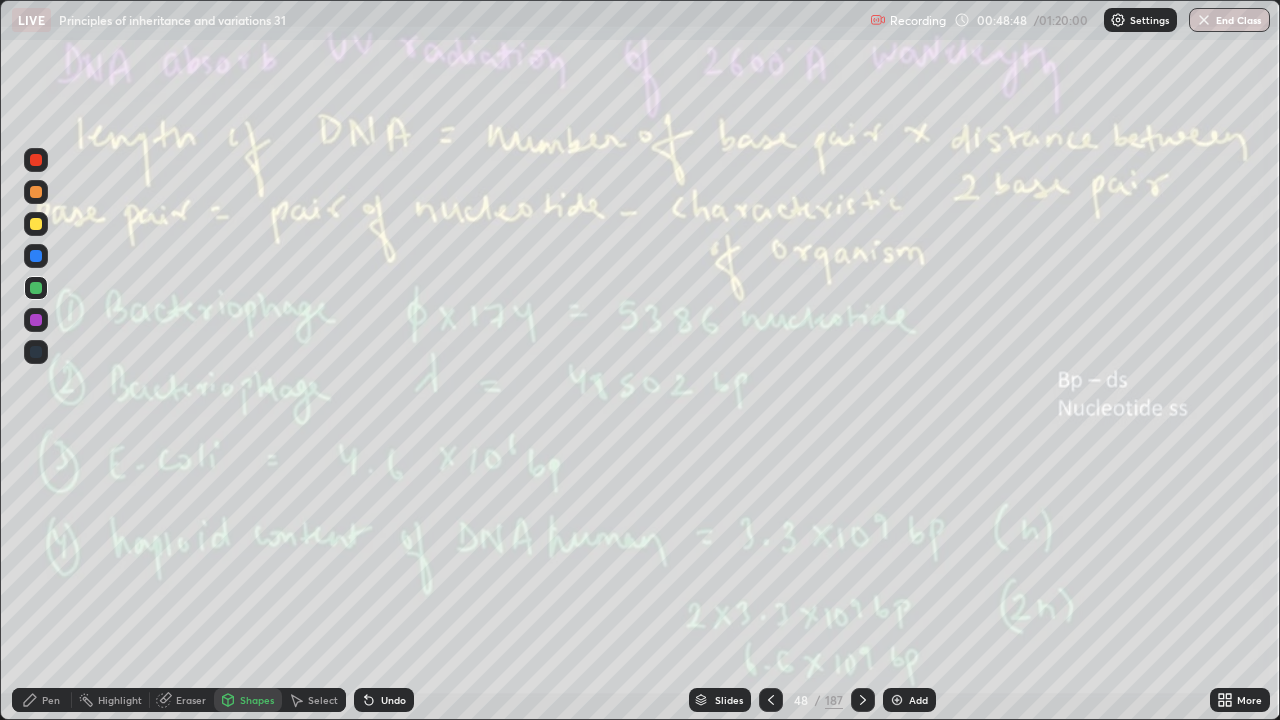 click on "Eraser" at bounding box center (191, 700) 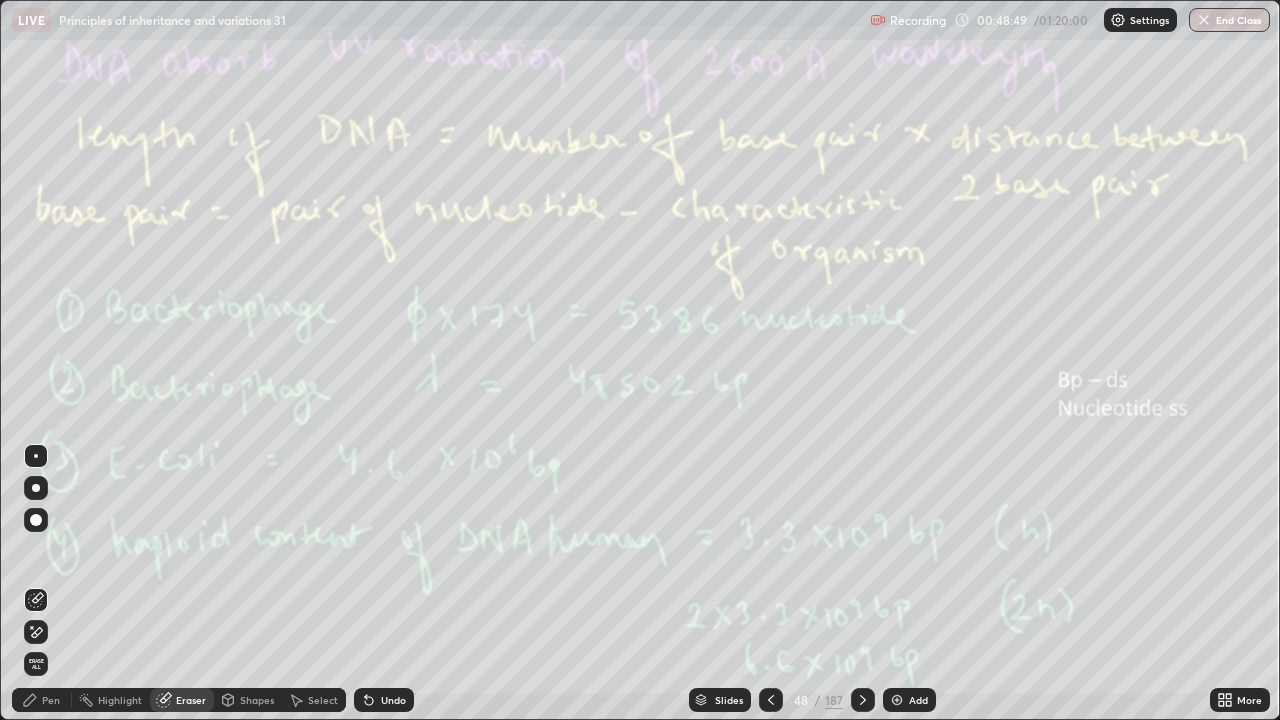 click on "Erase all" at bounding box center [36, 664] 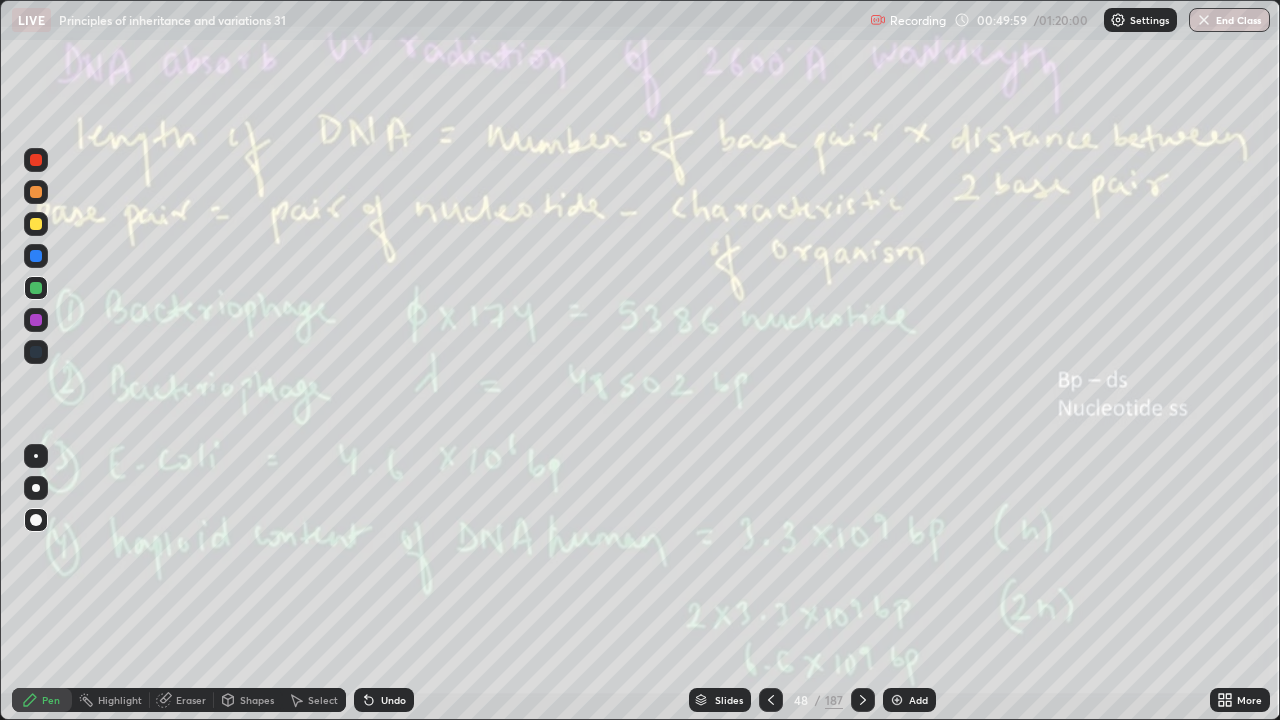 click 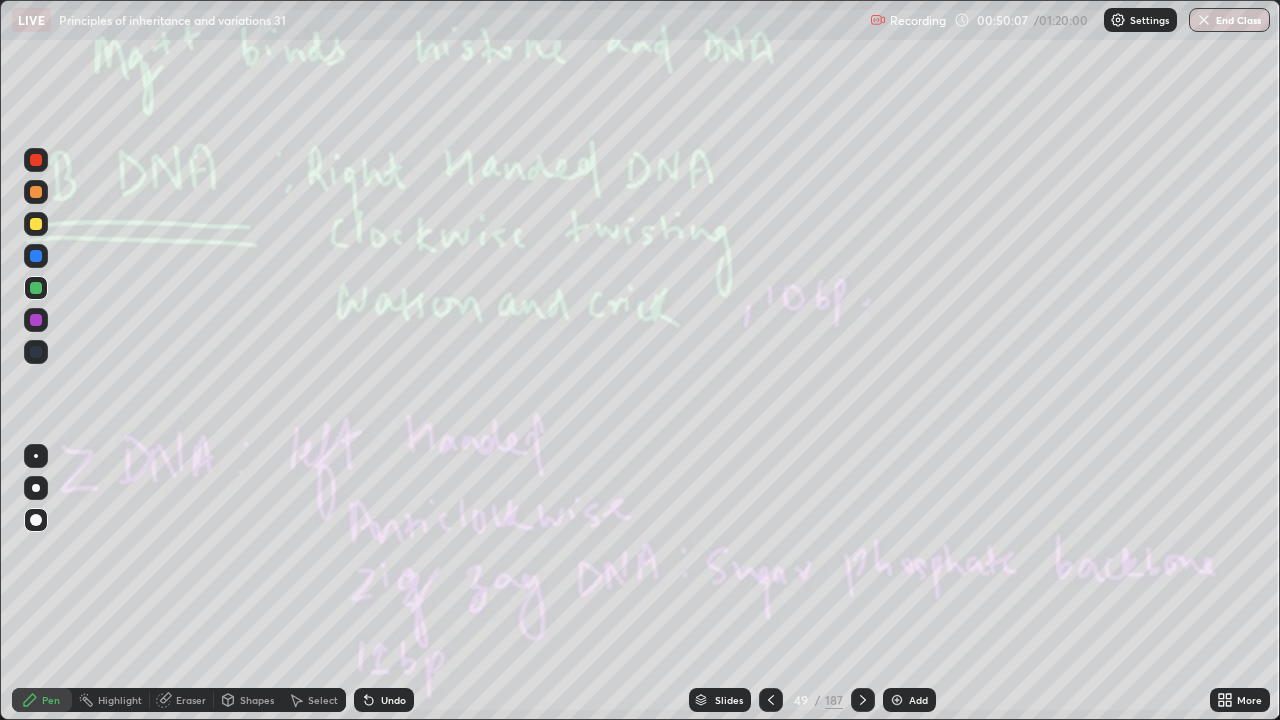 click 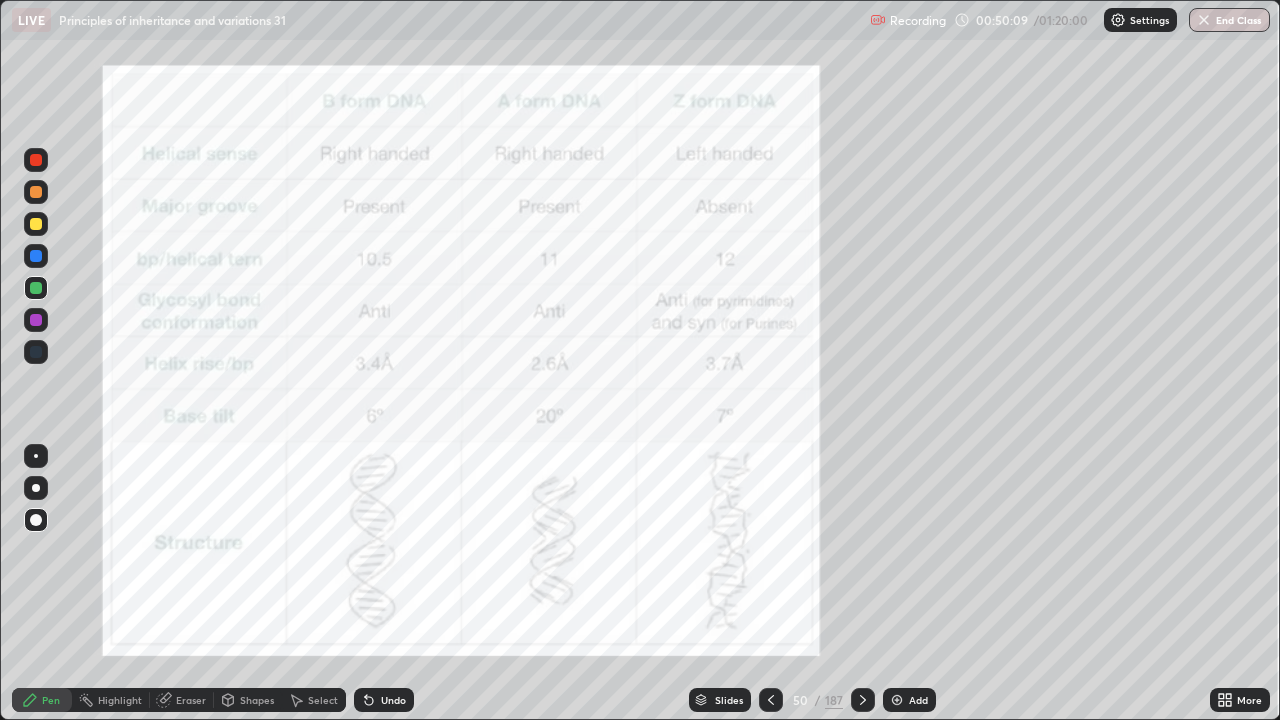 click 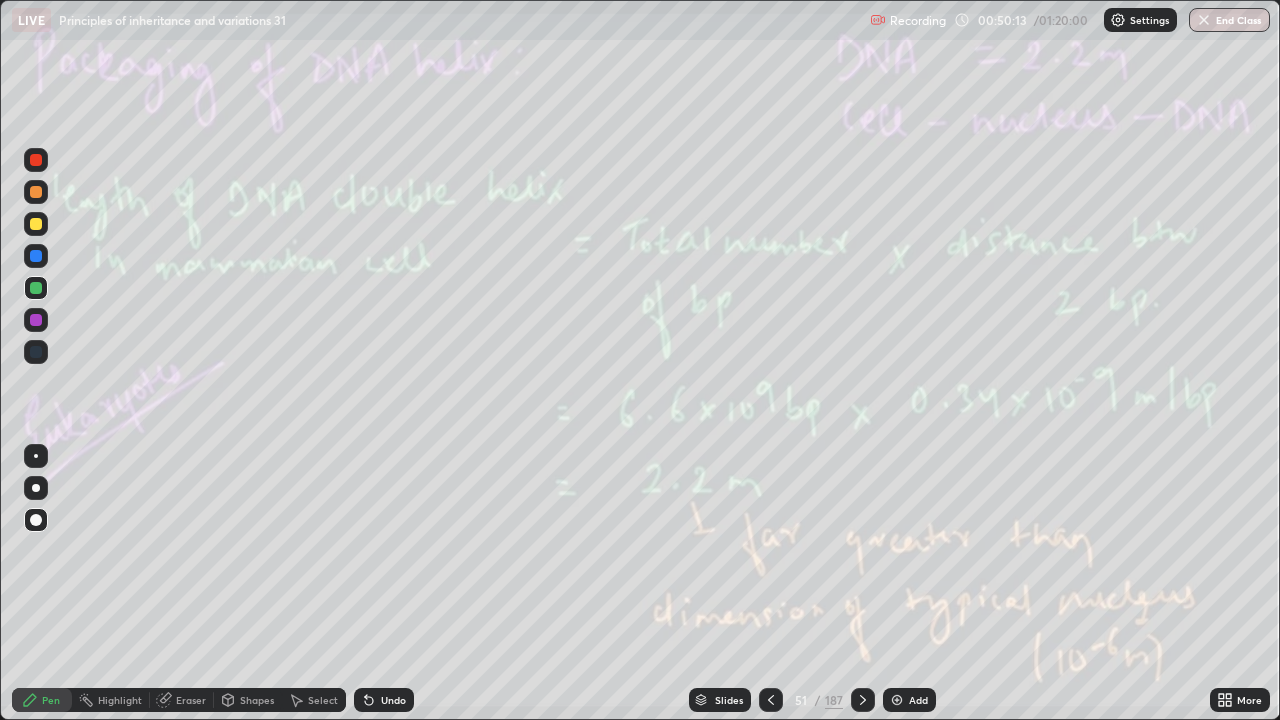 click on "187" at bounding box center (834, 700) 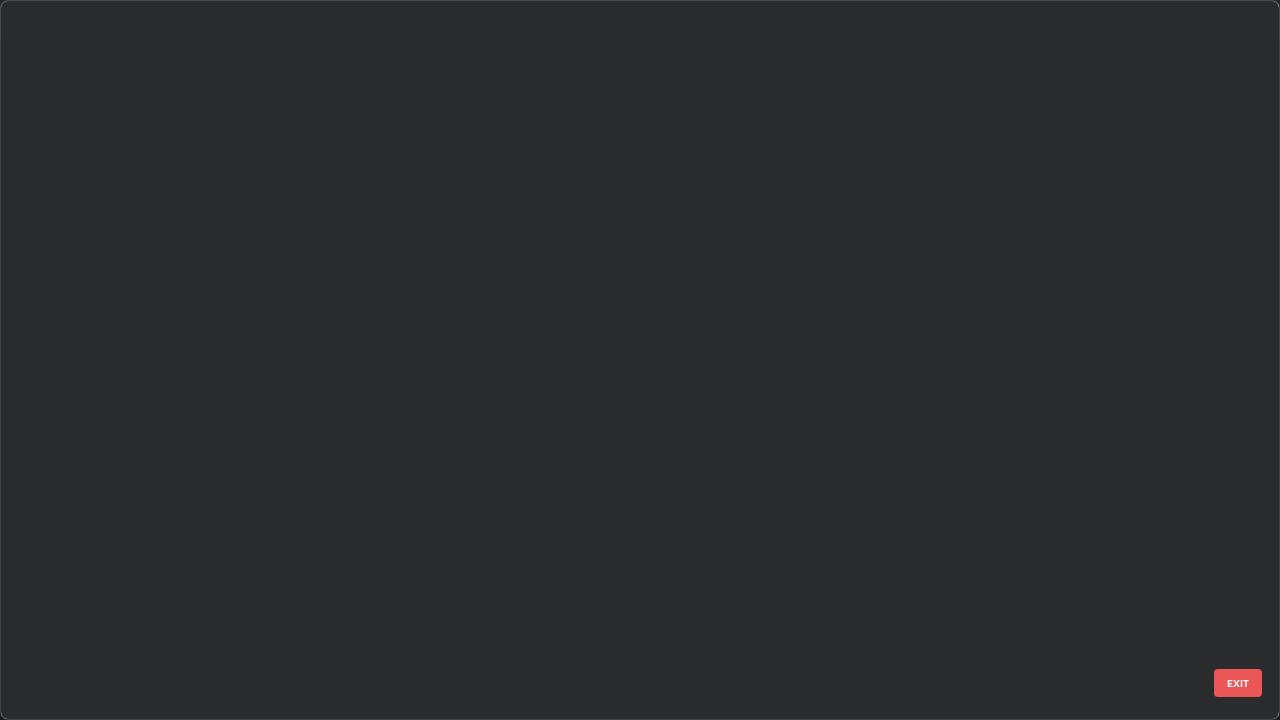 scroll, scrollTop: 3100, scrollLeft: 0, axis: vertical 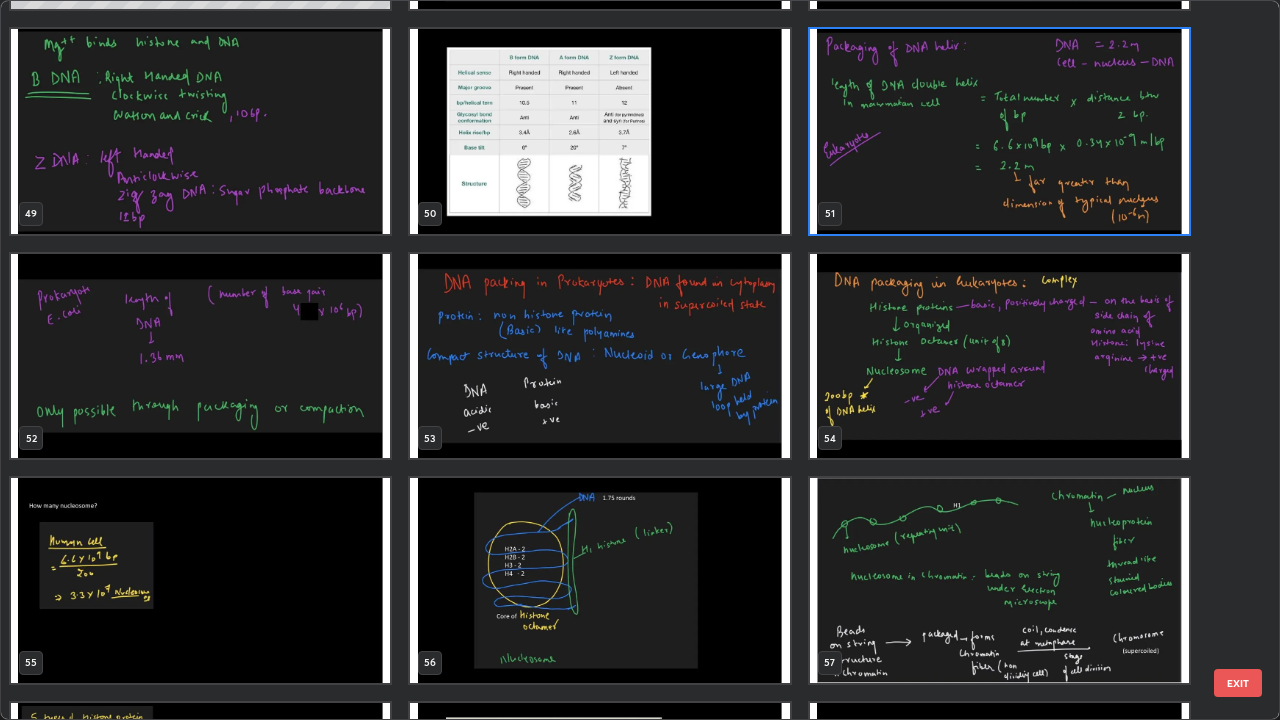 click at bounding box center [200, 356] 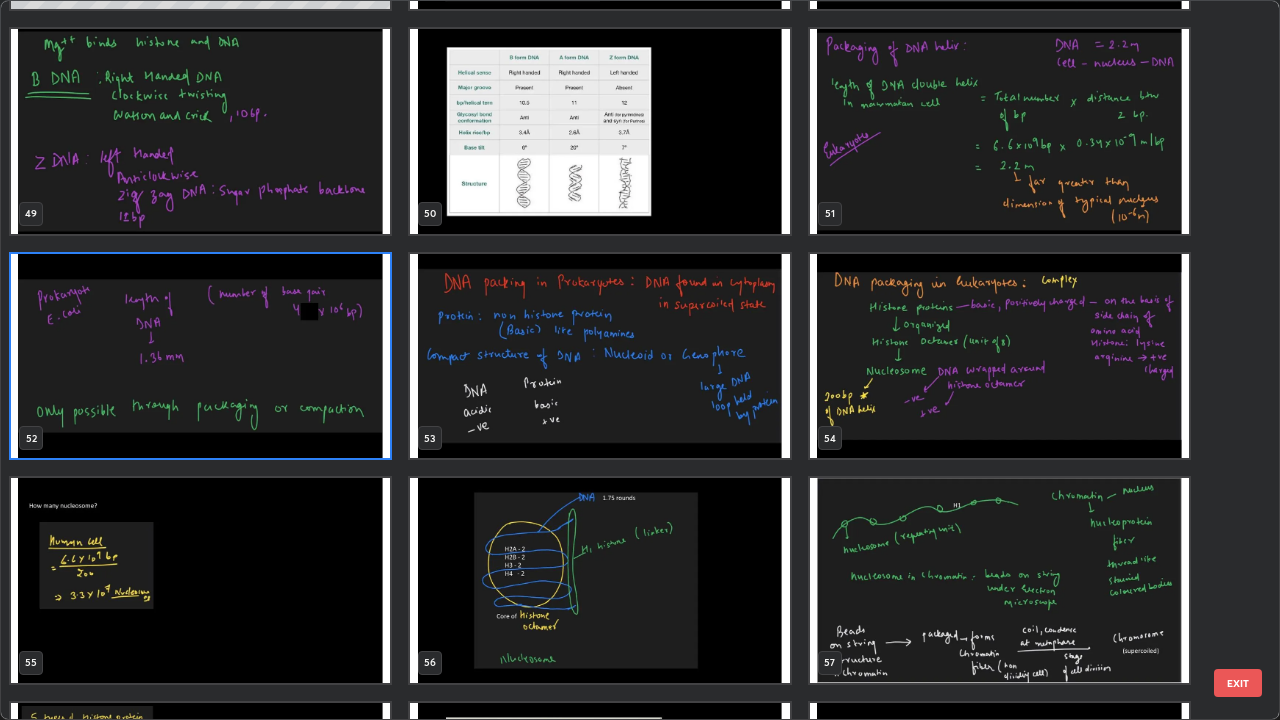 click at bounding box center [200, 356] 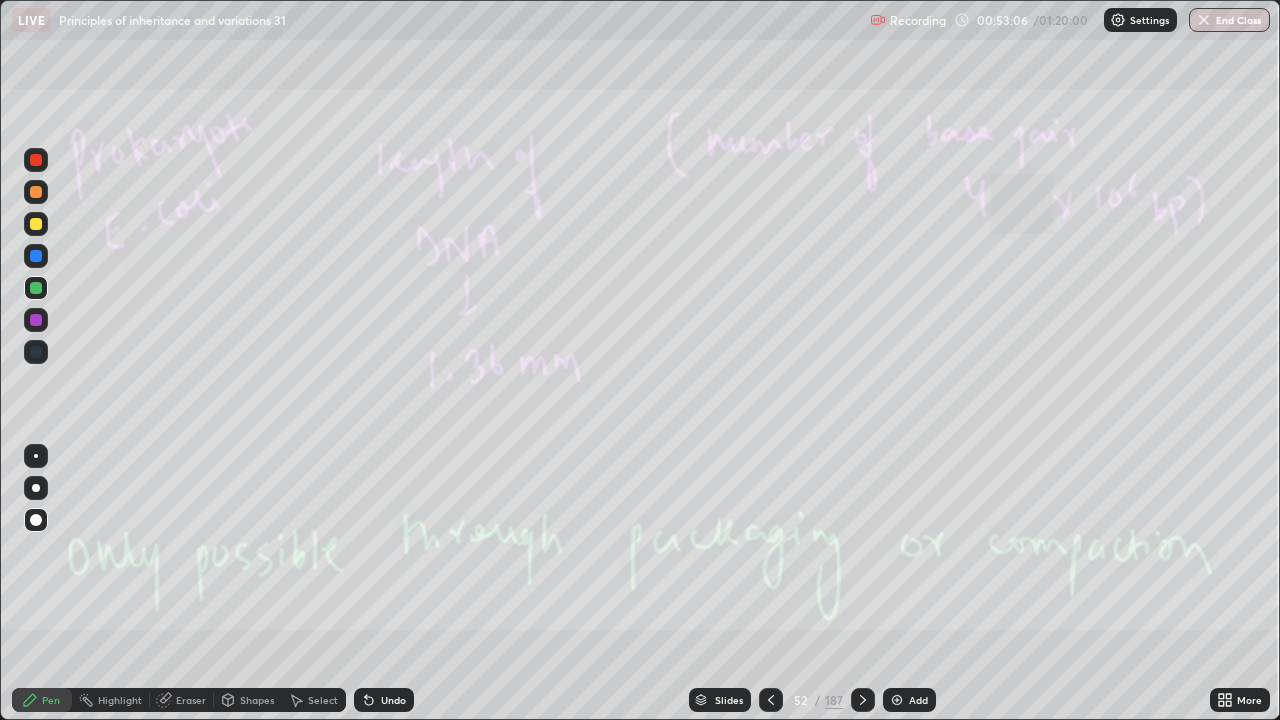 click on "187" at bounding box center [834, 700] 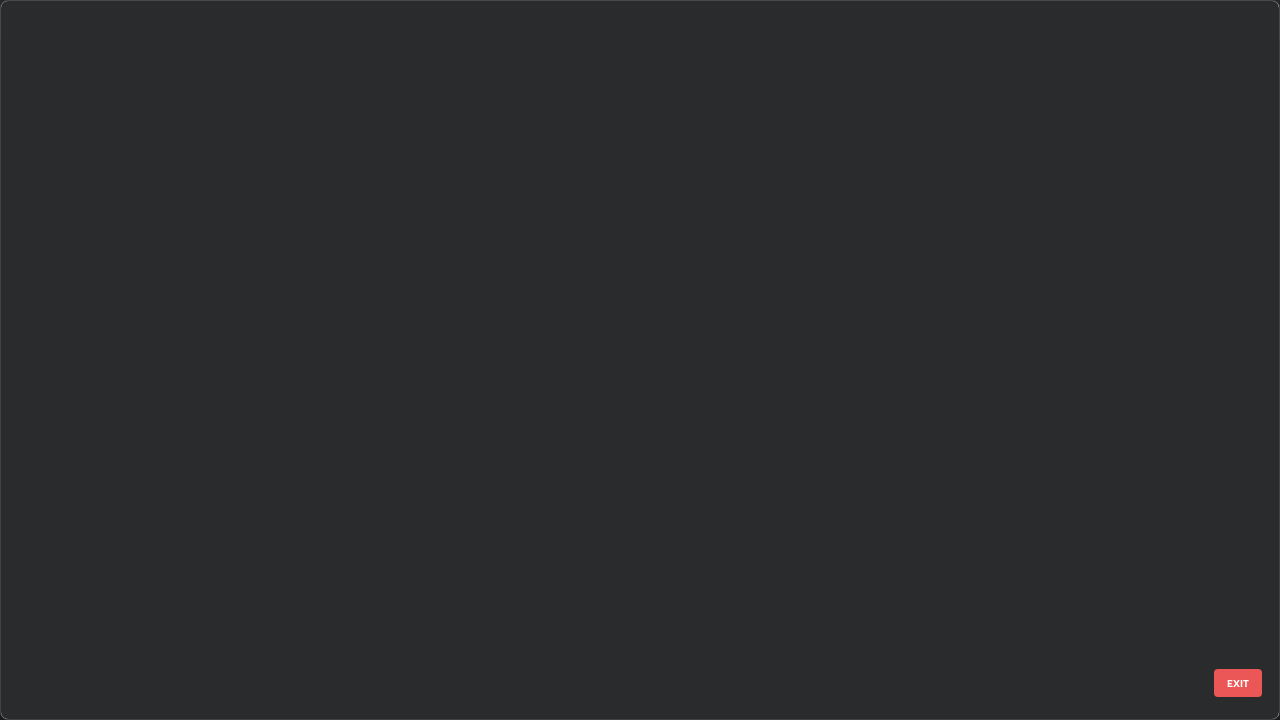 scroll, scrollTop: 3325, scrollLeft: 0, axis: vertical 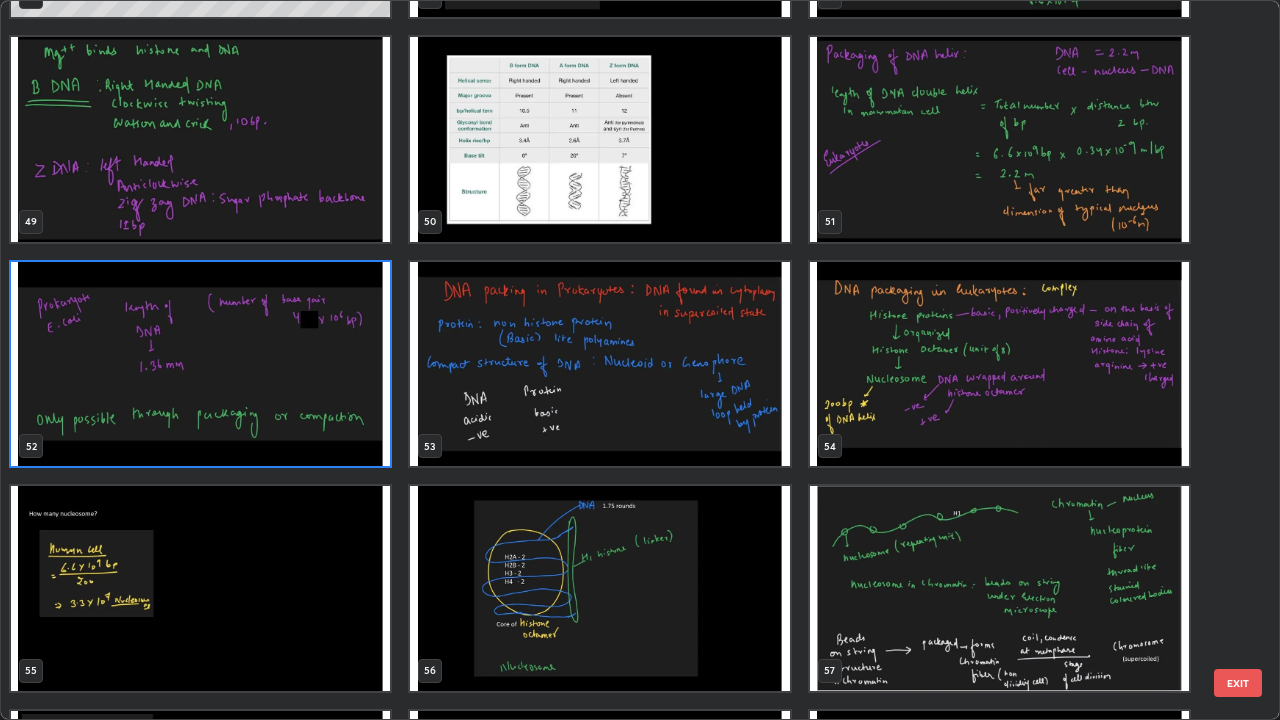 click on "EXIT" at bounding box center (1238, 683) 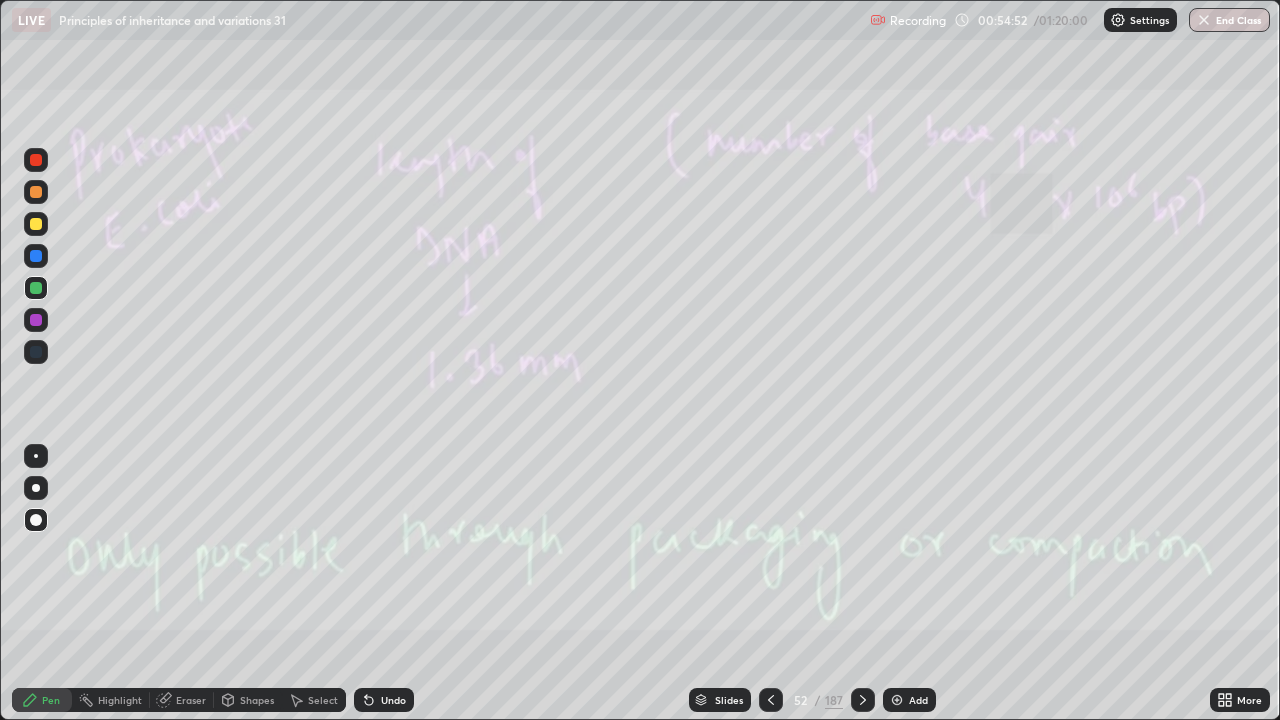 click 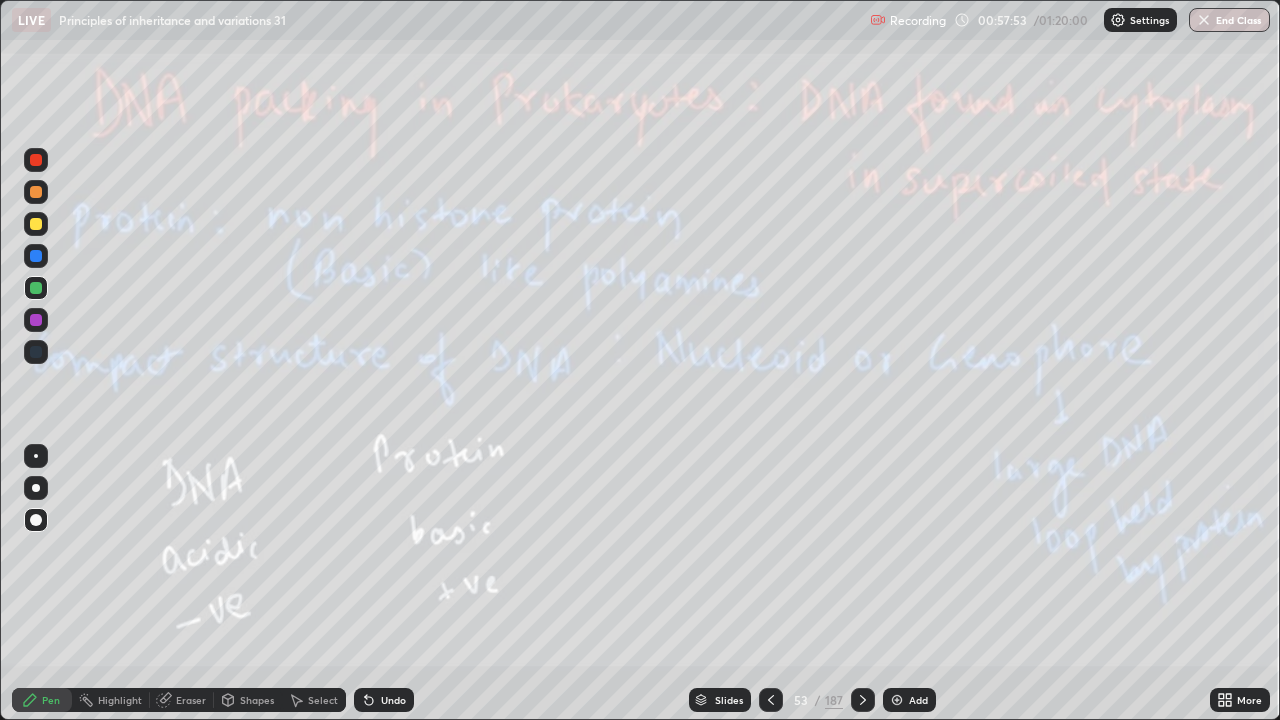 click on "187" at bounding box center (834, 700) 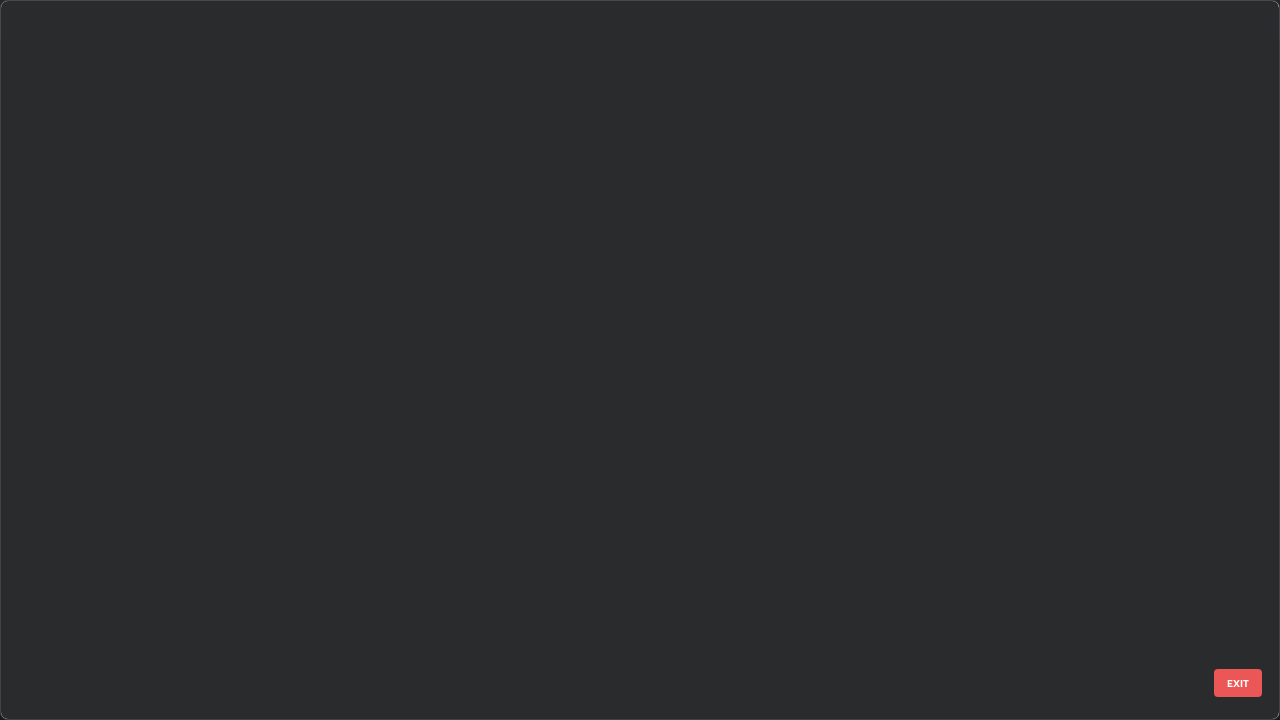 scroll, scrollTop: 3325, scrollLeft: 0, axis: vertical 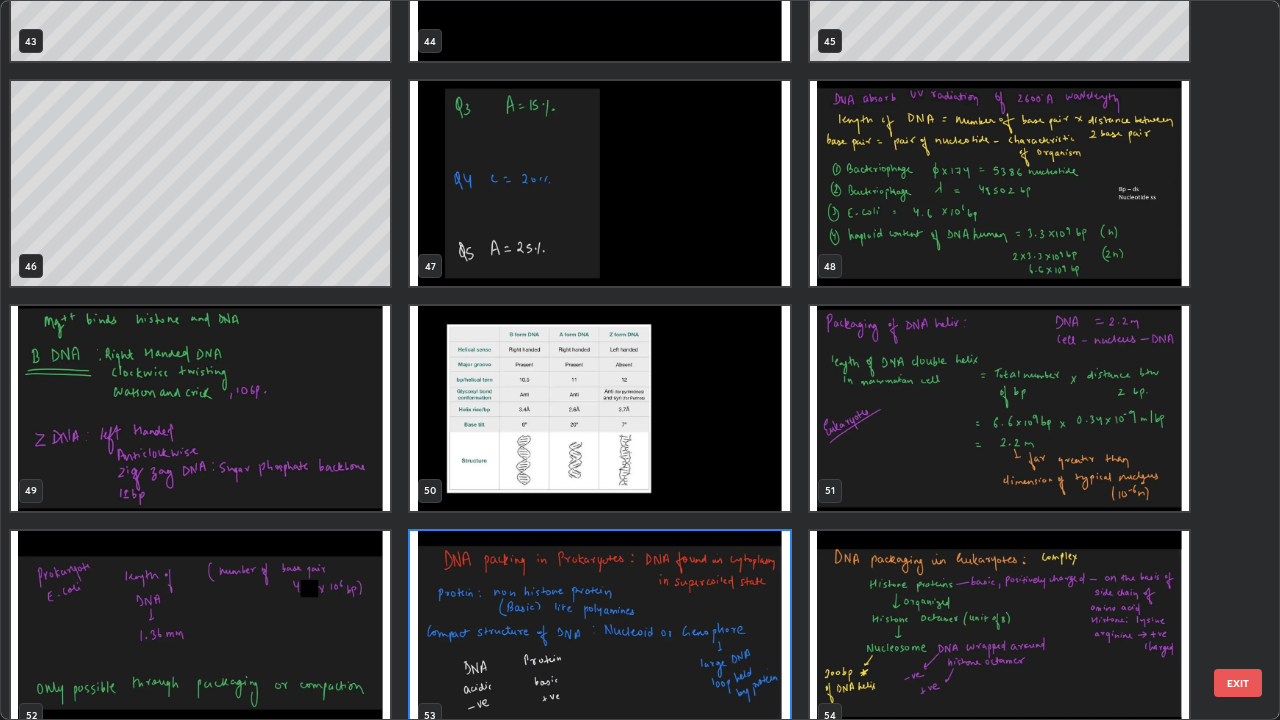click at bounding box center [999, 408] 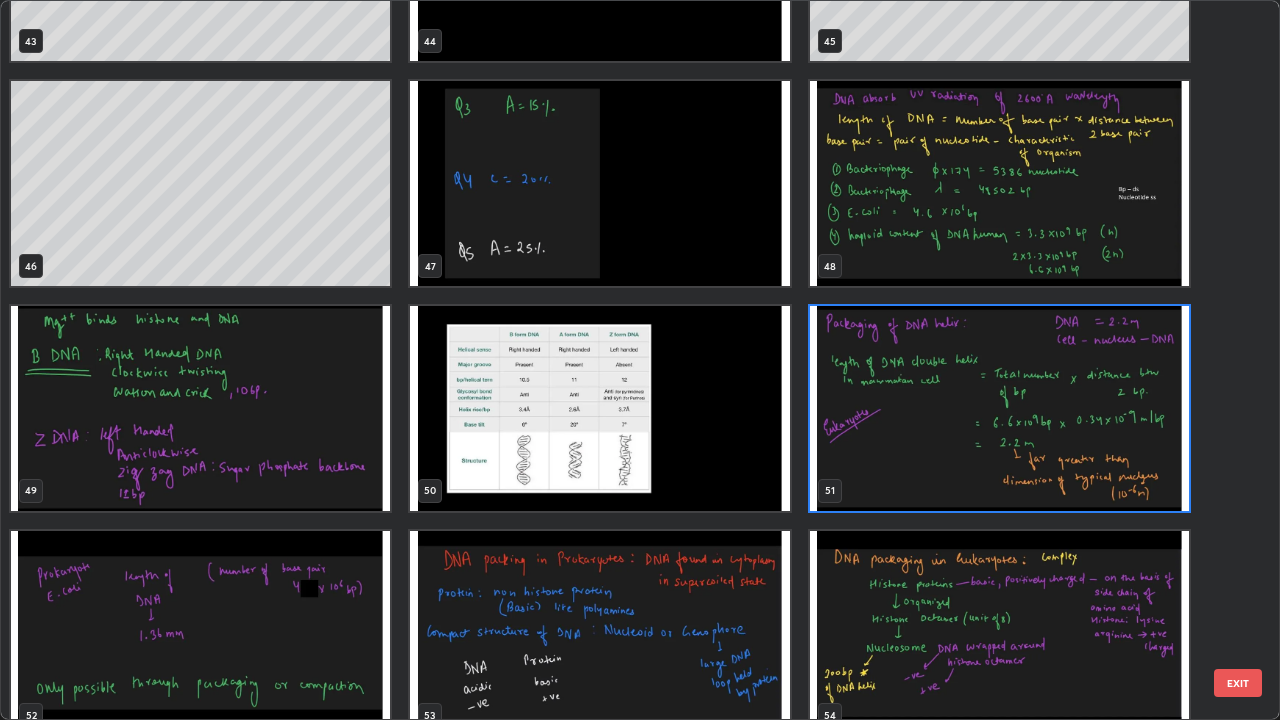 click at bounding box center [999, 408] 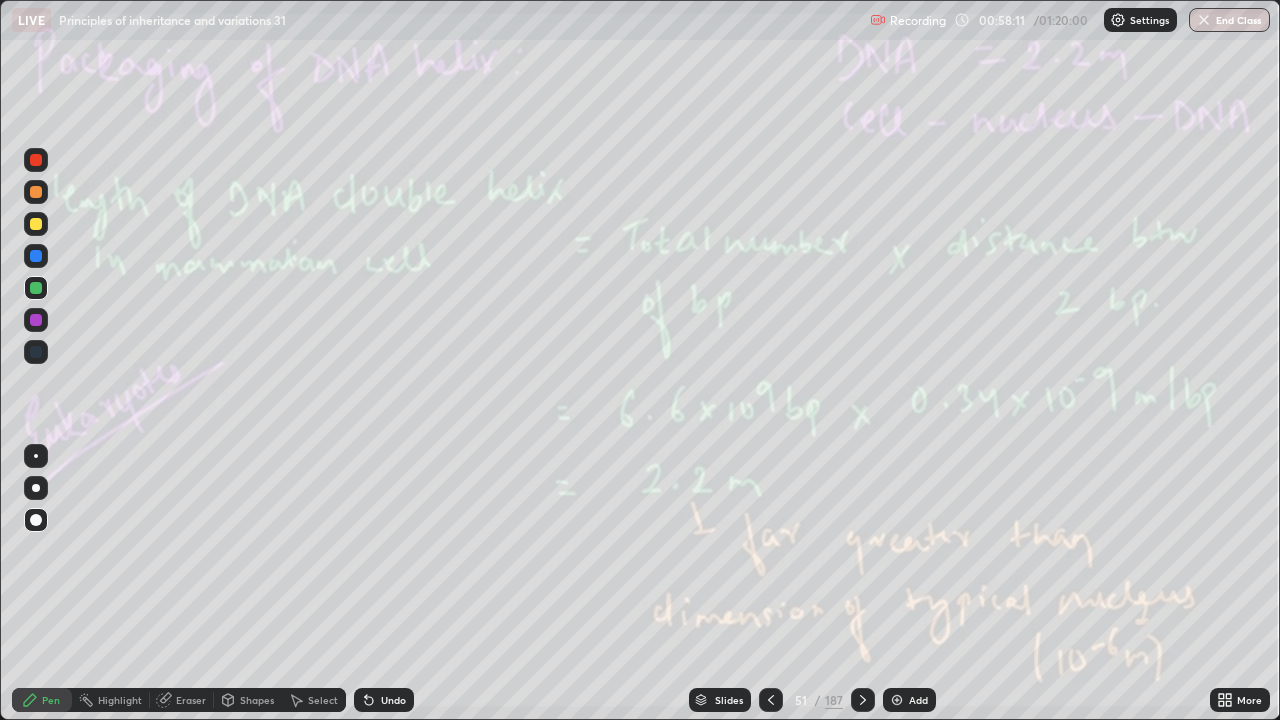 click at bounding box center (999, 408) 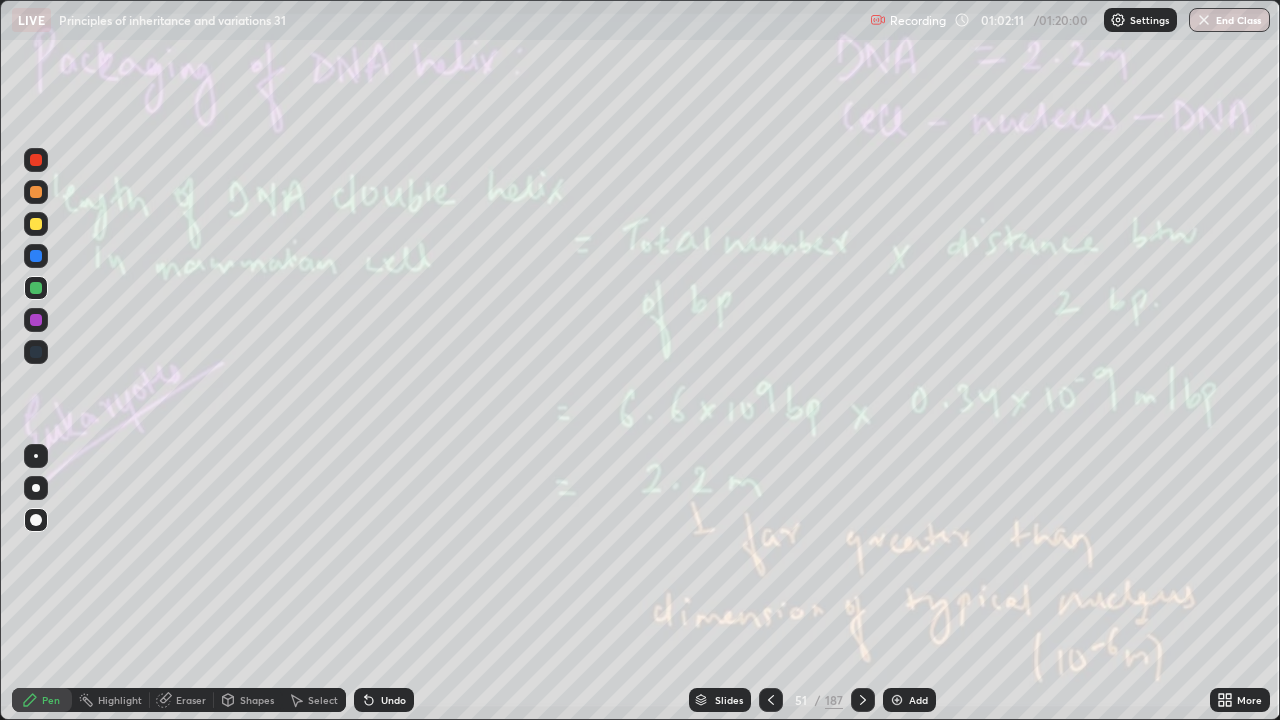 click 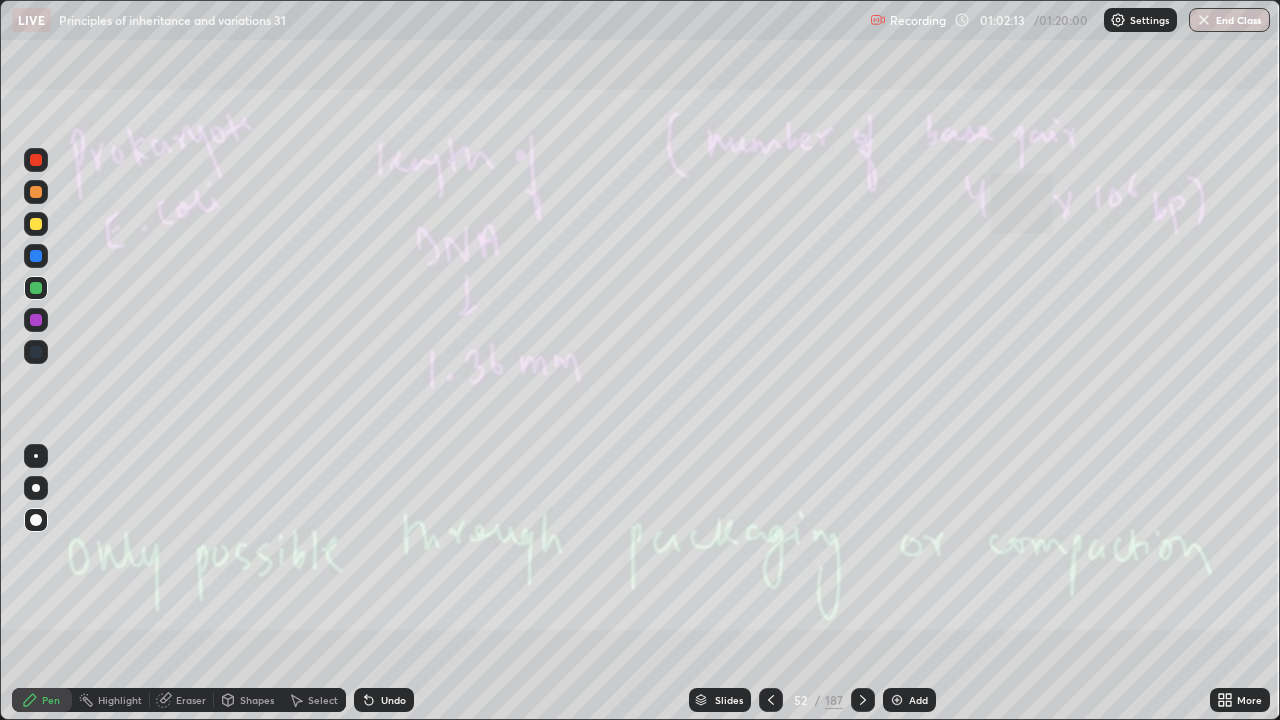 click 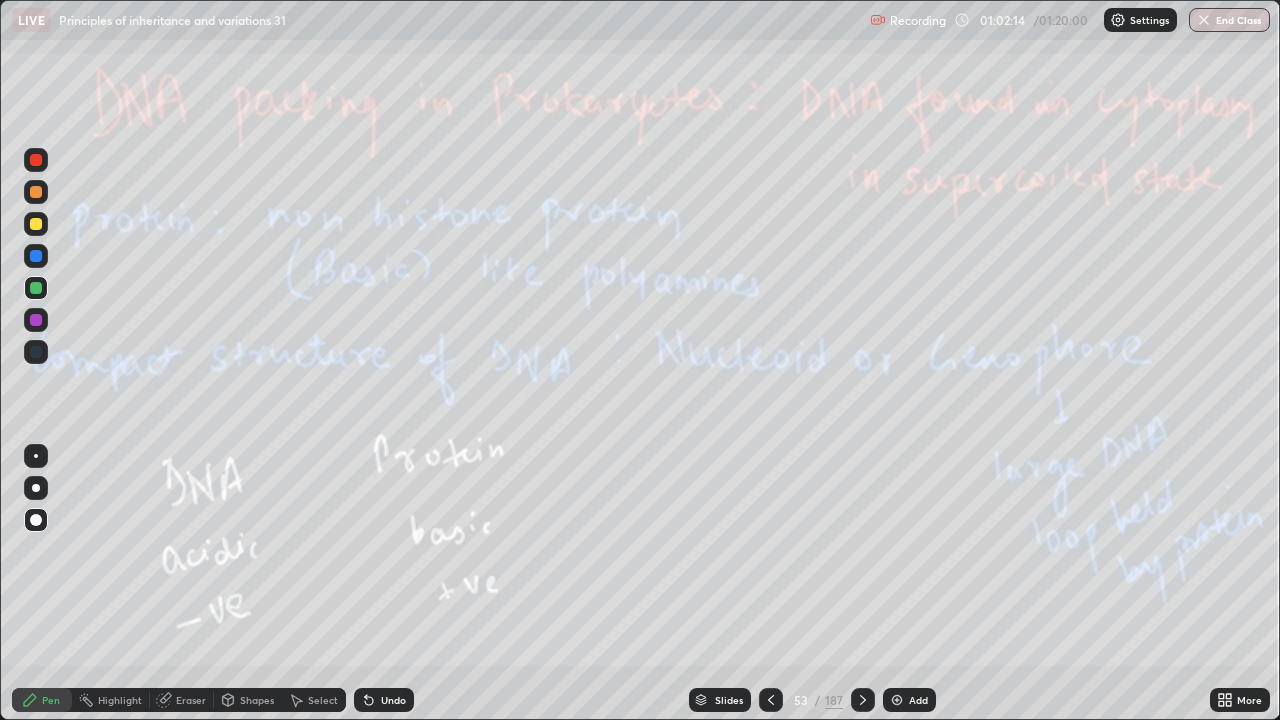 click 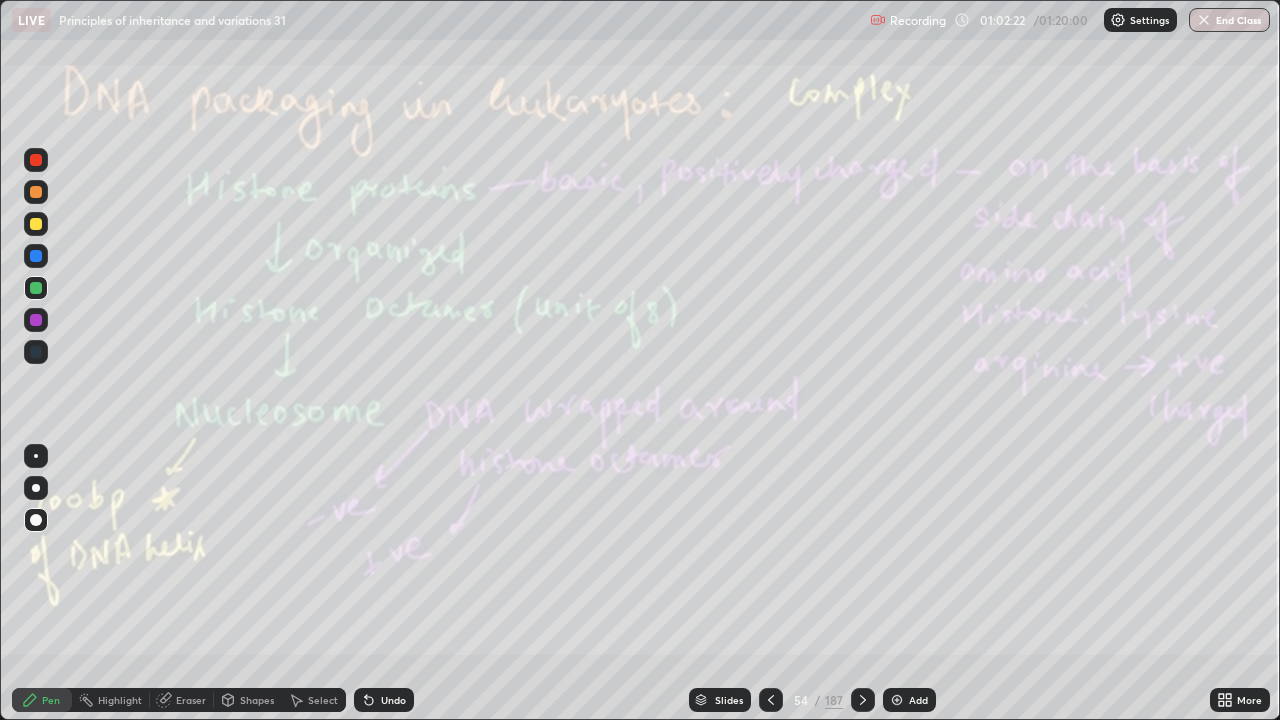 click 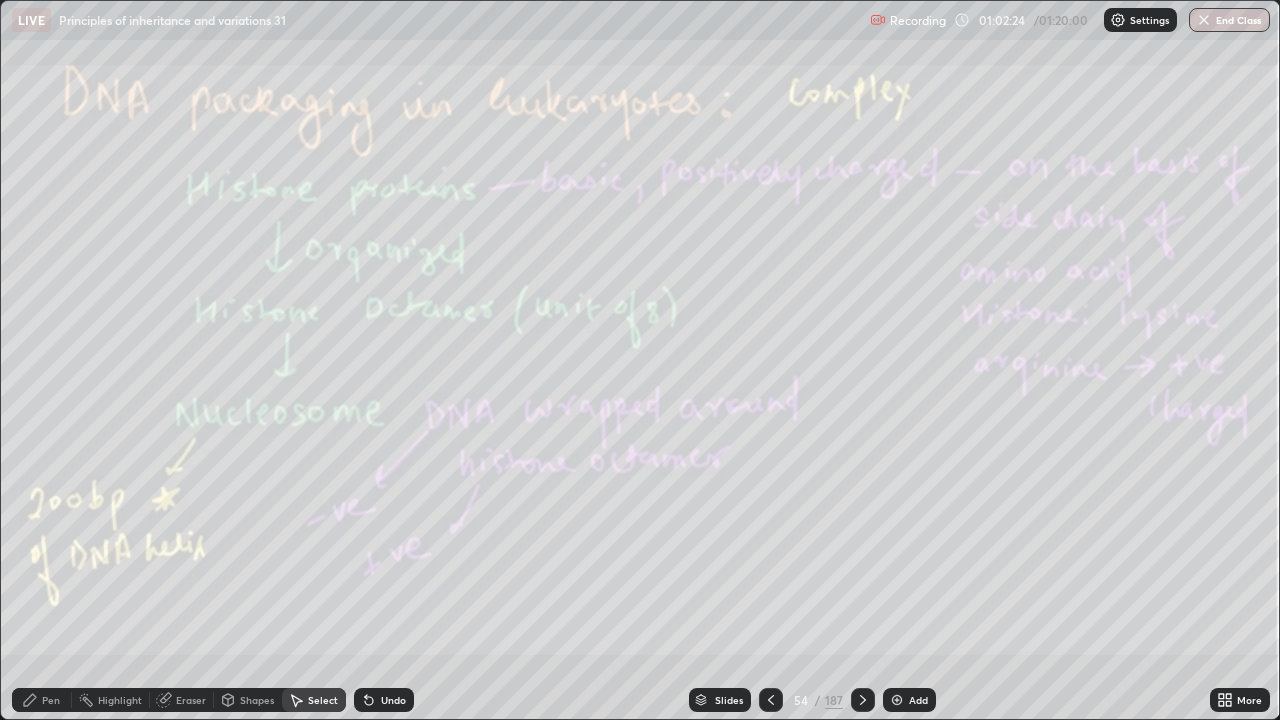click on "Pen" at bounding box center [51, 700] 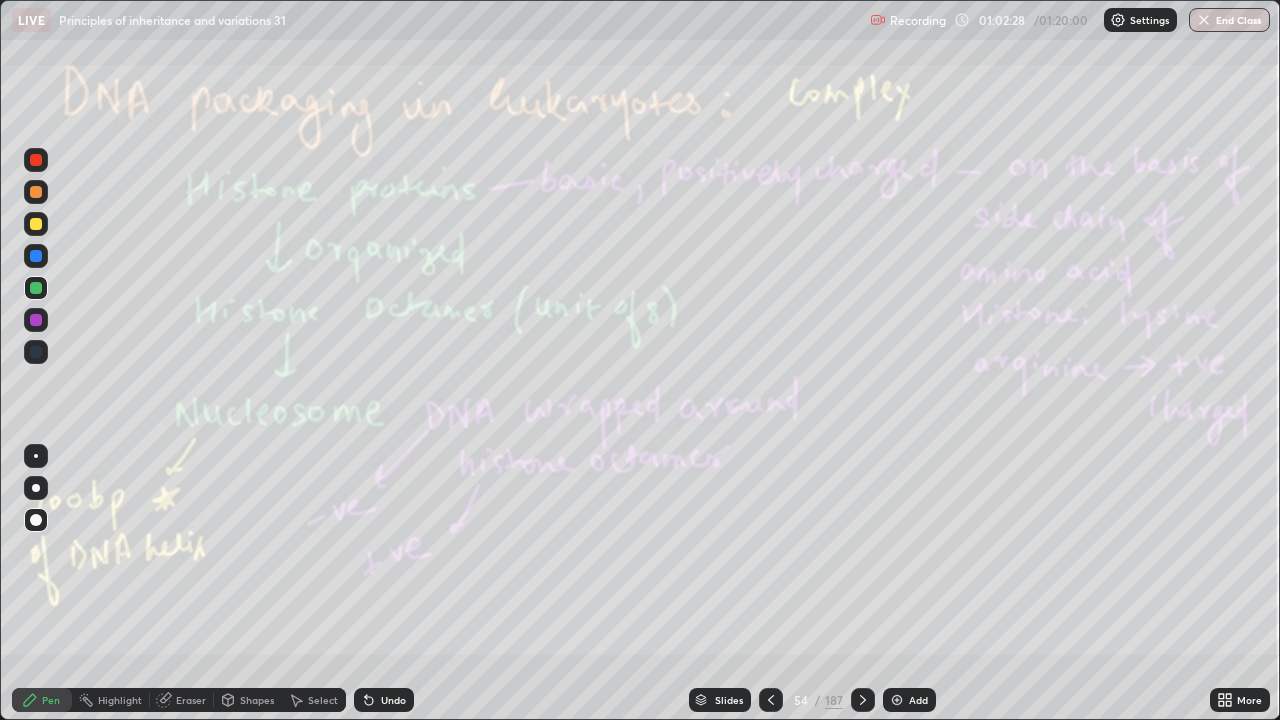 click on "Select" at bounding box center [314, 700] 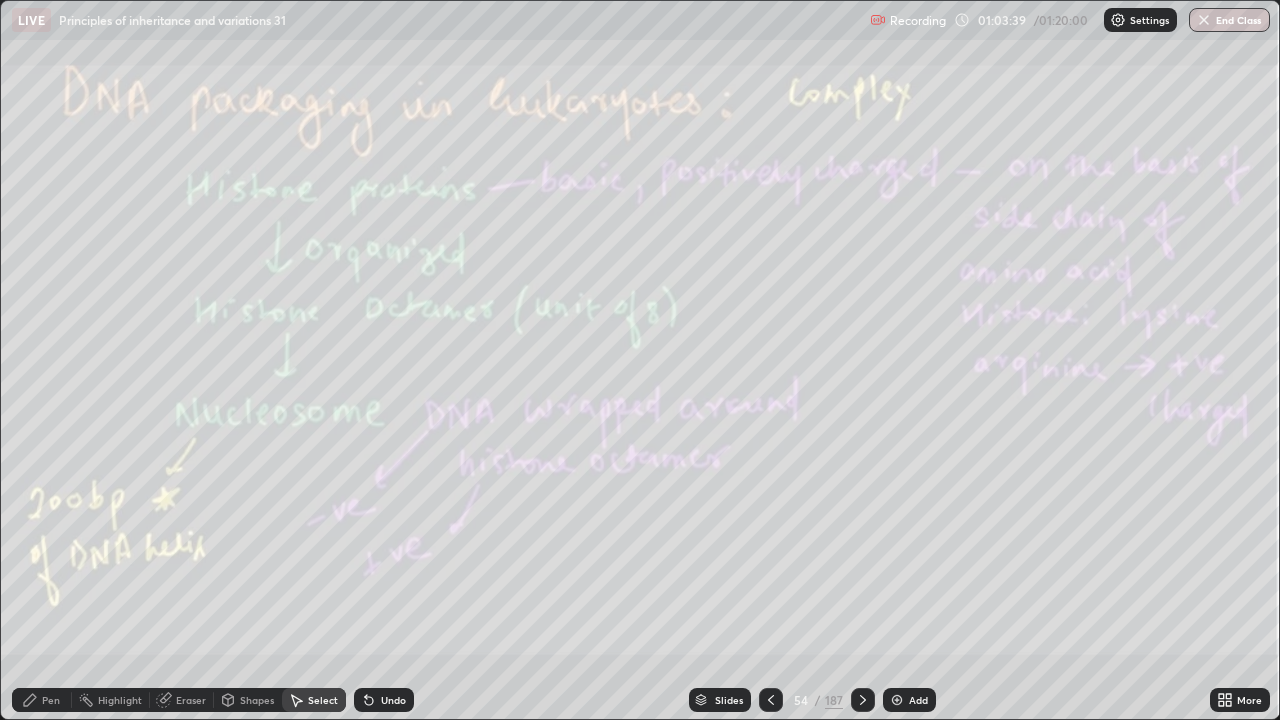 click on "Pen" at bounding box center (42, 700) 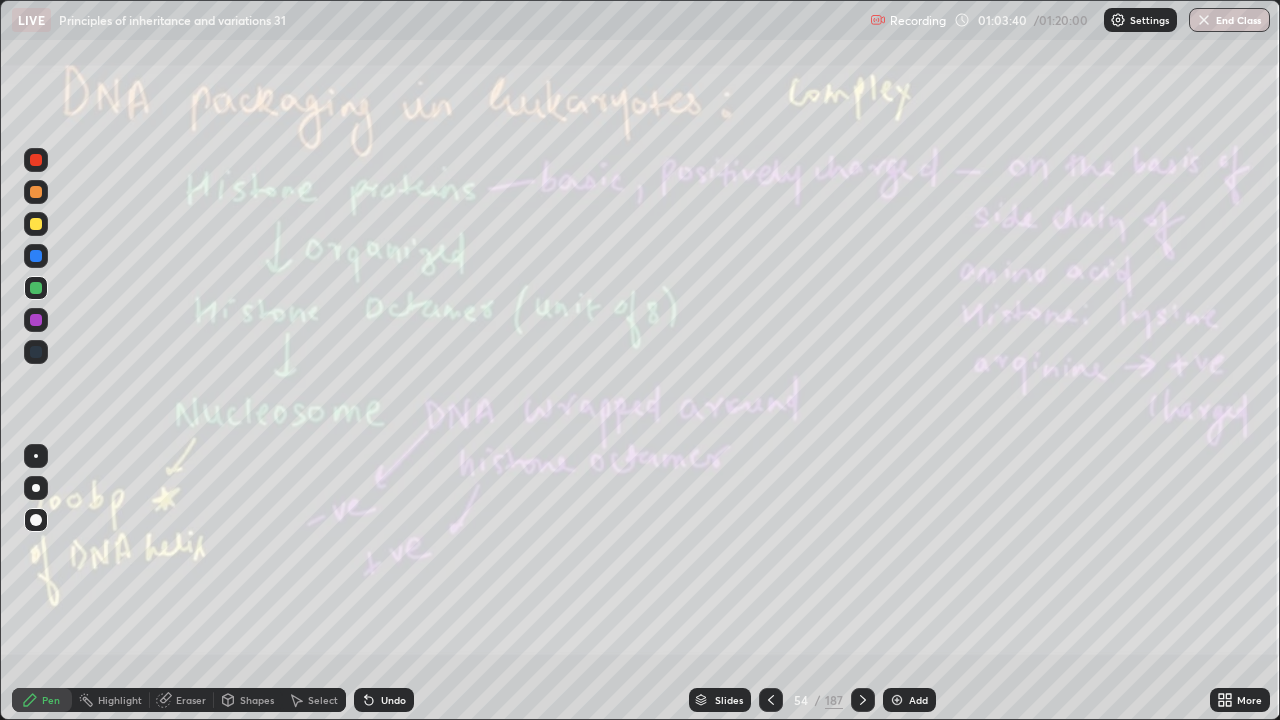 click on "Add" at bounding box center [909, 700] 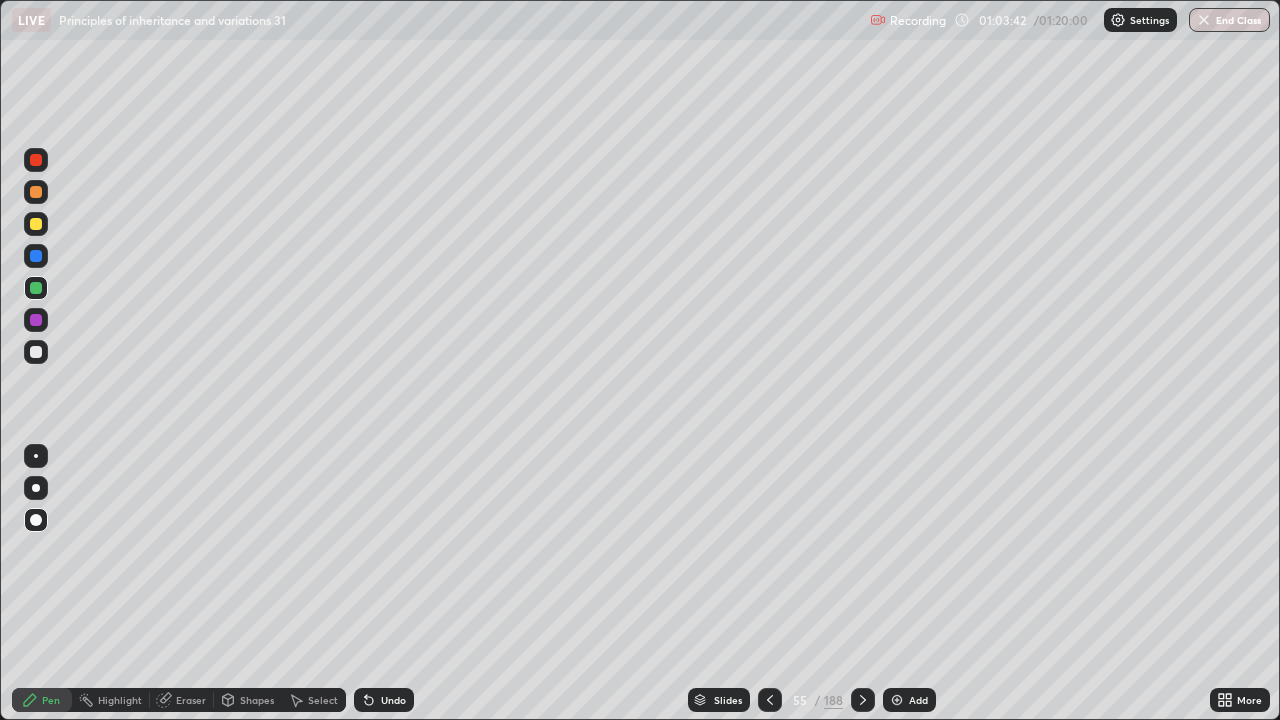 click at bounding box center (36, 192) 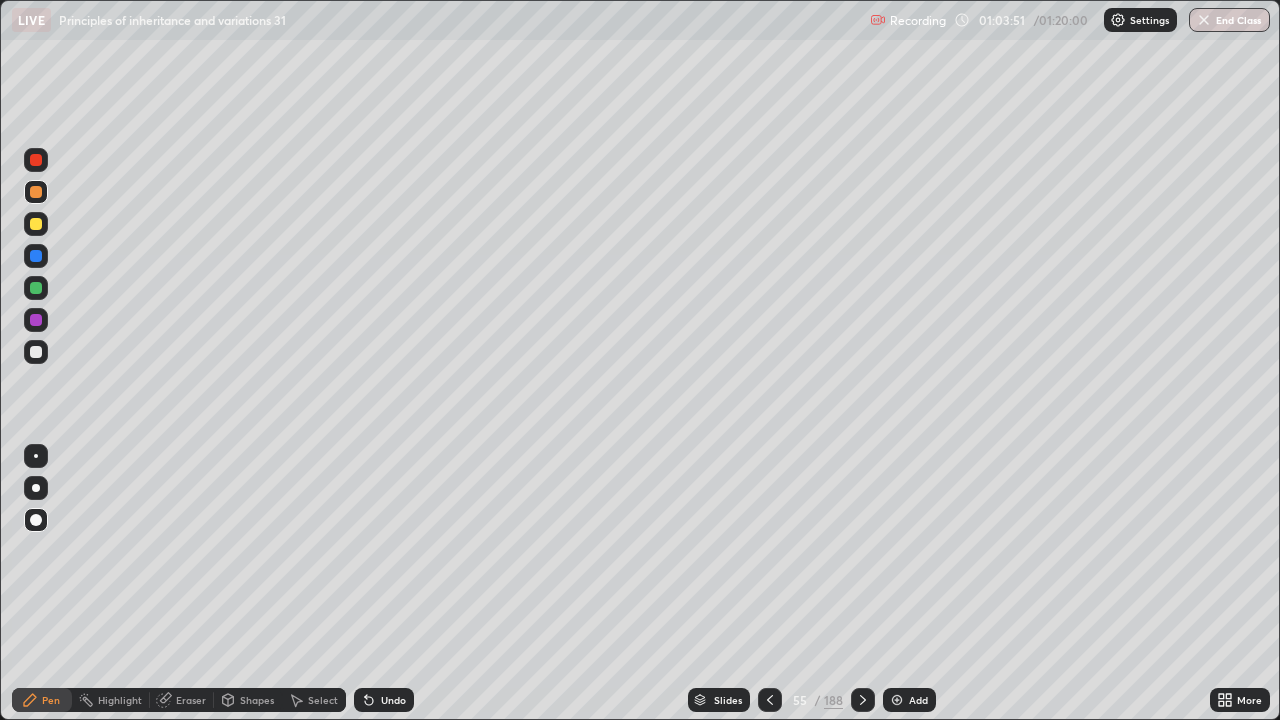 click at bounding box center (36, 160) 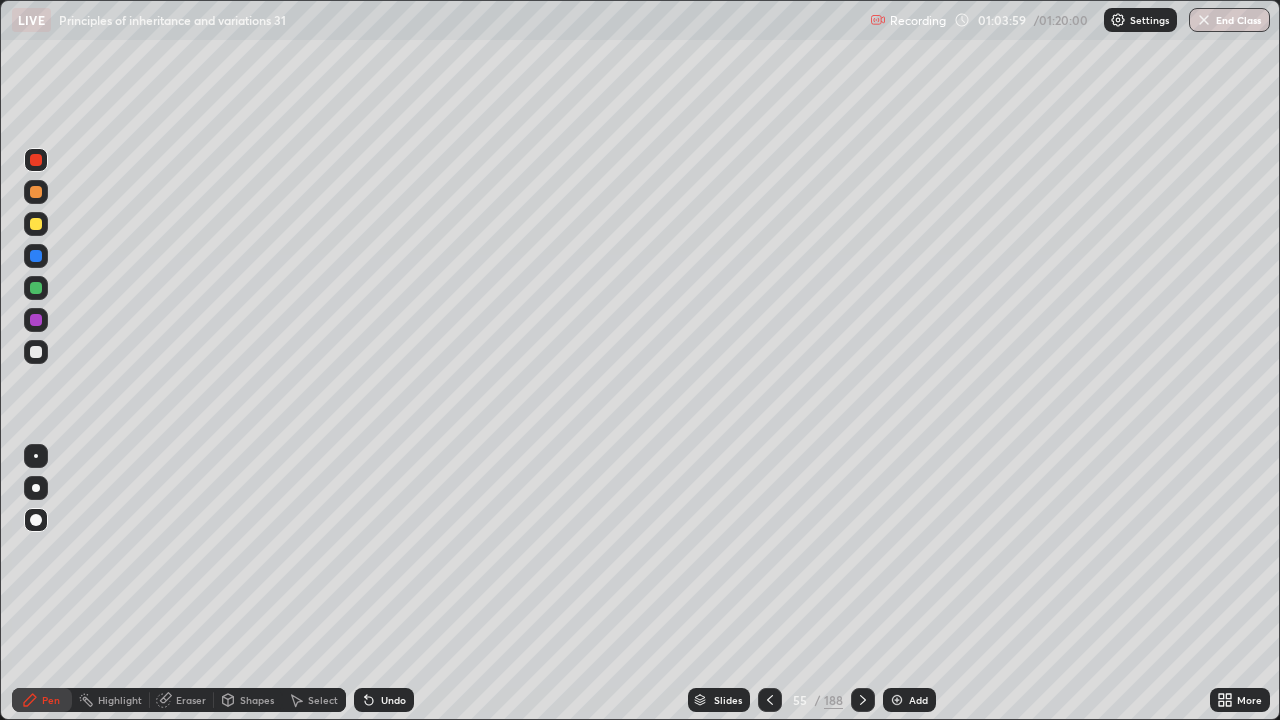 click at bounding box center (36, 288) 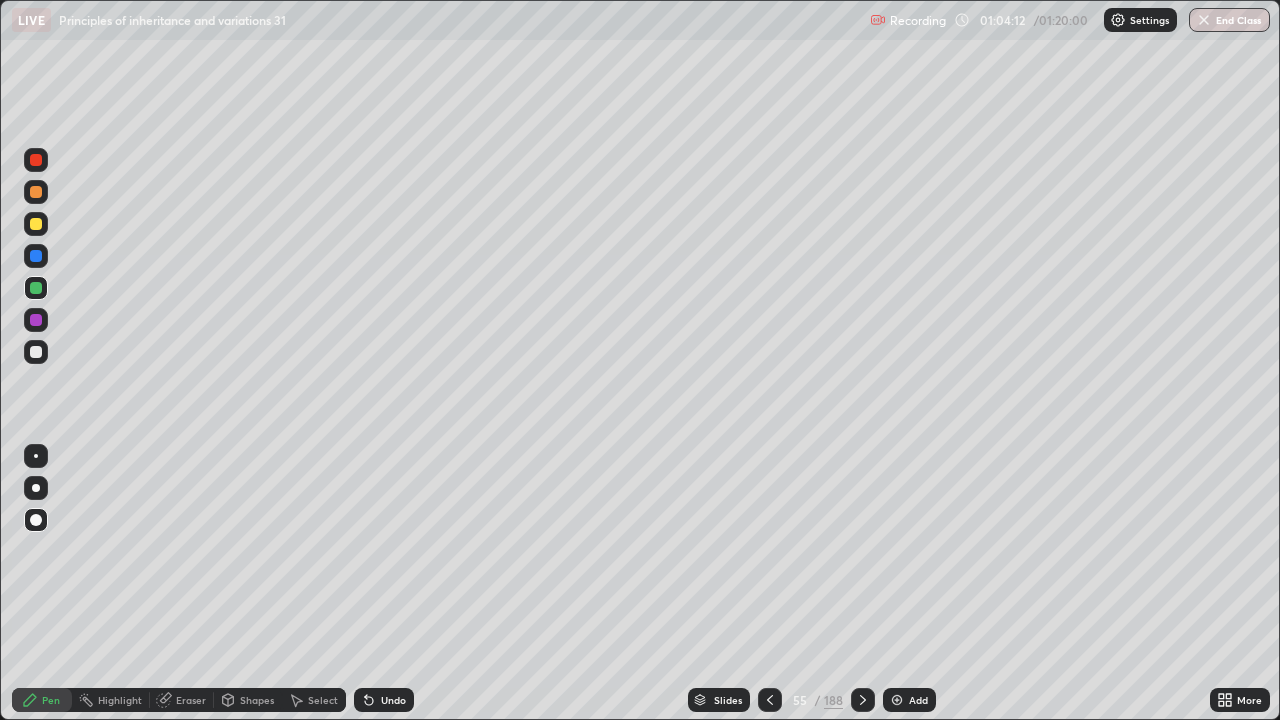 click at bounding box center [36, 224] 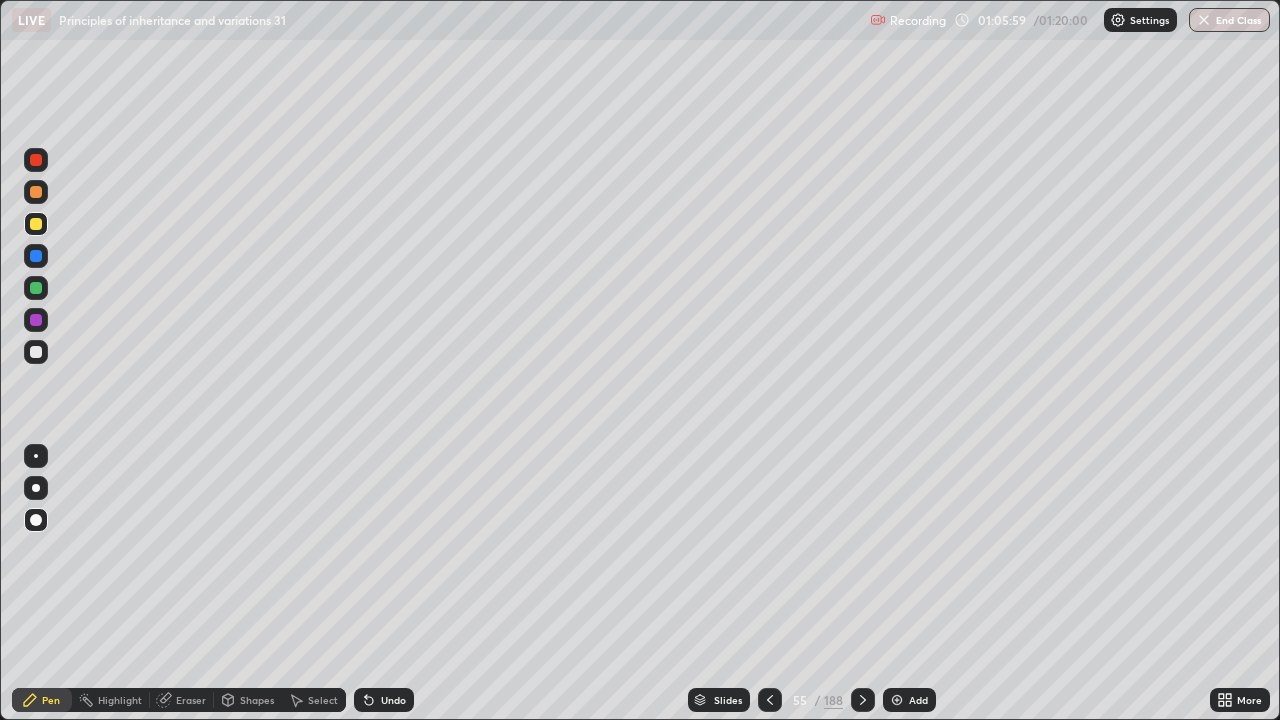 click on "Select" at bounding box center [323, 700] 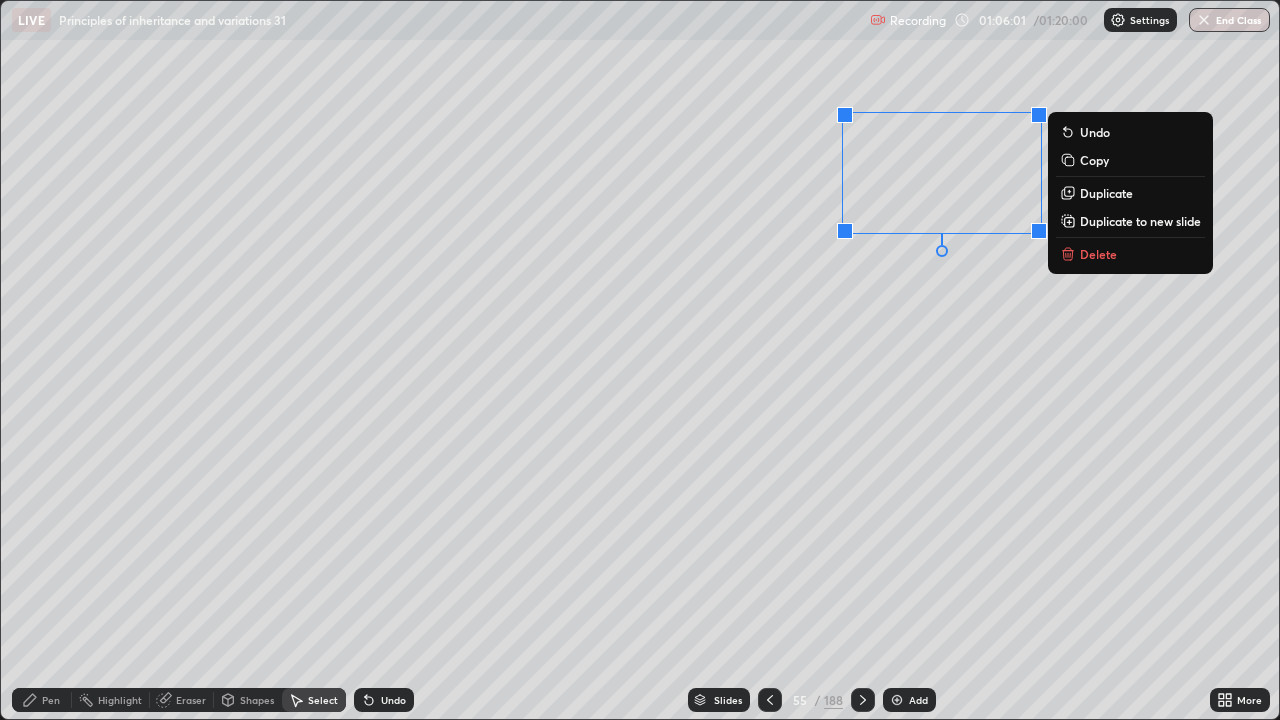 click on "Delete" at bounding box center [1098, 254] 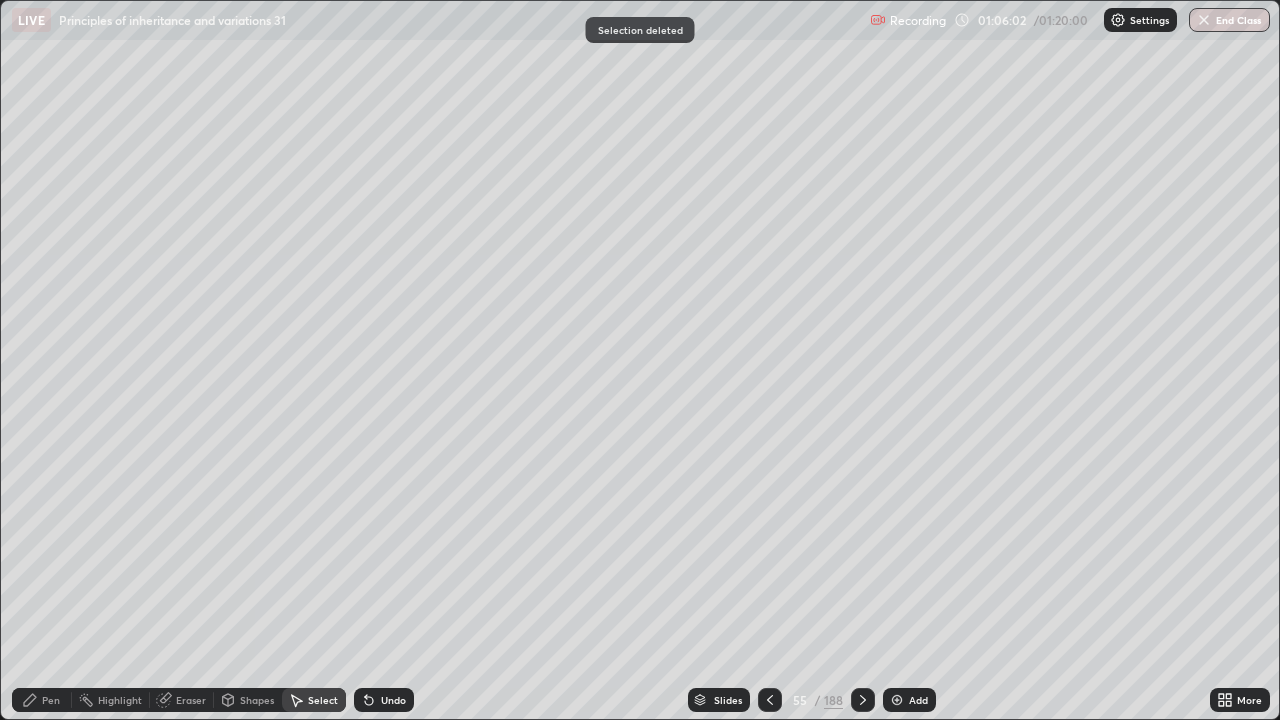 click on "Pen" at bounding box center (51, 700) 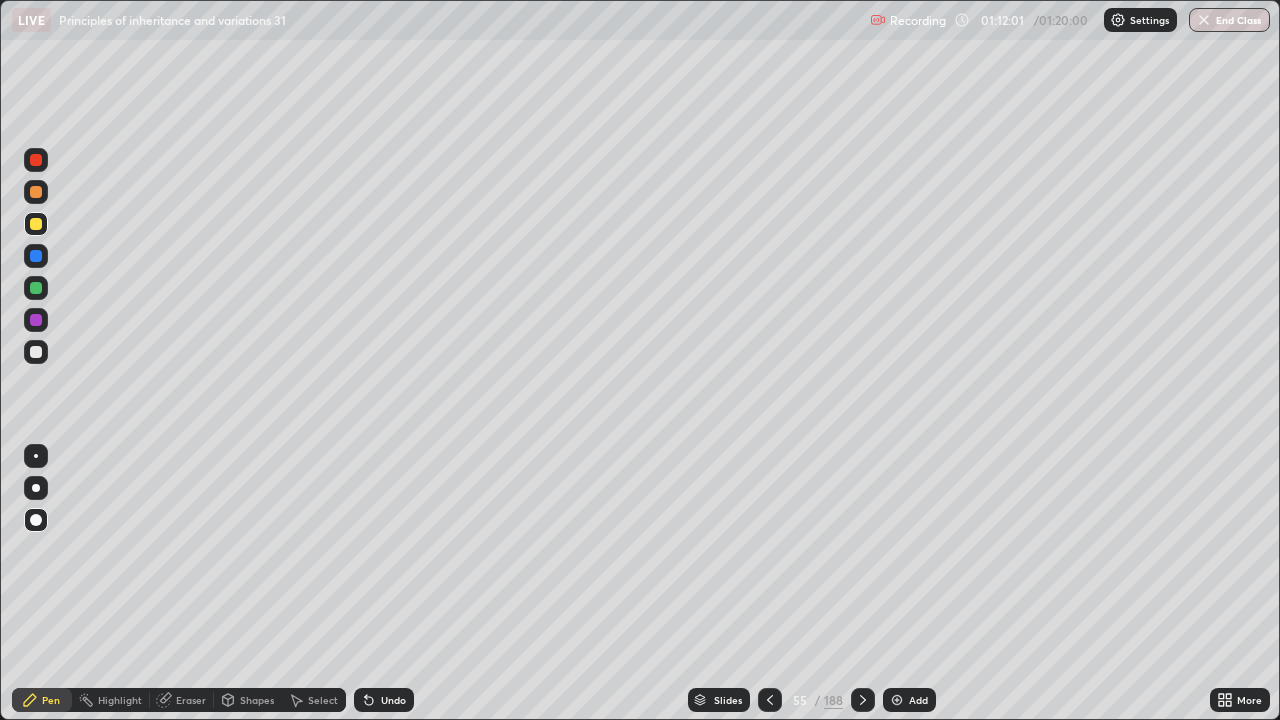 click 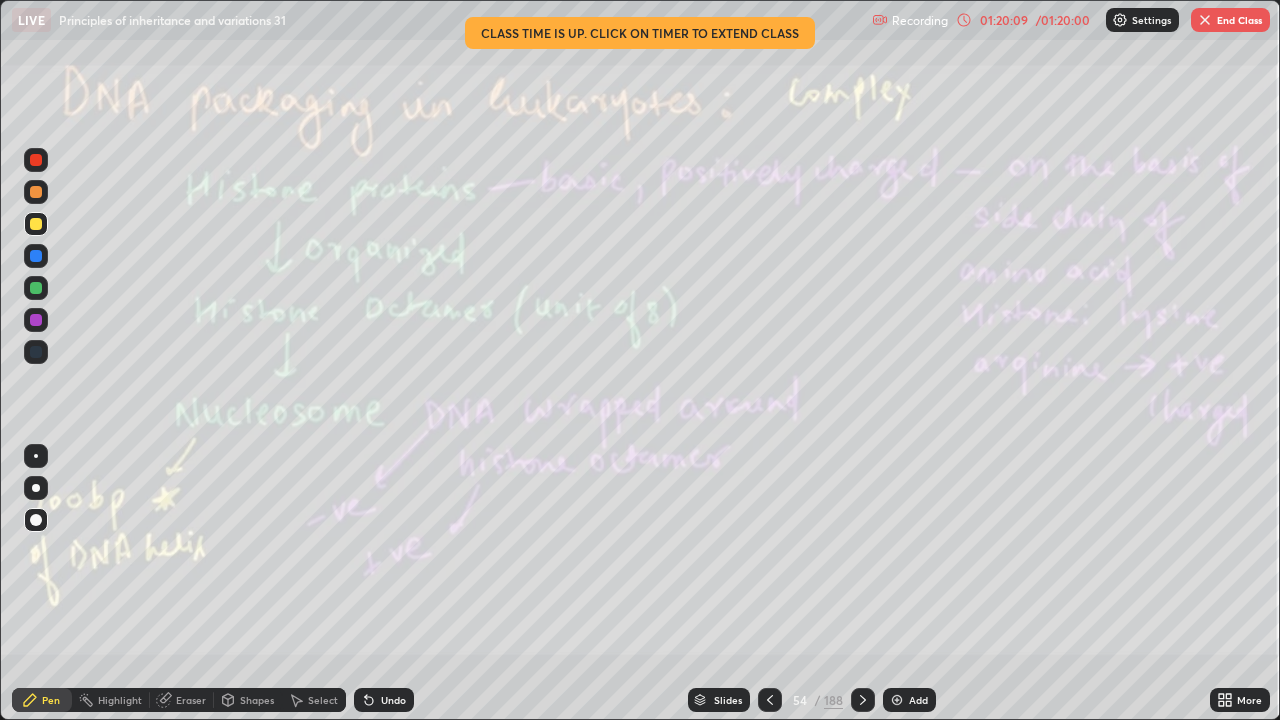 click on "/  01:20:00" at bounding box center [1063, 20] 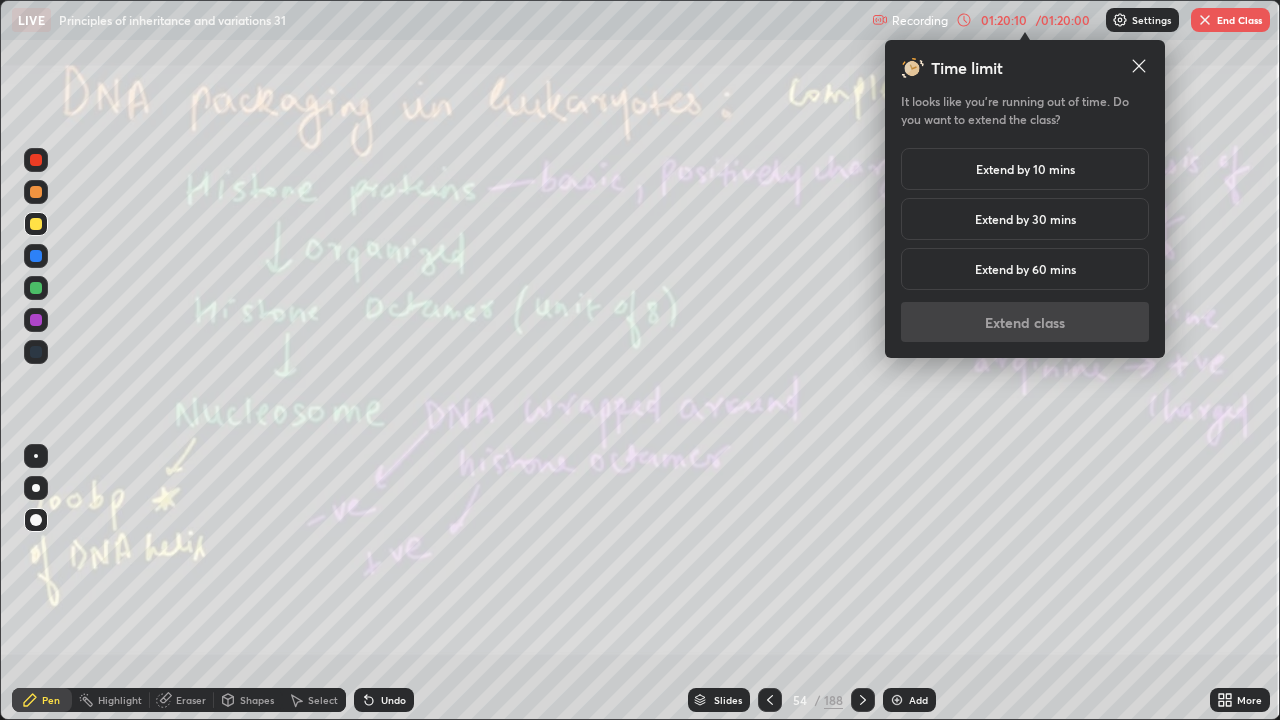 click on "Extend by 10 mins" at bounding box center [1025, 169] 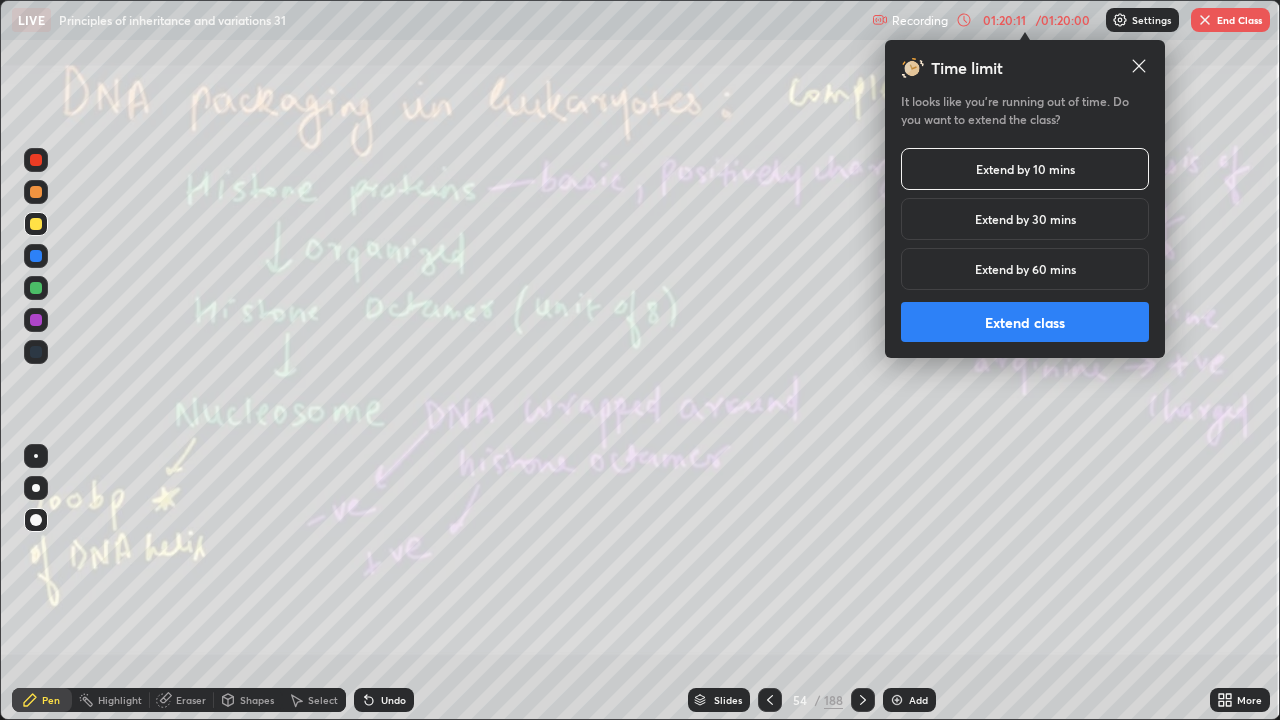 click on "Extend class" at bounding box center [1025, 322] 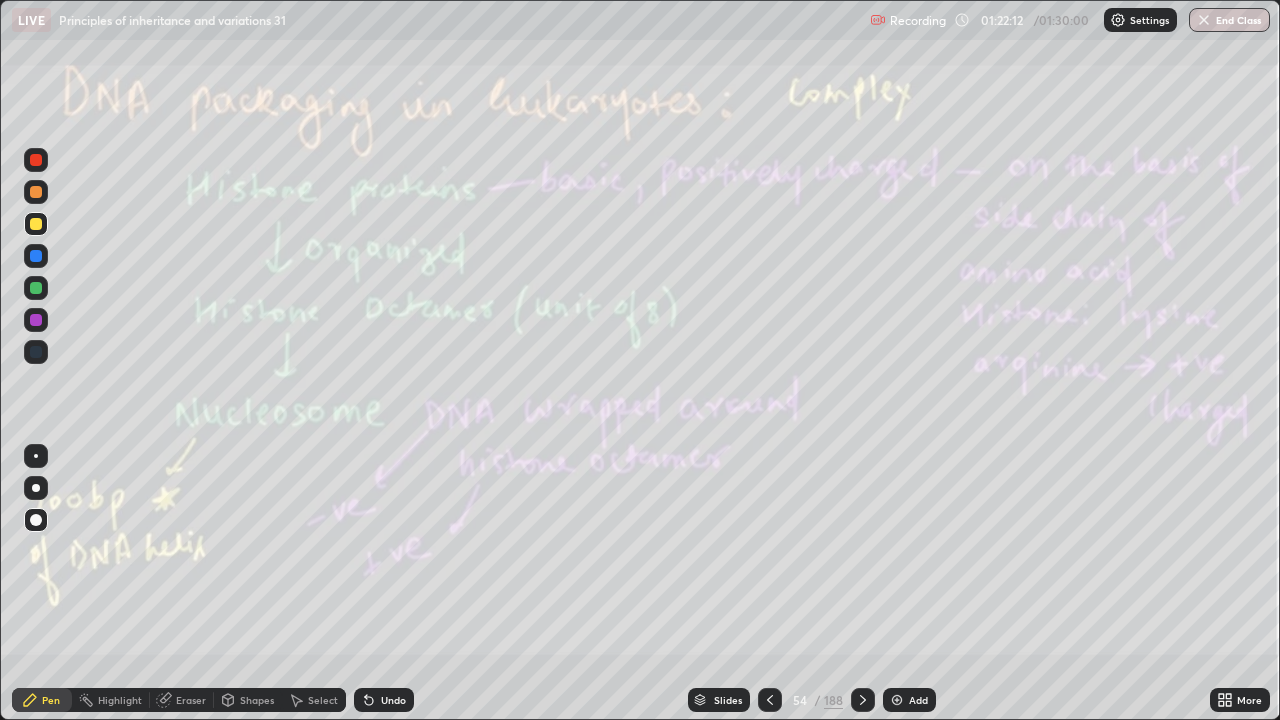 click on "End Class" at bounding box center (1229, 20) 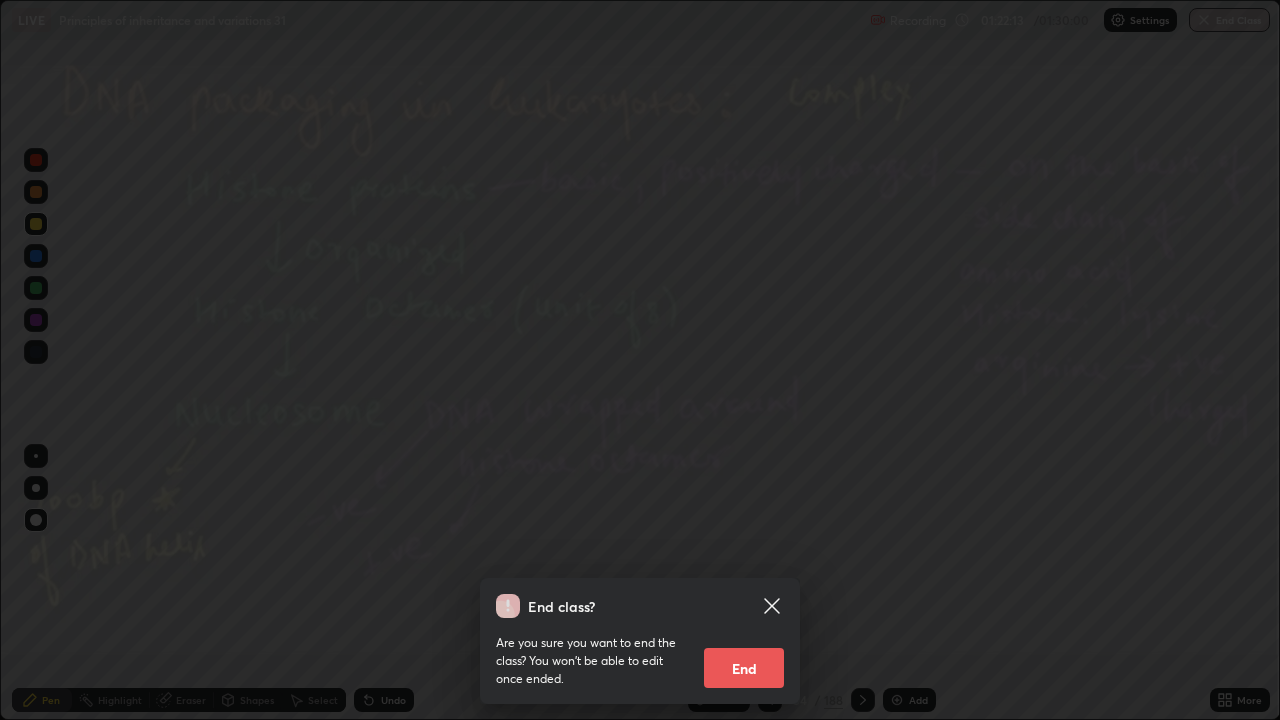 click on "End" at bounding box center (744, 668) 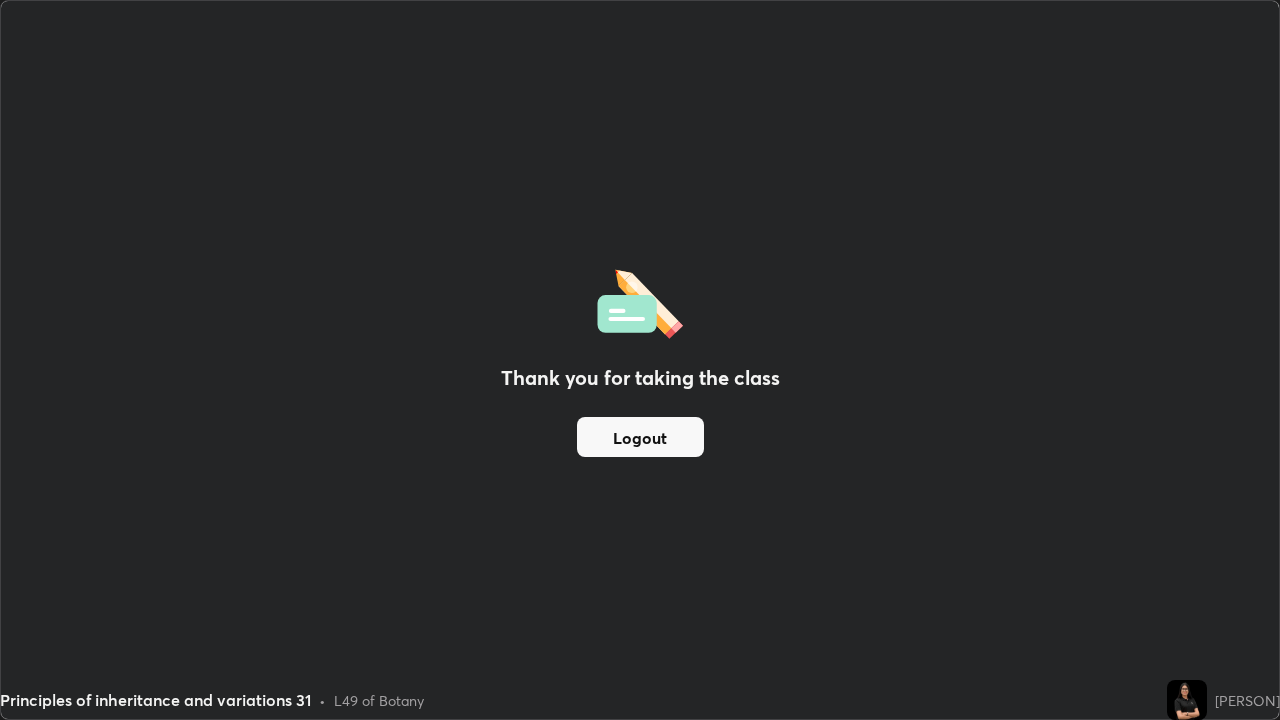 click on "Logout" at bounding box center [640, 437] 